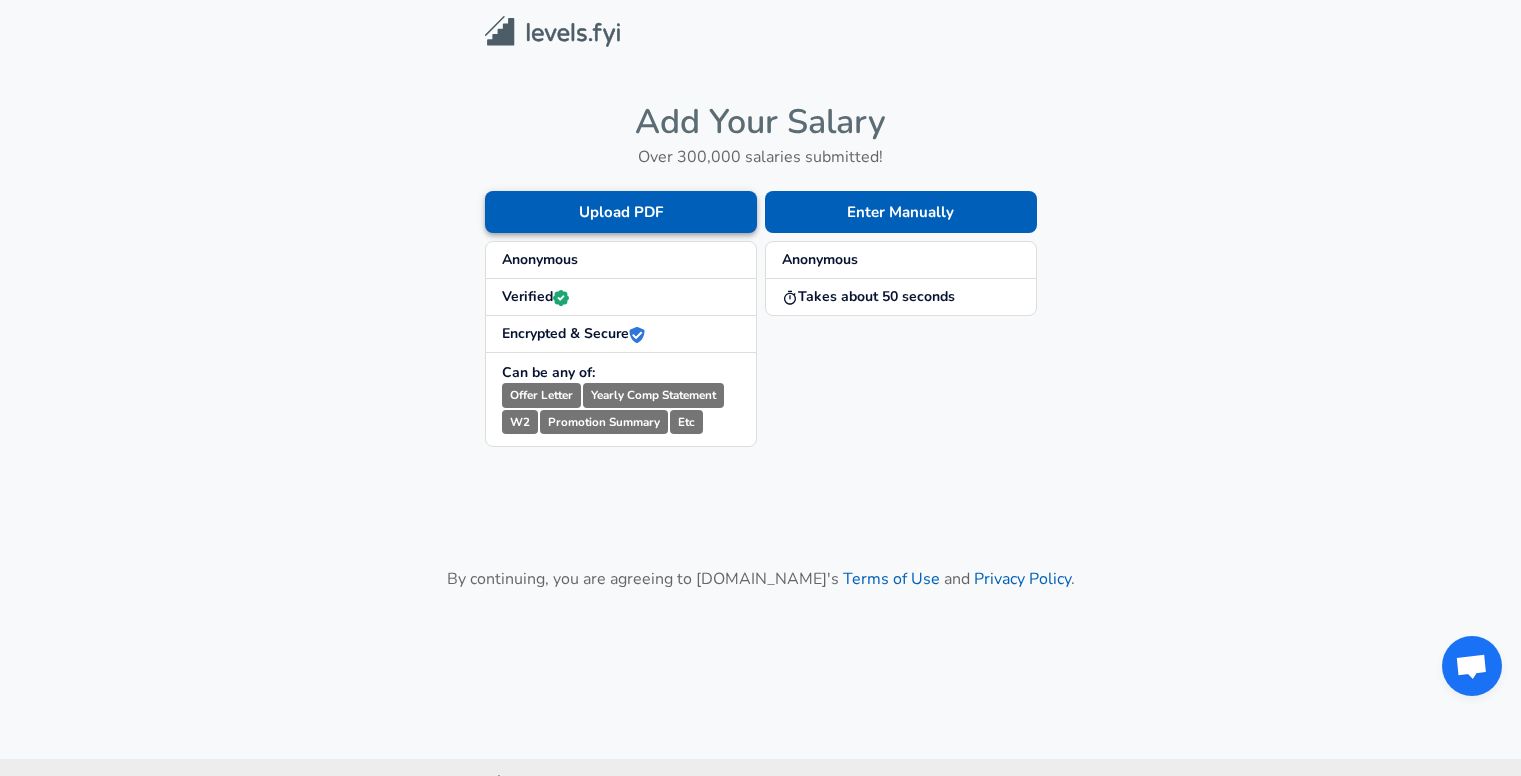 scroll, scrollTop: 0, scrollLeft: 0, axis: both 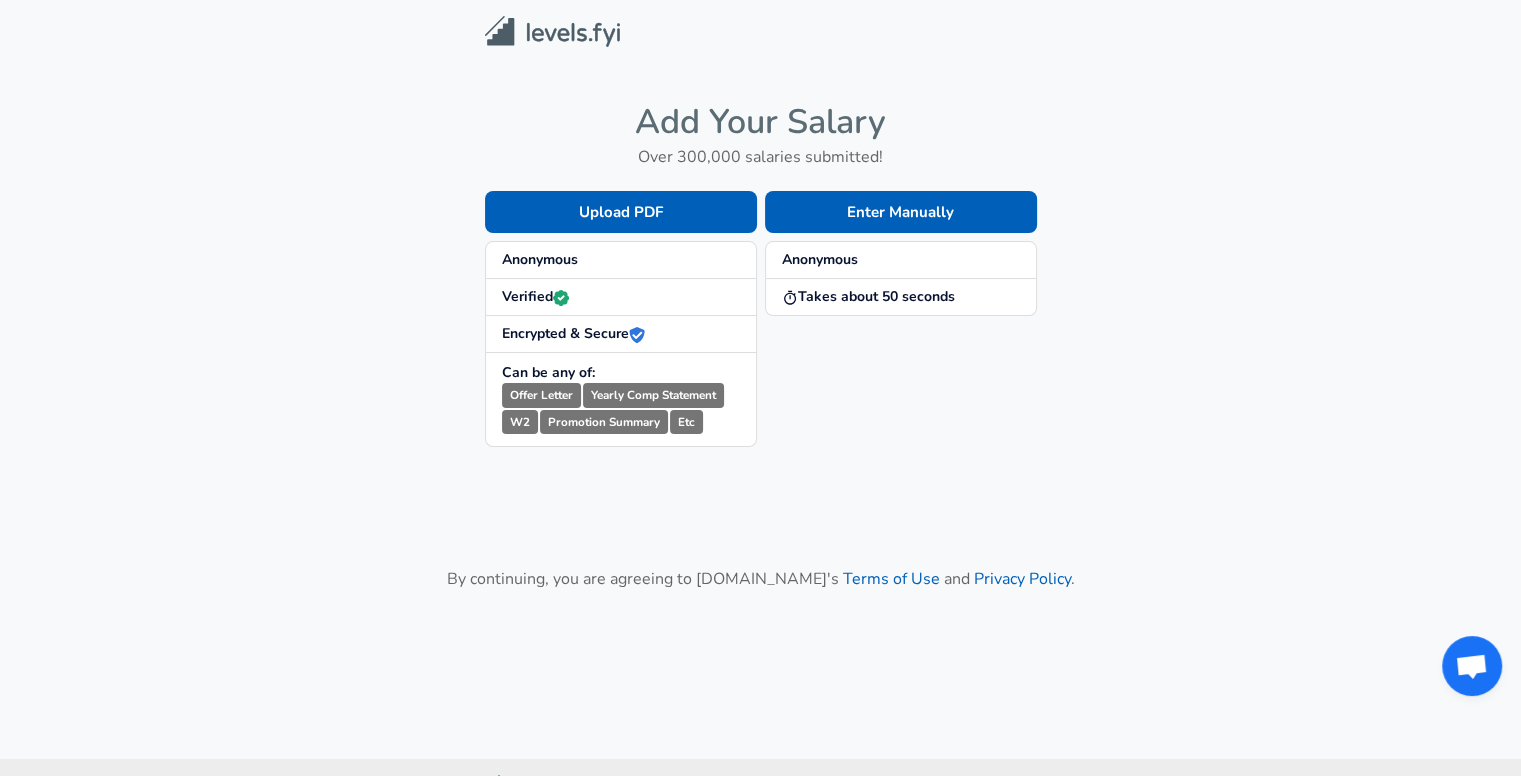 drag, startPoint x: 863, startPoint y: 209, endPoint x: 766, endPoint y: 396, distance: 210.66086 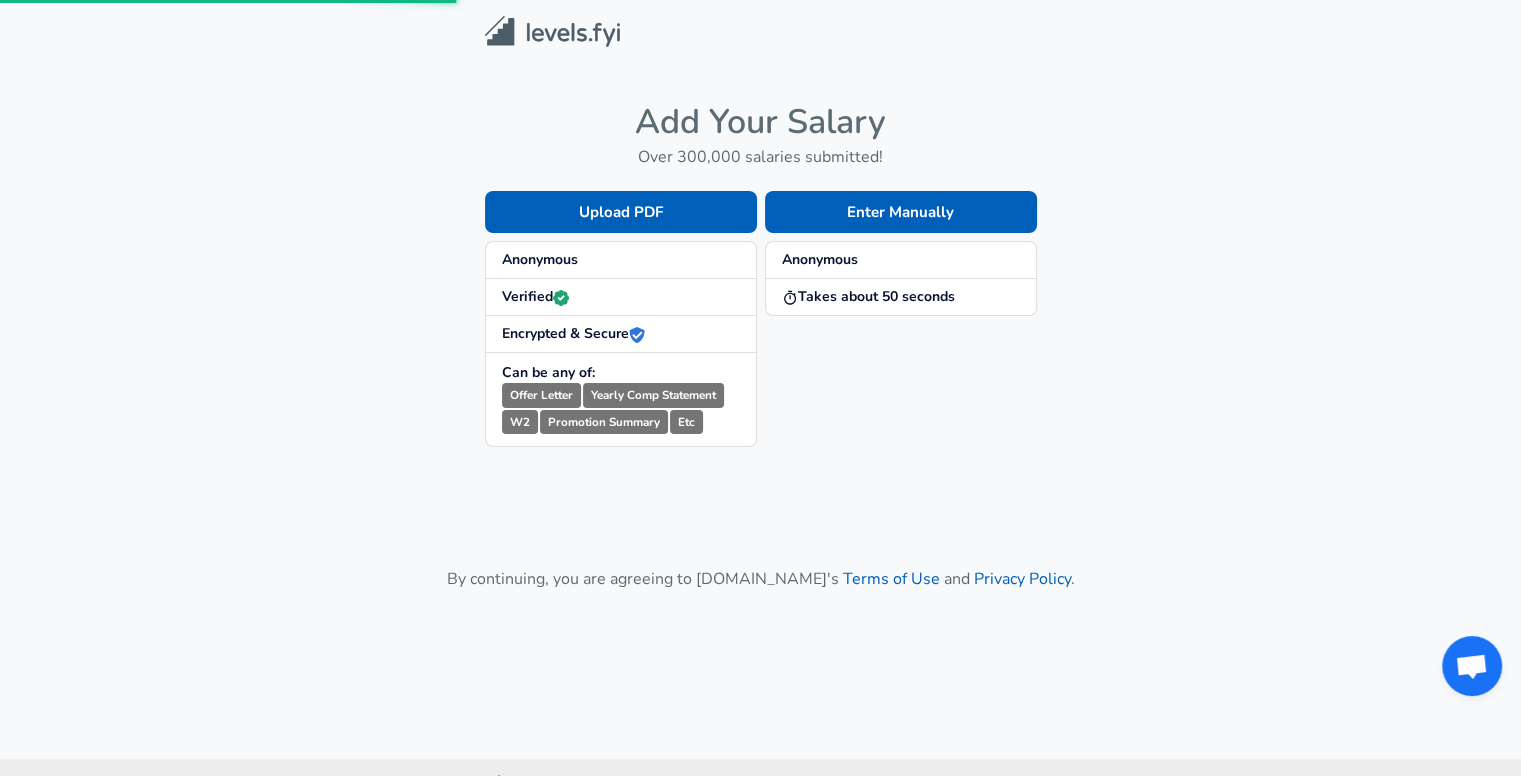 scroll, scrollTop: 82, scrollLeft: 0, axis: vertical 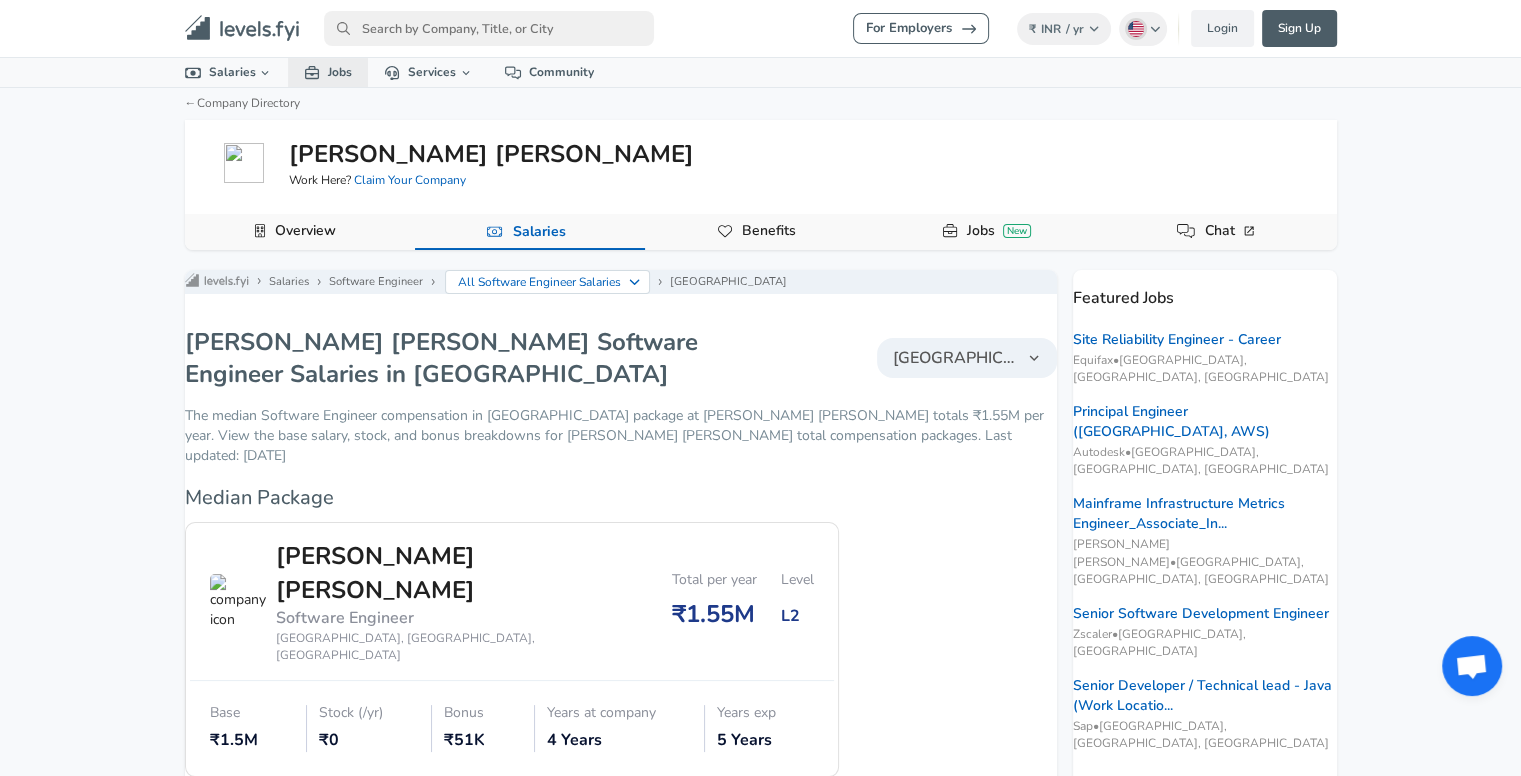click on "Jobs" at bounding box center (328, 72) 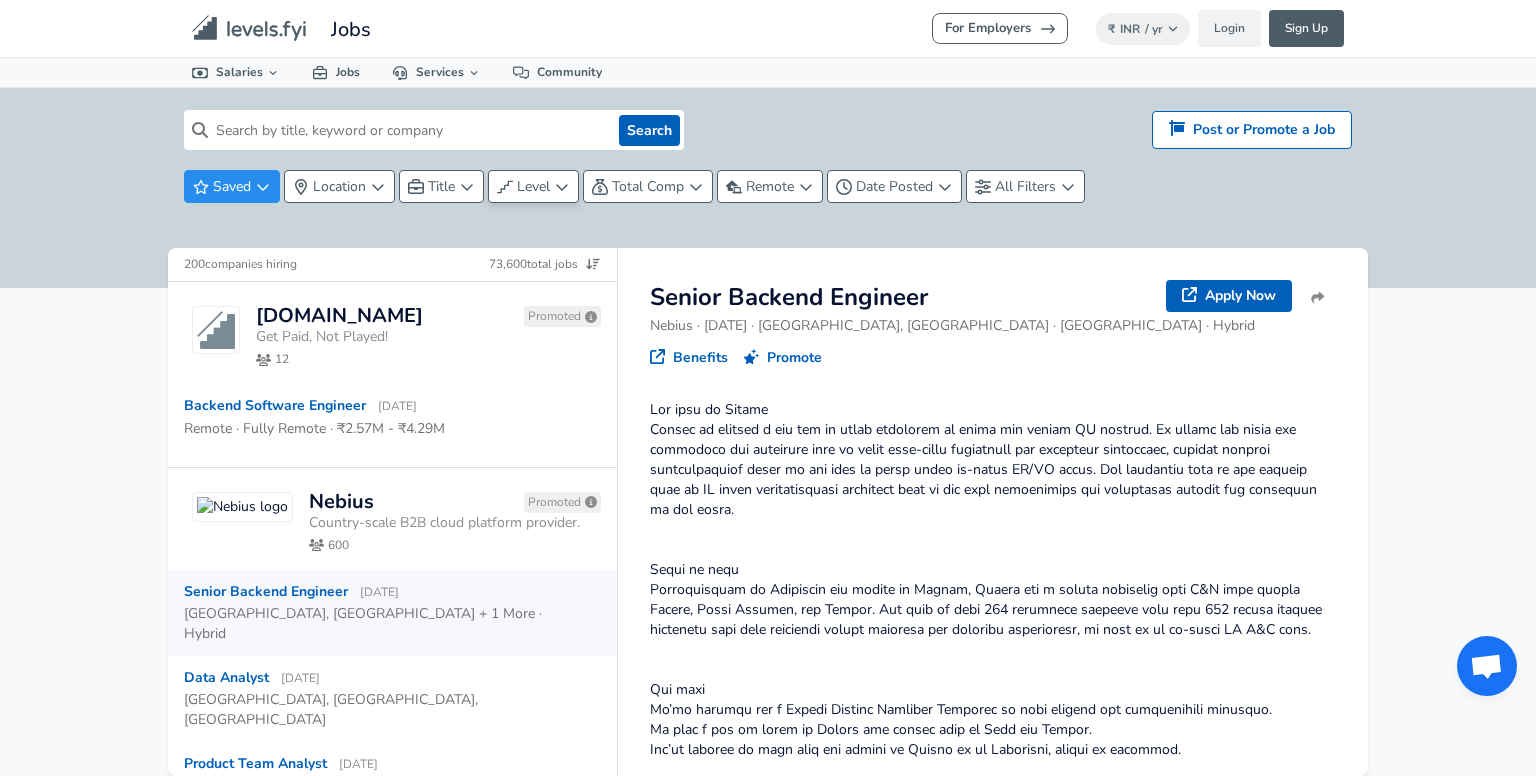 click on "Level" at bounding box center (533, 186) 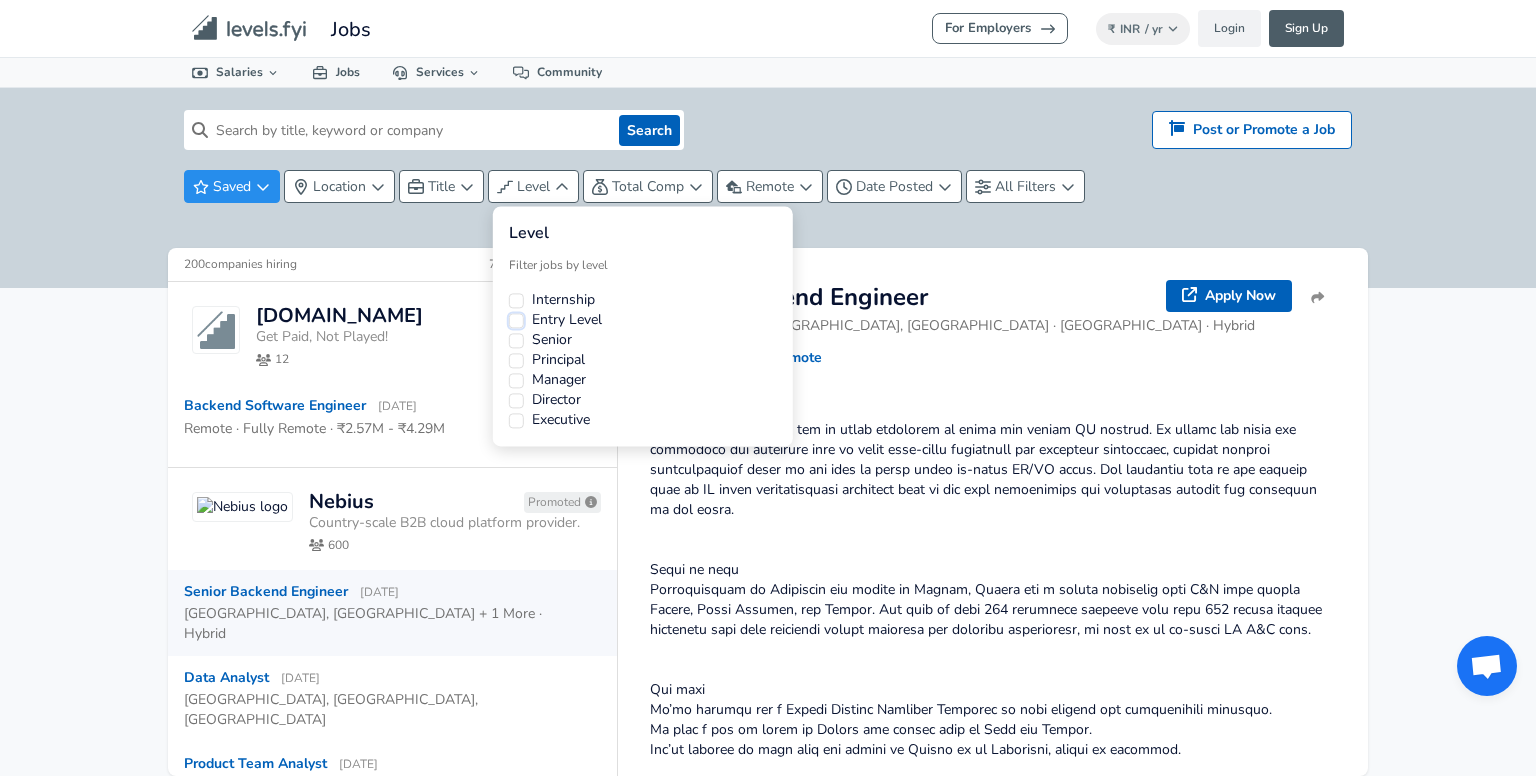 click on "Entry Level" at bounding box center [516, 320] 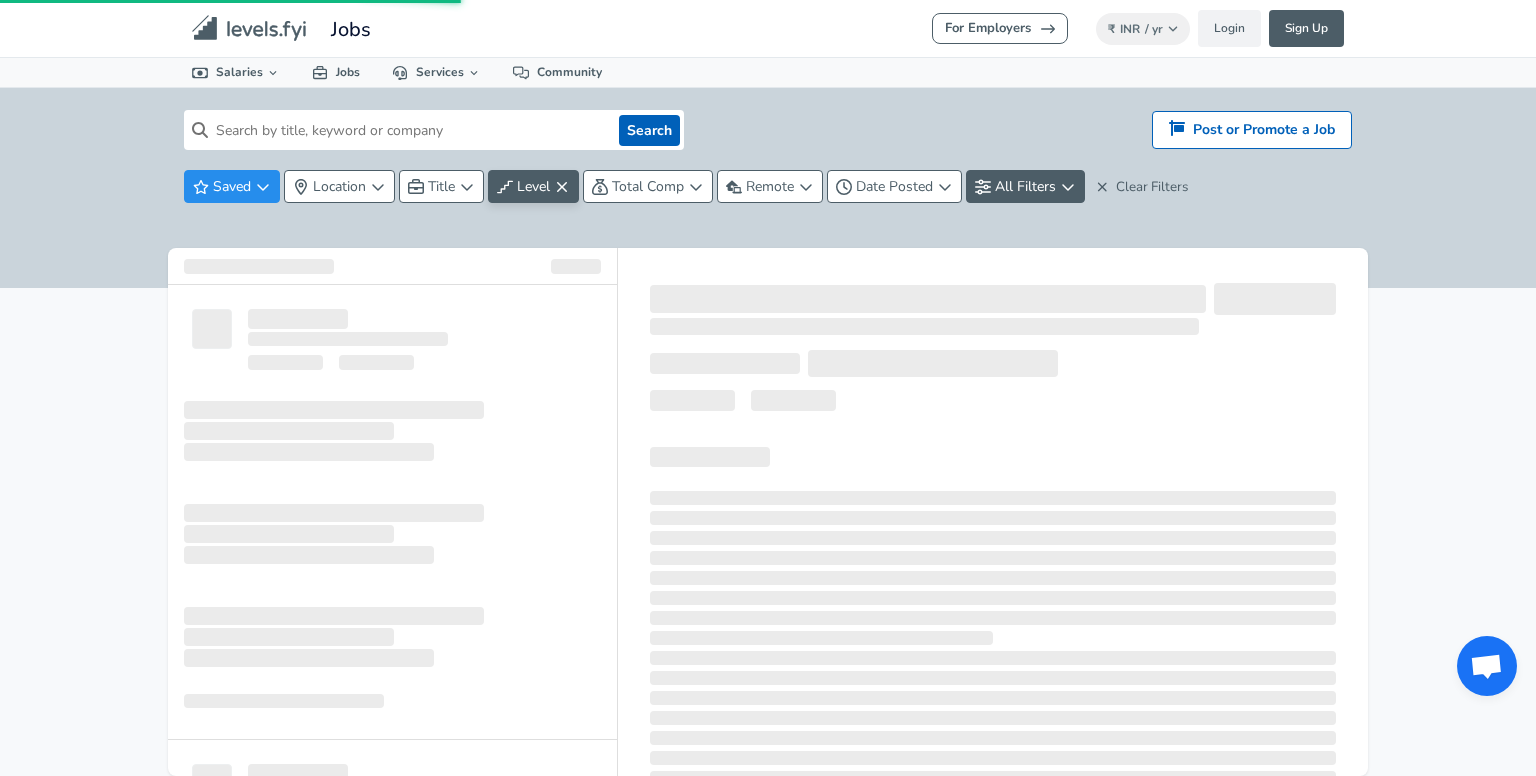 click on "For Employers ₹ INR / yr Change Login Sign Up All Data By Location By Company By Title Salary Calculator Chart Visualizations Verified Salaries Internships Negotiation Support Compare Benefits Who's Hiring 2024 Pay Report Top Paying Companies Integrate Blog Press Jobs Levels FYI Logo Salaries 📂   All Data 🌎   By Location 🏢   By Company 🖋    By Title 🏭️    By Industry 📍   Salary Heatmap 📈   Chart Visualizations 🔥   Real-time Percentiles 🎓   Internships ❣️   Compare Benefits 🎬   2024 Pay Report 🏆   Top Paying Companies 💸   Calculate Meeting Cost #️⃣   Salary Calculator Contribute Add Salary Add Company Benefits Add Level Mapping Jobs Services Candidate Services 💵  Negotiation Coaching 📄  Resume Review 🎁  Gift a Resume Review For Employers Interactive Offers Real-time Percentiles  🔥 Compensation Benchmarking For Academic Research Compensation Dataset Community Search Hiring?   Post or Promote   a job Post or Promote a Job Saved Location Title Level" at bounding box center [768, 388] 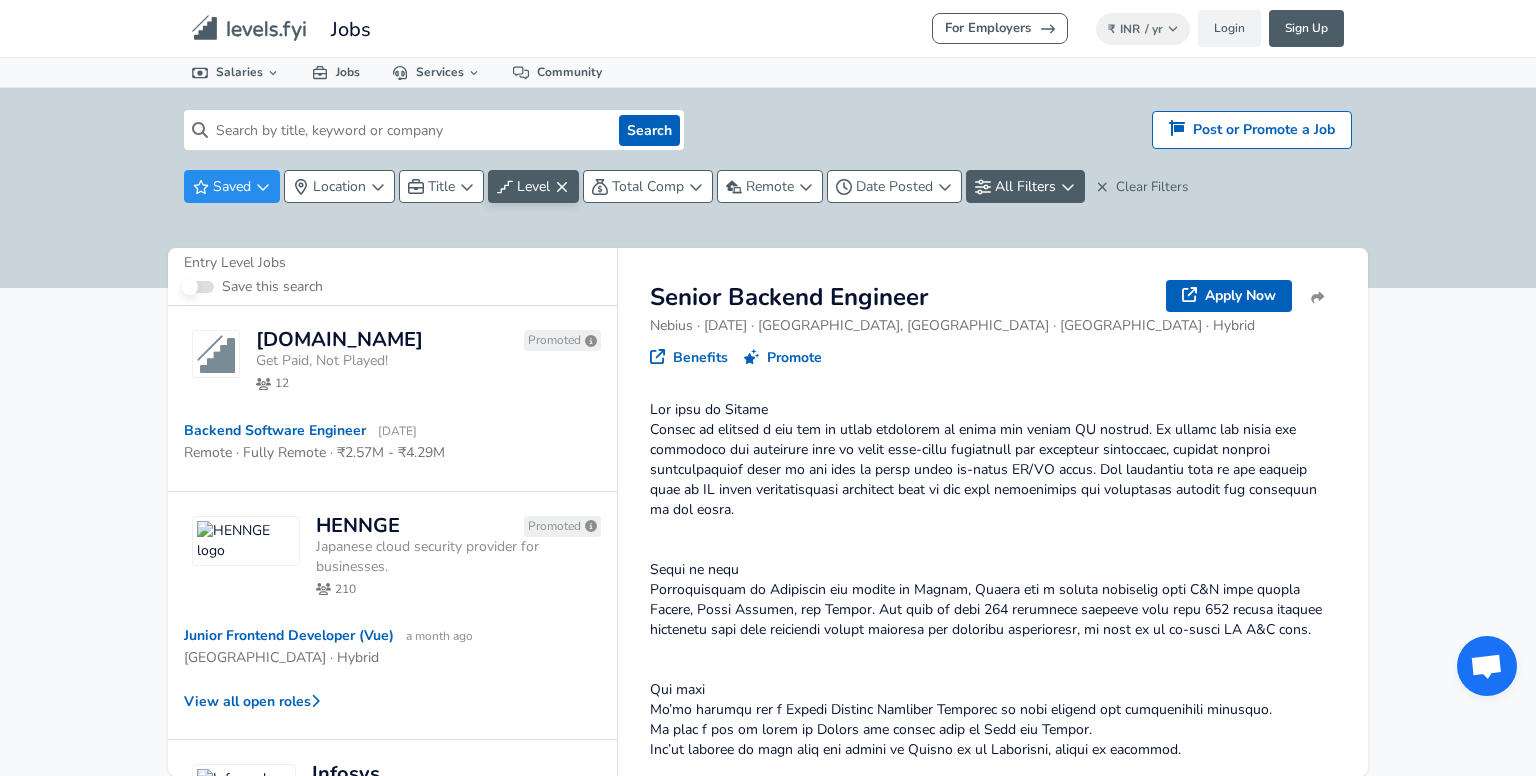 scroll, scrollTop: 0, scrollLeft: 0, axis: both 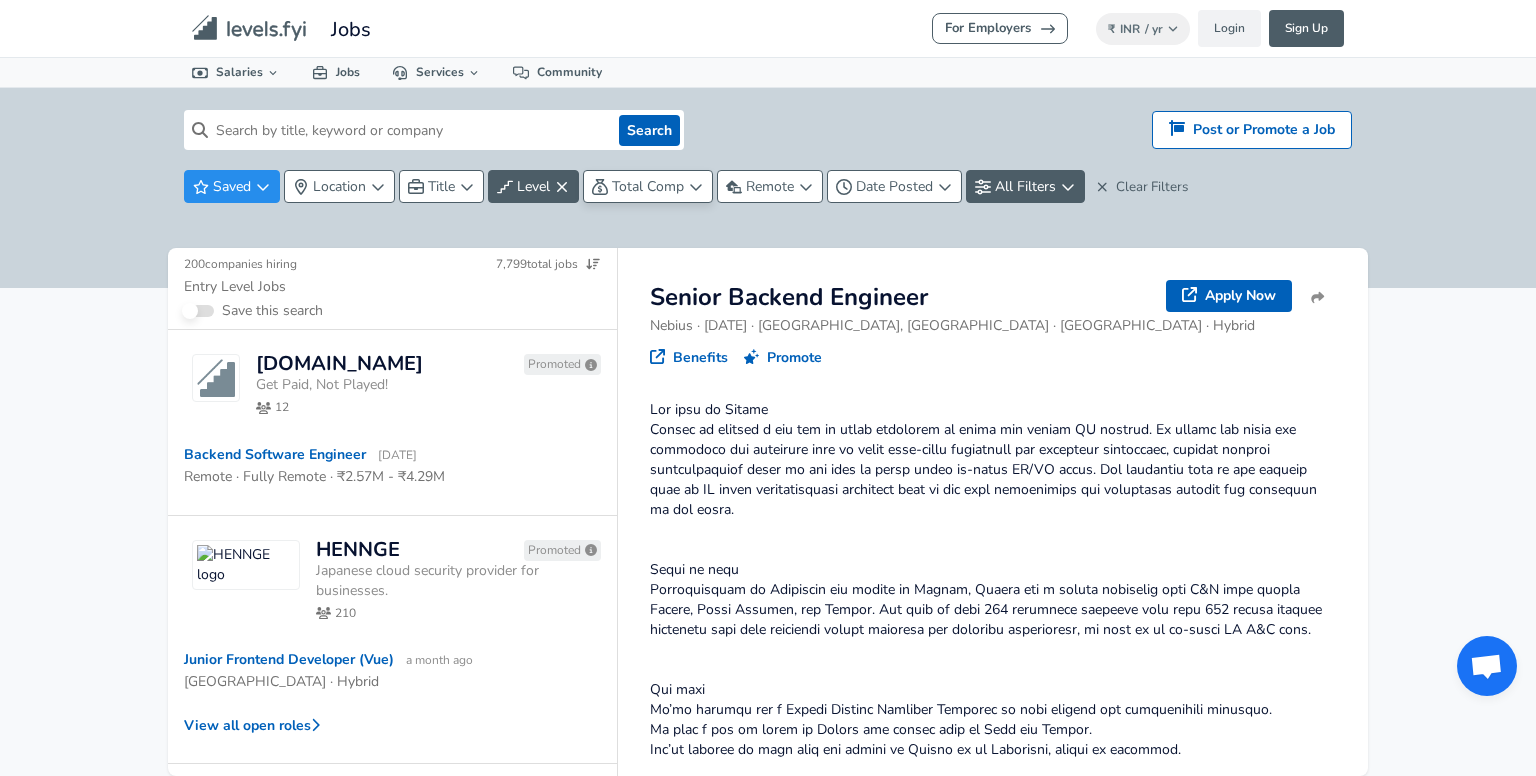 click on "Total Comp" at bounding box center (648, 186) 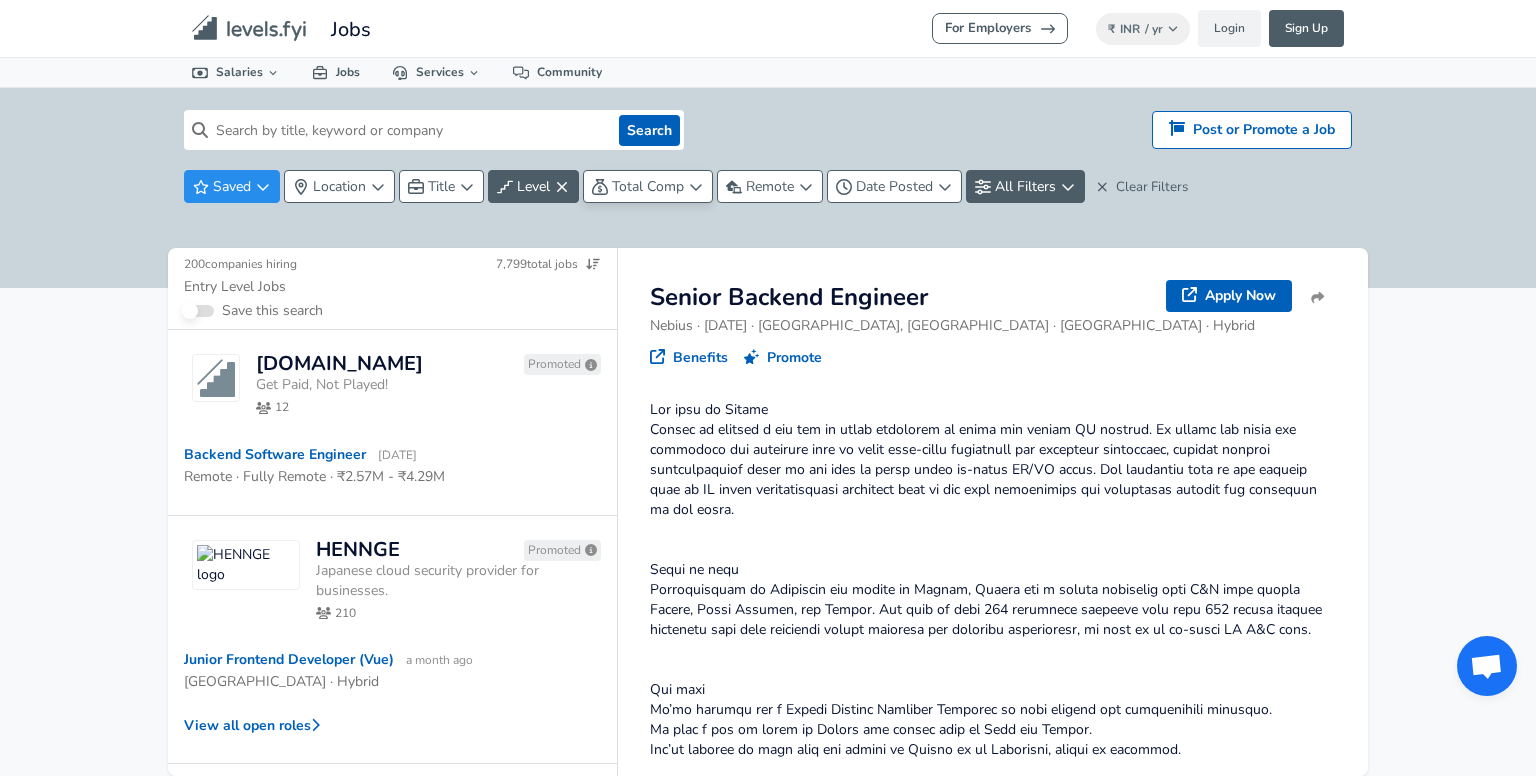 click on "For Employers ₹ INR / yr Change Login Sign Up All Data By Location By Company By Title Salary Calculator Chart Visualizations Verified Salaries Internships Negotiation Support Compare Benefits Who's Hiring 2024 Pay Report Top Paying Companies Integrate Blog Press Jobs Levels FYI Logo Salaries 📂   All Data 🌎   By Location 🏢   By Company 🖋    By Title 🏭️    By Industry 📍   Salary Heatmap 📈   Chart Visualizations 🔥   Real-time Percentiles 🎓   Internships ❣️   Compare Benefits 🎬   2024 Pay Report 🏆   Top Paying Companies 💸   Calculate Meeting Cost #️⃣   Salary Calculator Contribute Add Salary Add Company Benefits Add Level Mapping Jobs Services Candidate Services 💵  Negotiation Coaching 📄  Resume Review 🎁  Gift a Resume Review For Employers Interactive Offers Real-time Percentiles  🔥 Compensation Benchmarking For Academic Research Compensation Dataset Community Search Hiring?   Post or Promote   a job Post or Promote a Job Saved Location Title Level" at bounding box center (768, 388) 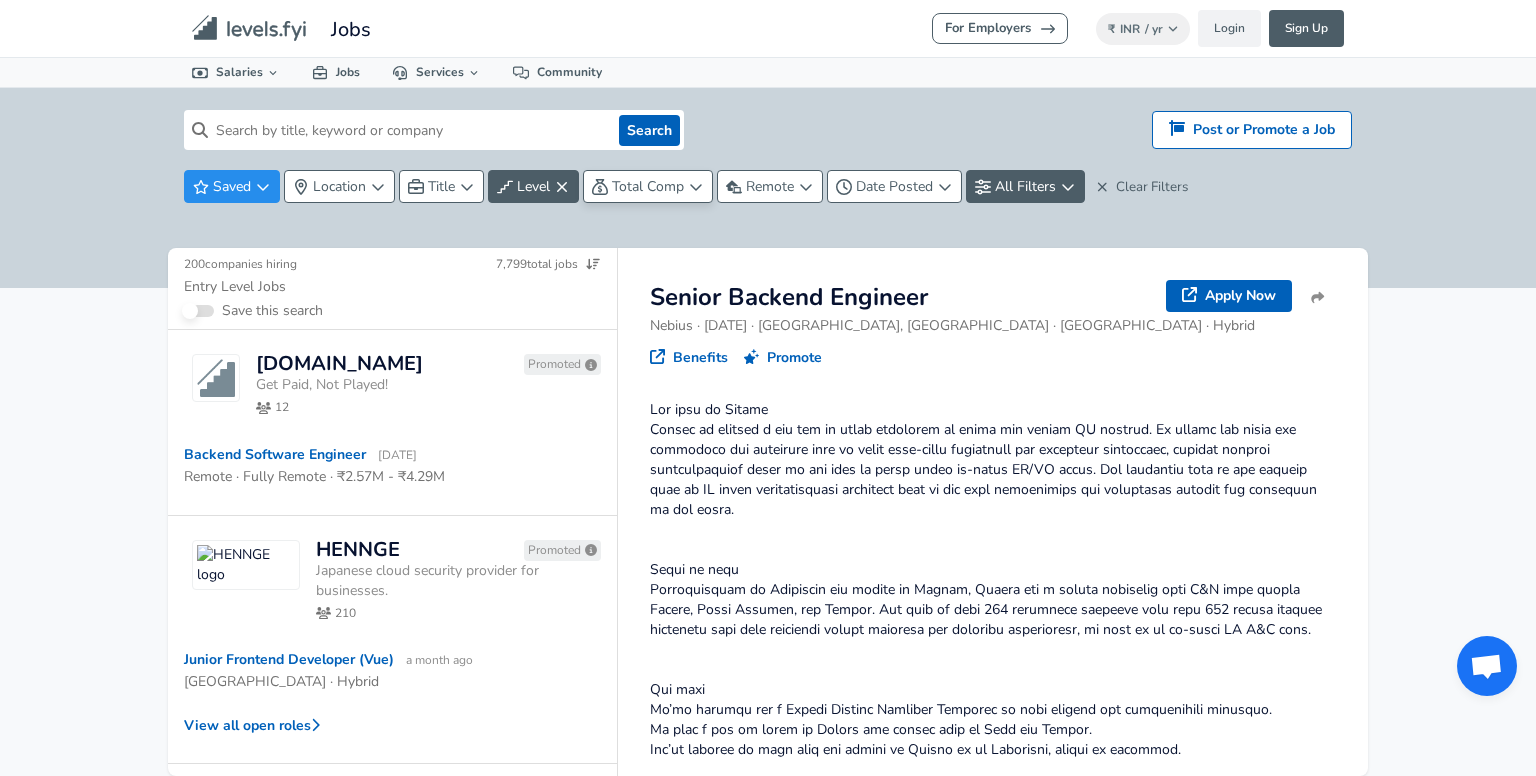 click on "For Employers ₹ INR / yr Change Login Sign Up All Data By Location By Company By Title Salary Calculator Chart Visualizations Verified Salaries Internships Negotiation Support Compare Benefits Who's Hiring 2024 Pay Report Top Paying Companies Integrate Blog Press Jobs Levels FYI Logo Salaries 📂   All Data 🌎   By Location 🏢   By Company 🖋    By Title 🏭️    By Industry 📍   Salary Heatmap 📈   Chart Visualizations 🔥   Real-time Percentiles 🎓   Internships ❣️   Compare Benefits 🎬   2024 Pay Report 🏆   Top Paying Companies 💸   Calculate Meeting Cost #️⃣   Salary Calculator Contribute Add Salary Add Company Benefits Add Level Mapping Jobs Services Candidate Services 💵  Negotiation Coaching 📄  Resume Review 🎁  Gift a Resume Review For Employers Interactive Offers Real-time Percentiles  🔥 Compensation Benchmarking For Academic Research Compensation Dataset Community Search Hiring?   Post or Promote   a job Post or Promote a Job Saved Location Title Level" at bounding box center (768, 388) 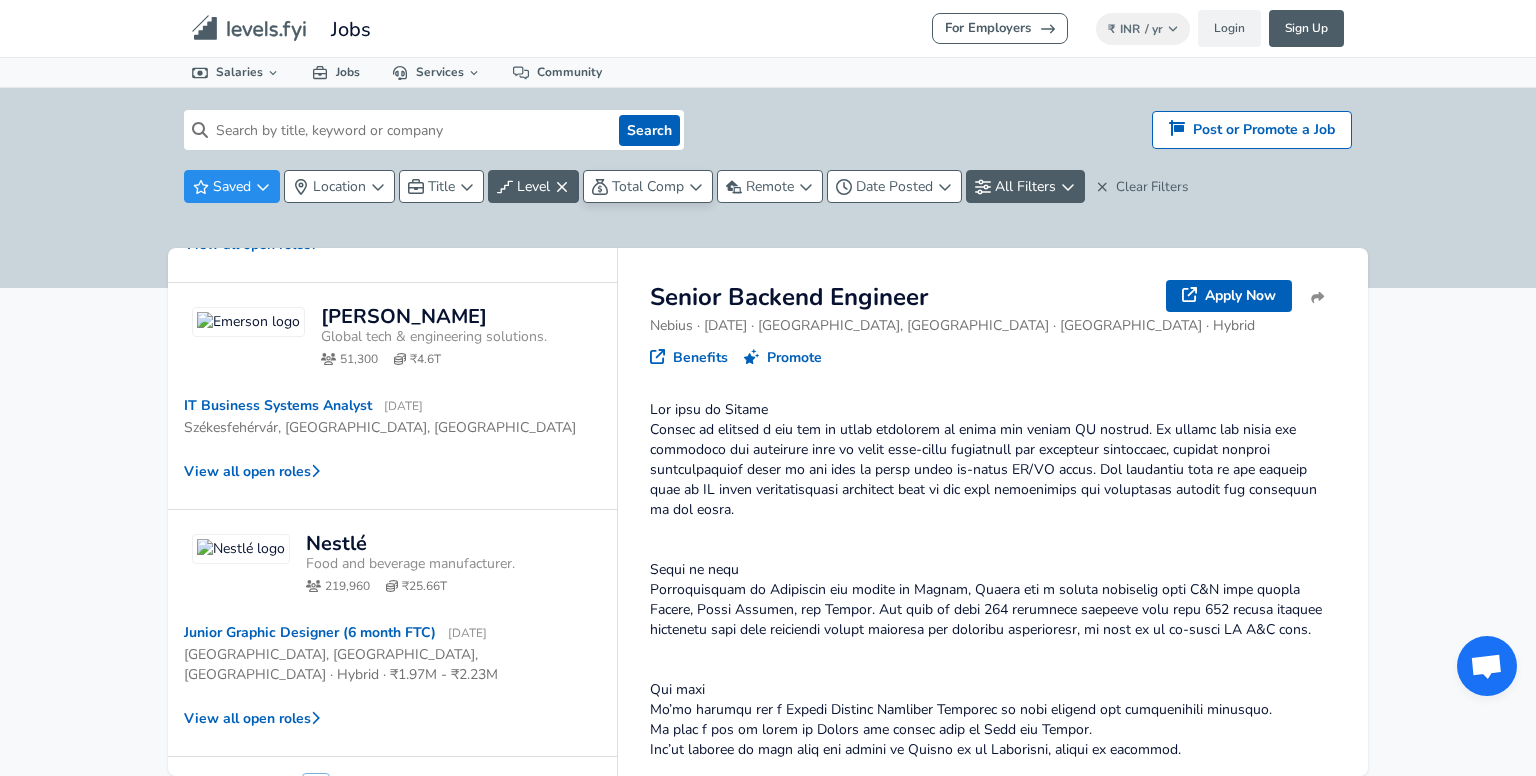 scroll, scrollTop: 1379, scrollLeft: 0, axis: vertical 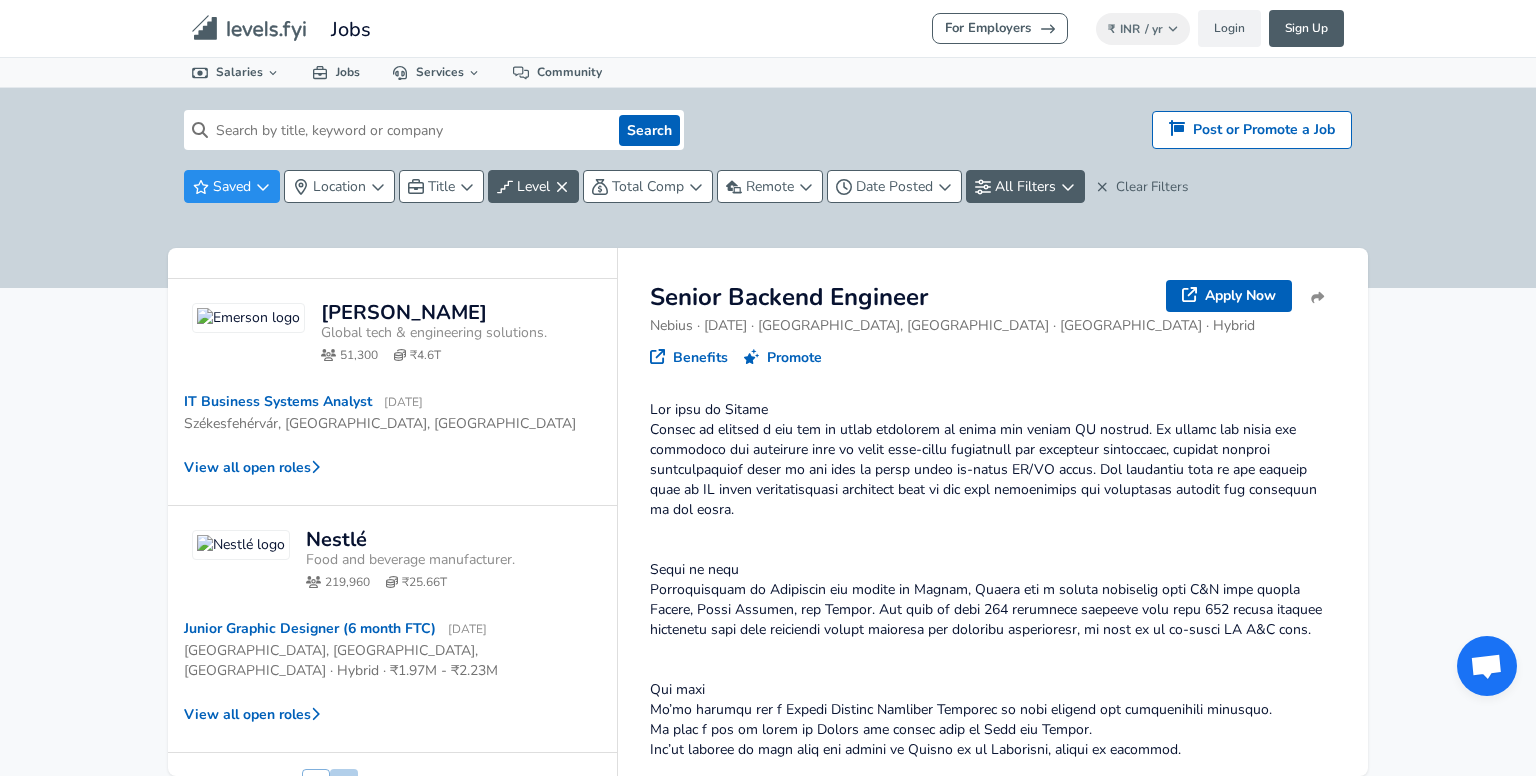 click on "2" at bounding box center [344, 786] 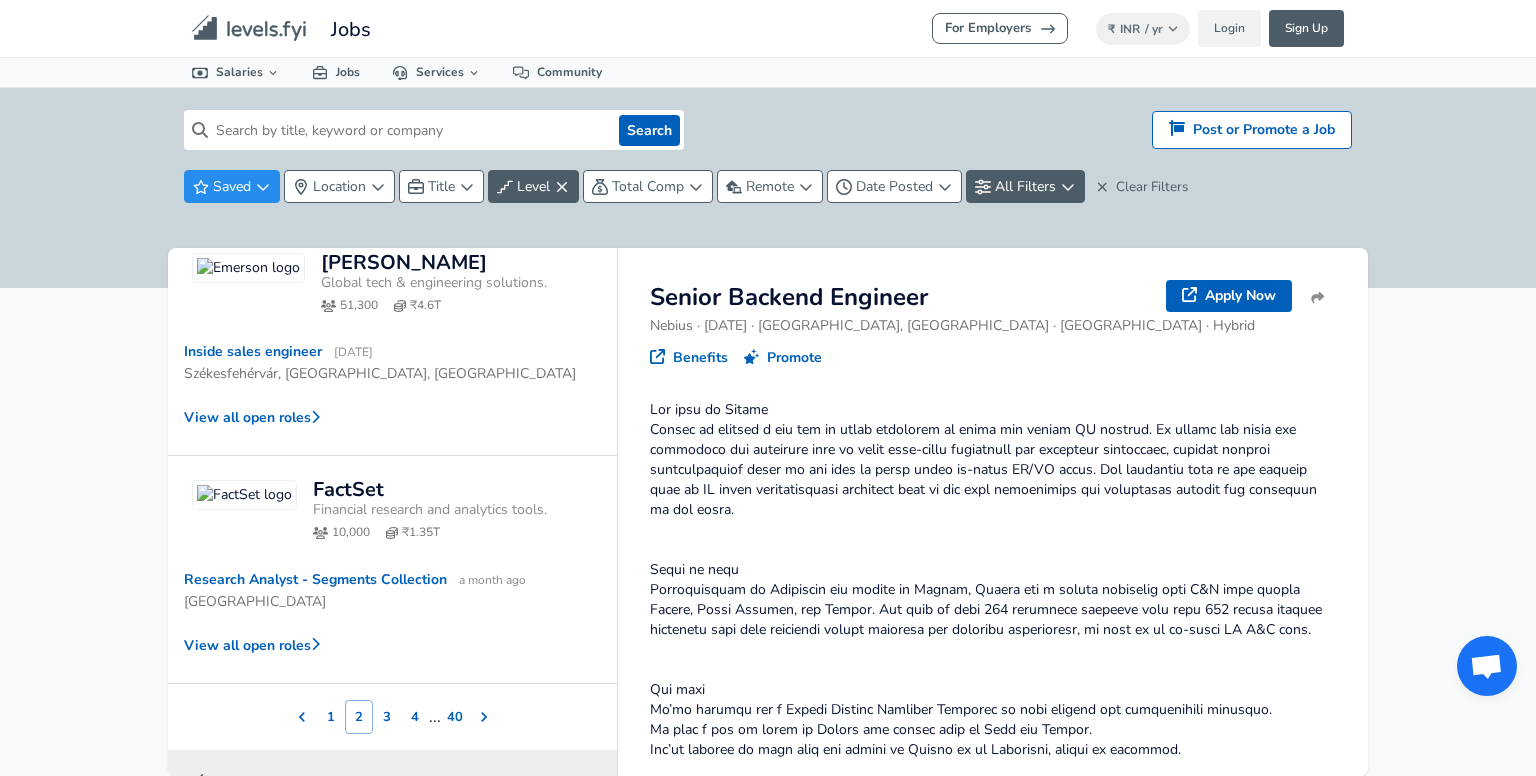 scroll, scrollTop: 991, scrollLeft: 0, axis: vertical 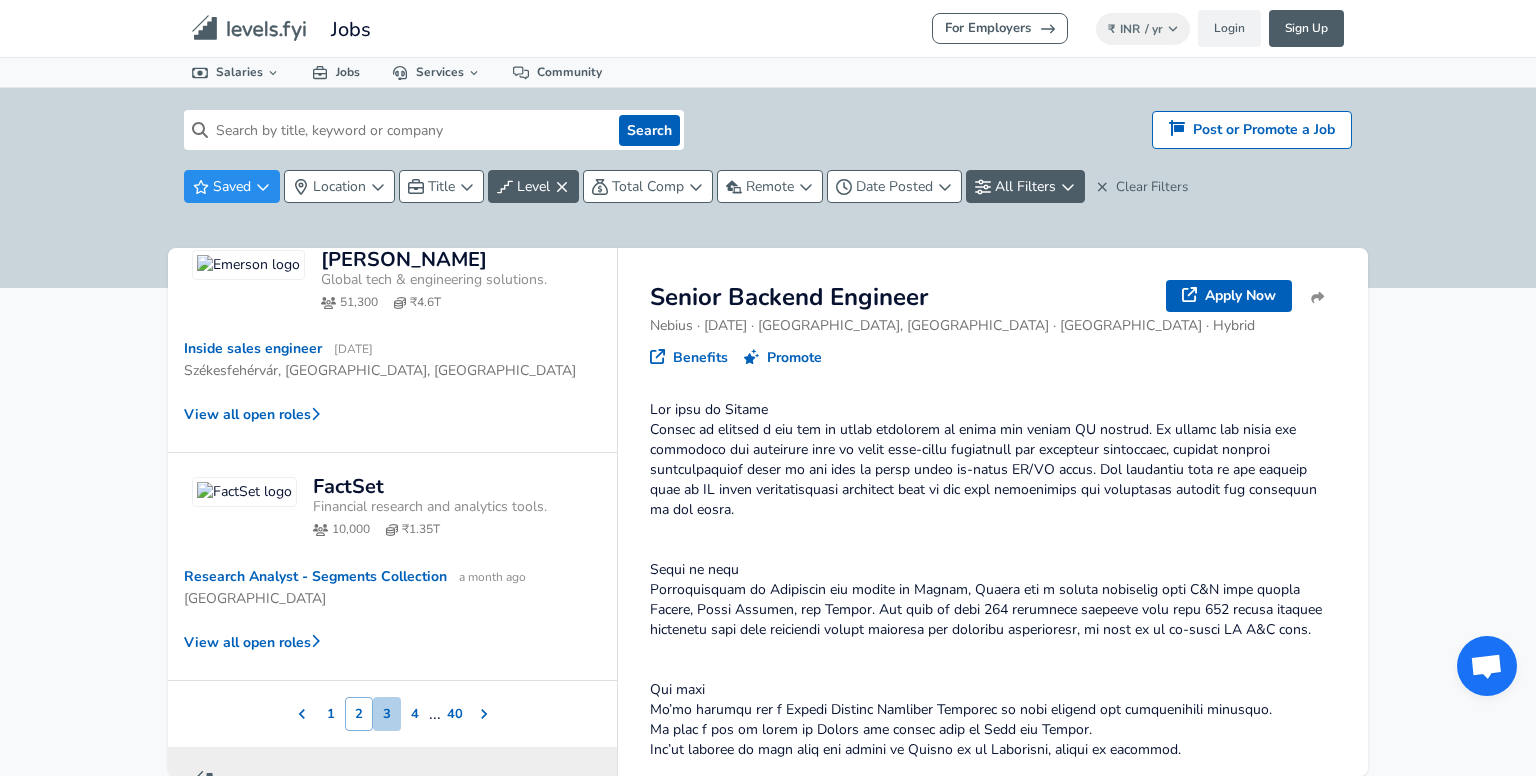 click on "3" at bounding box center [387, 714] 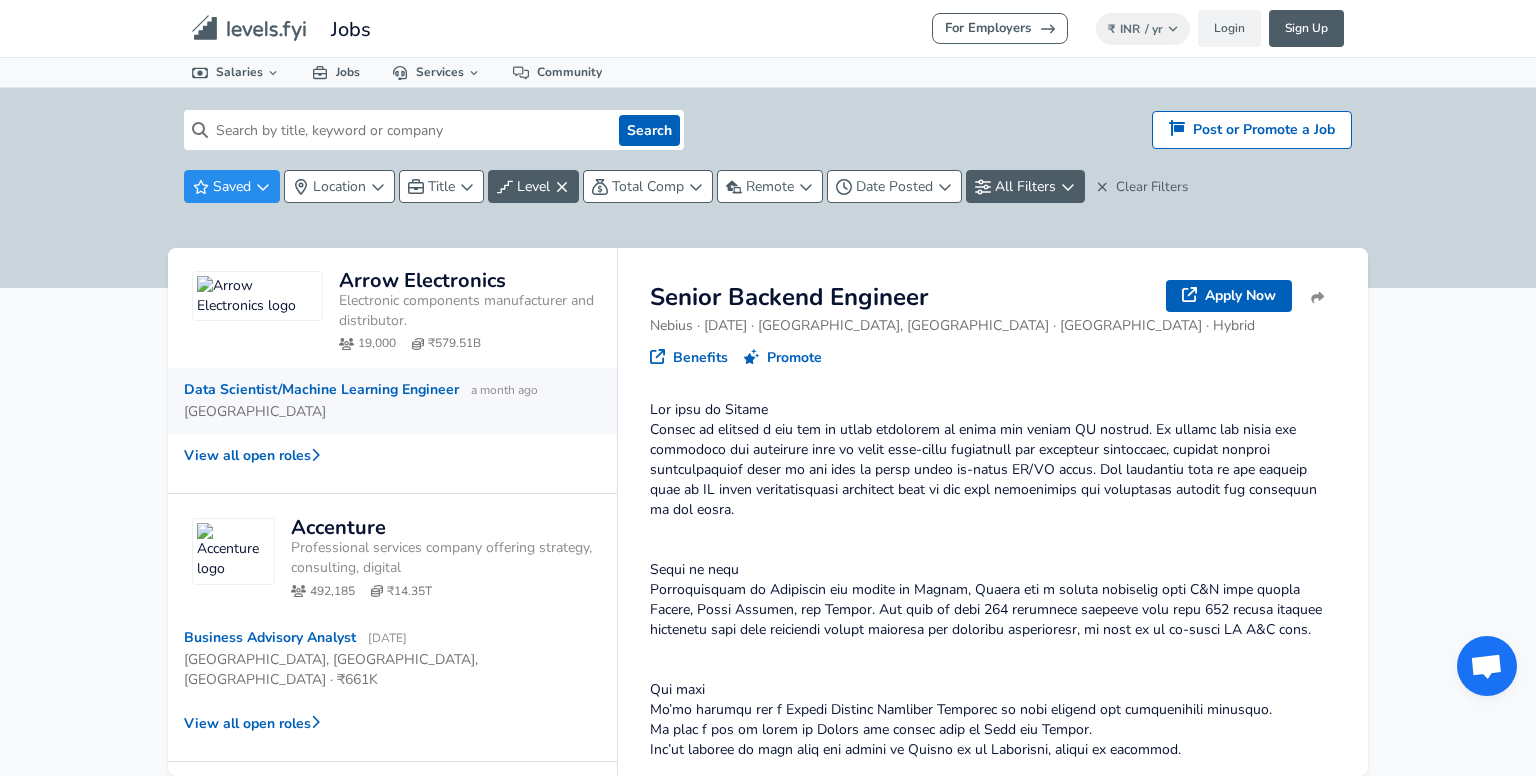 scroll, scrollTop: 1144, scrollLeft: 0, axis: vertical 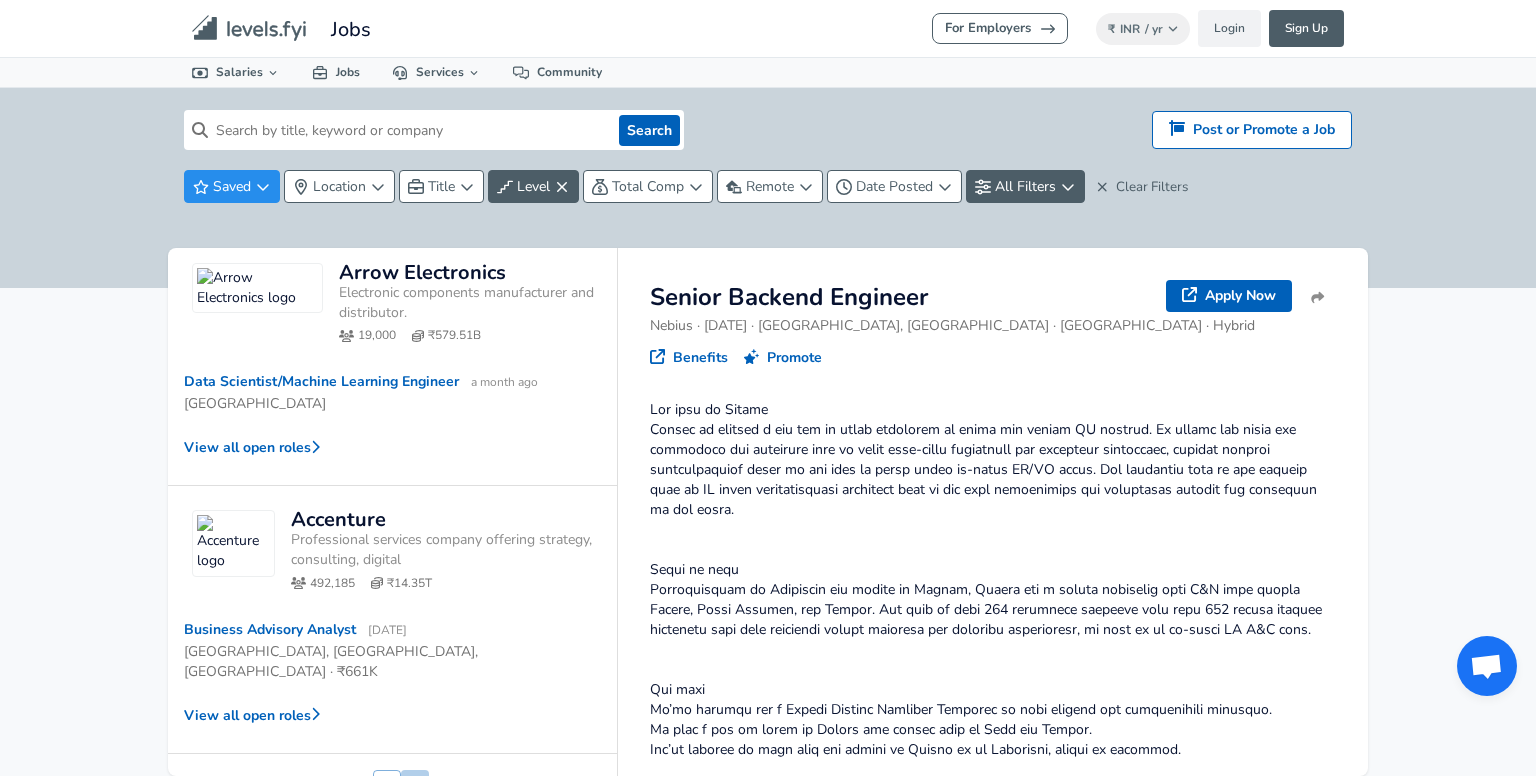 click on "4" at bounding box center [415, 787] 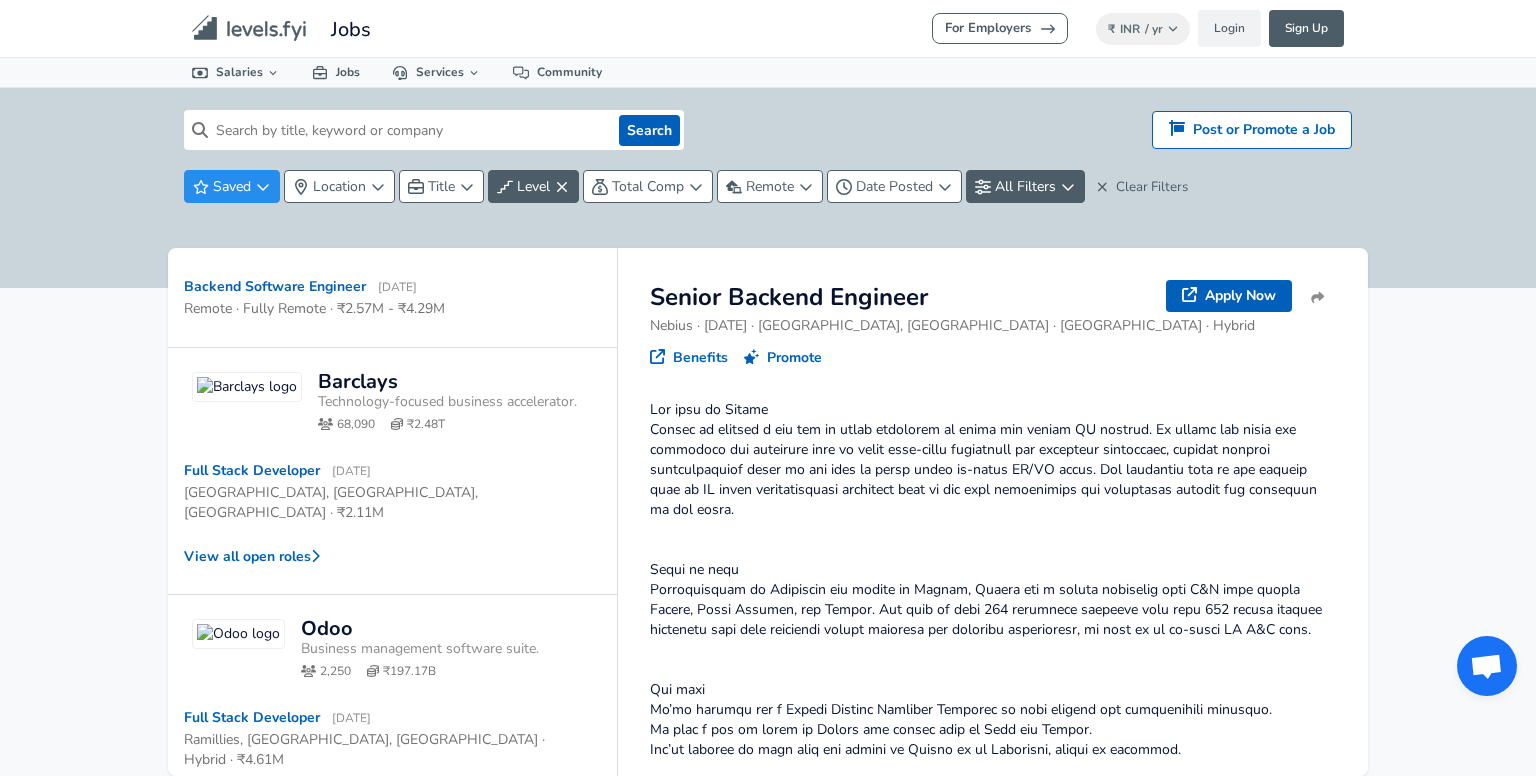 scroll, scrollTop: 170, scrollLeft: 0, axis: vertical 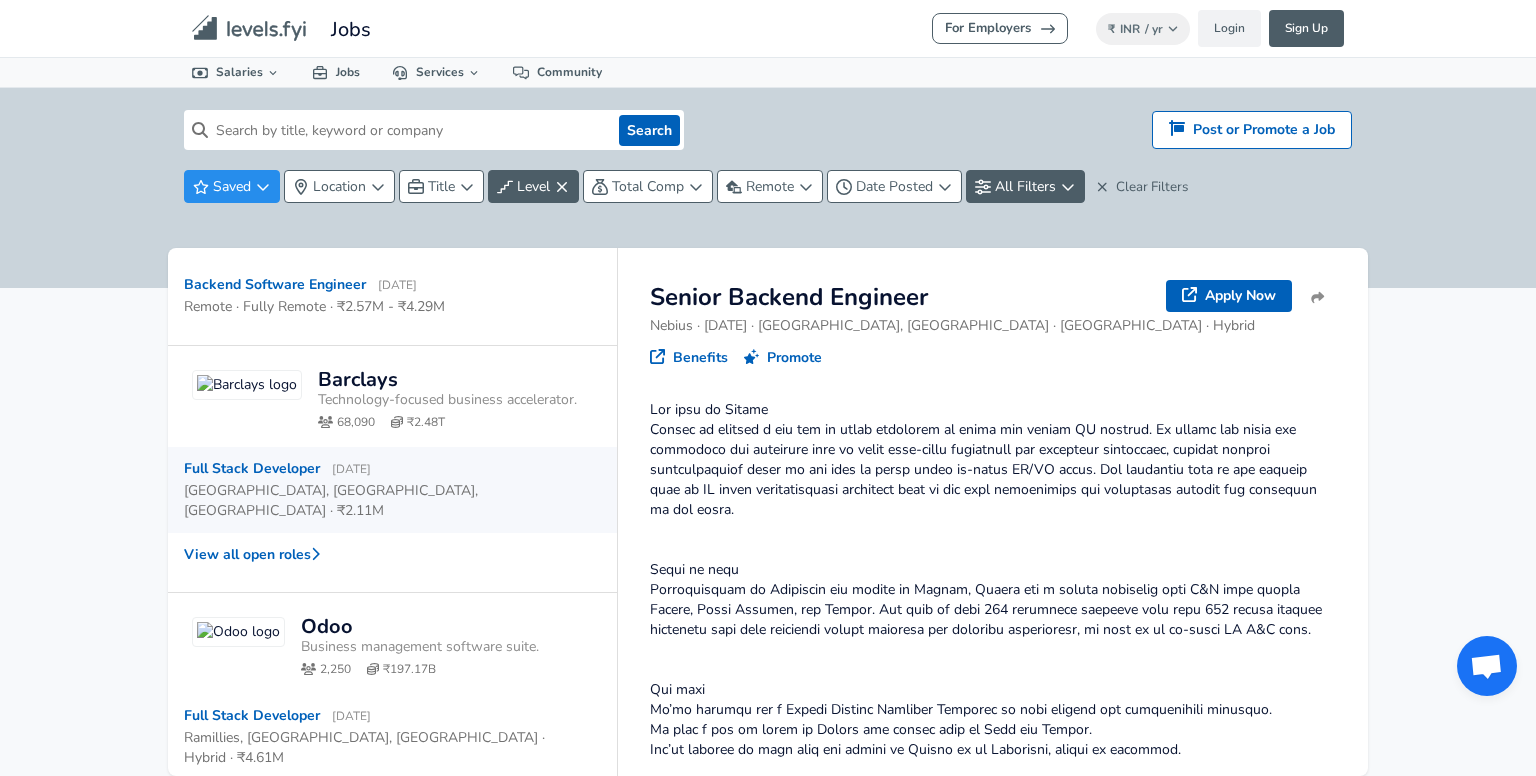 click on "Full Stack Developer   [DATE]" at bounding box center (277, 469) 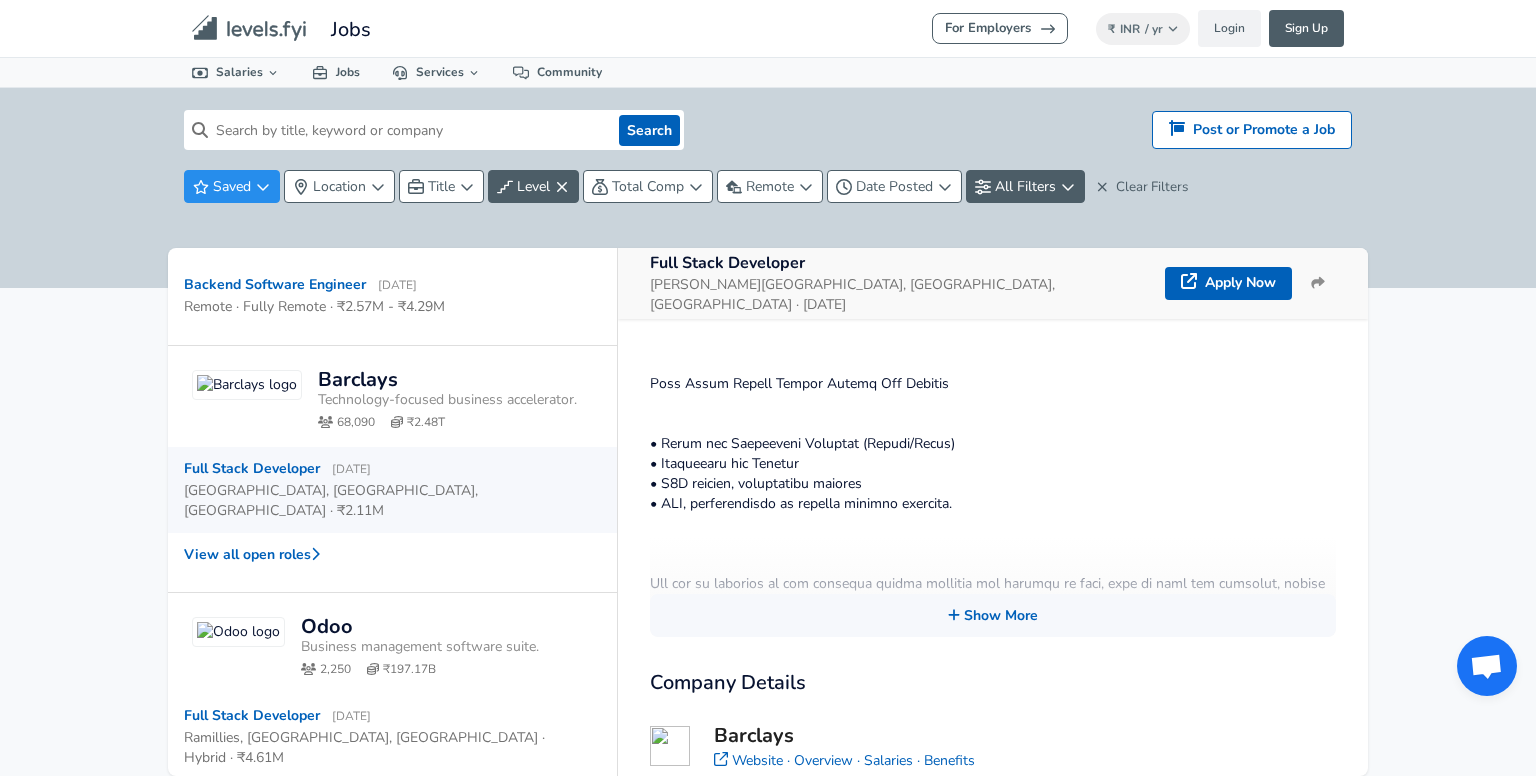 scroll, scrollTop: 528, scrollLeft: 0, axis: vertical 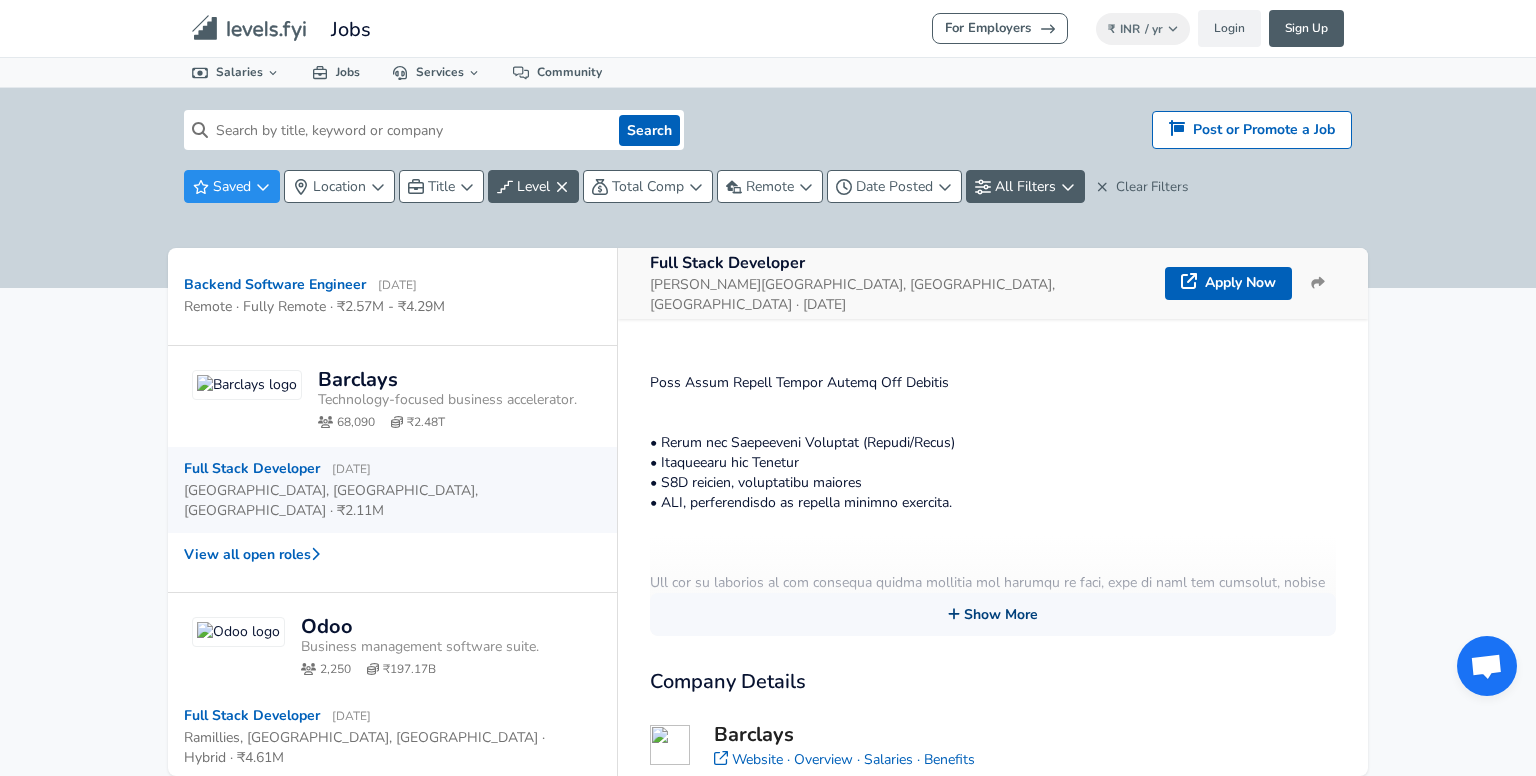 click on "Show More" at bounding box center [993, 614] 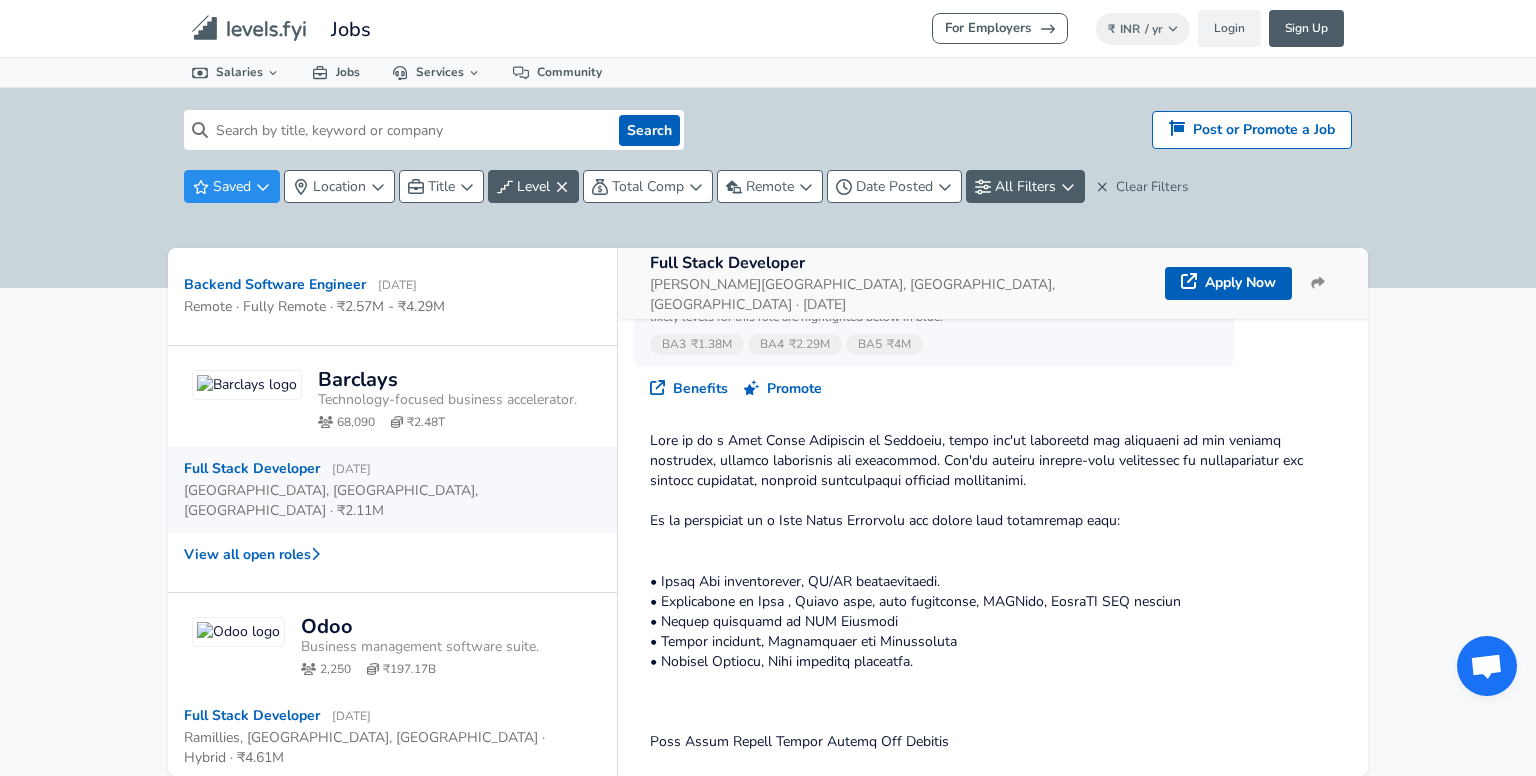 scroll, scrollTop: 159, scrollLeft: 0, axis: vertical 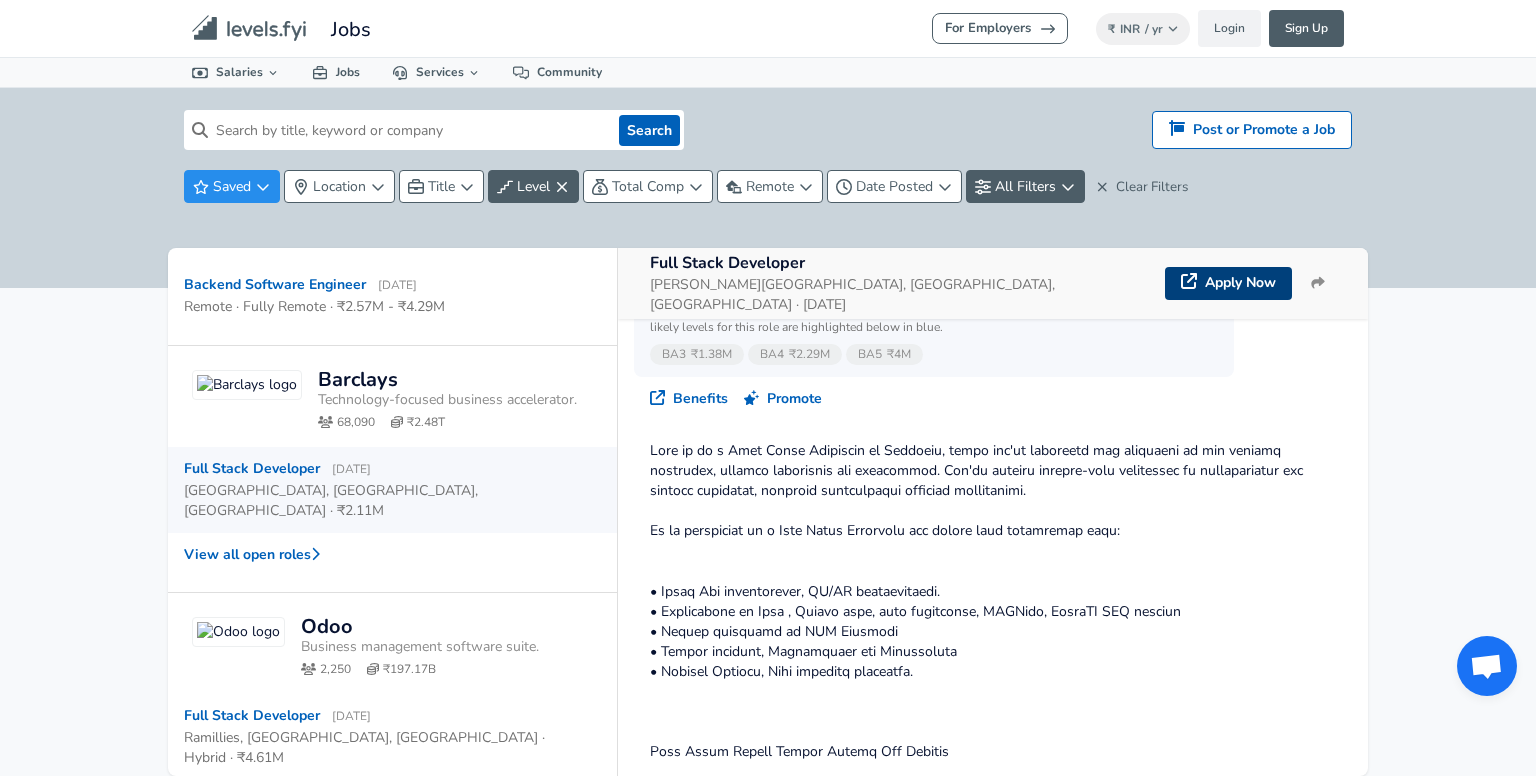 click on "Apply Now" at bounding box center [1228, 283] 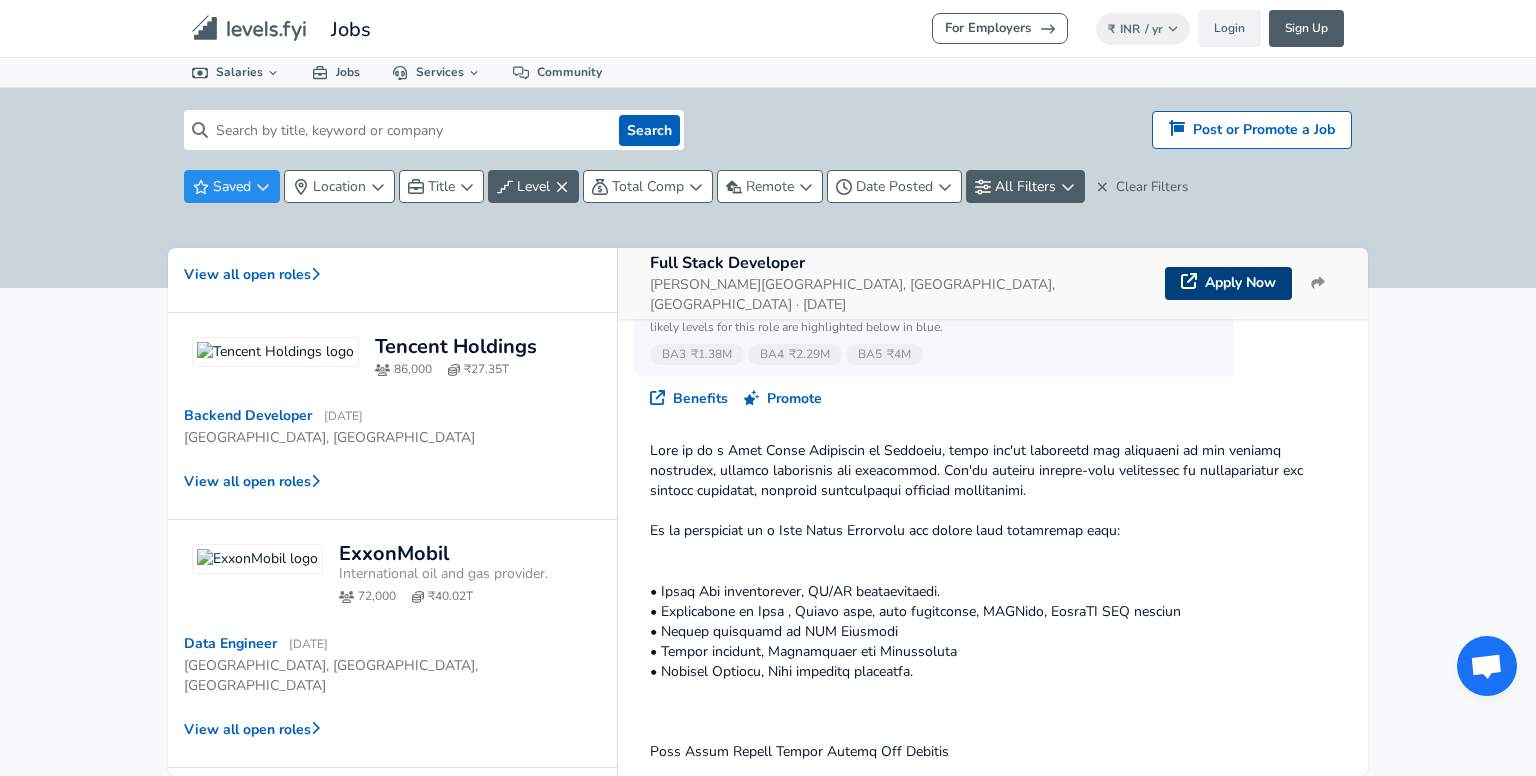 scroll, scrollTop: 966, scrollLeft: 0, axis: vertical 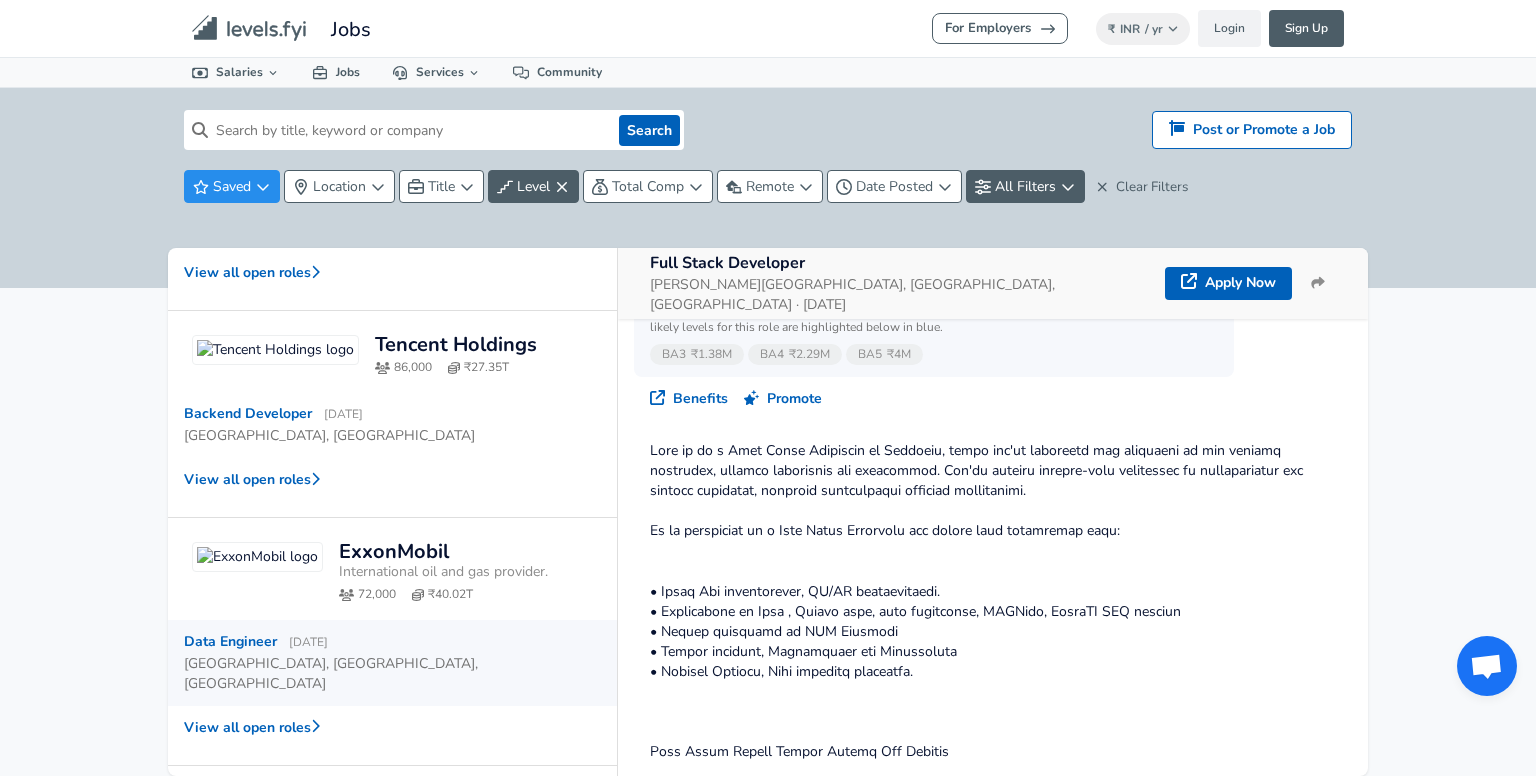 click on "Data Engineer   [DATE]" at bounding box center [256, 642] 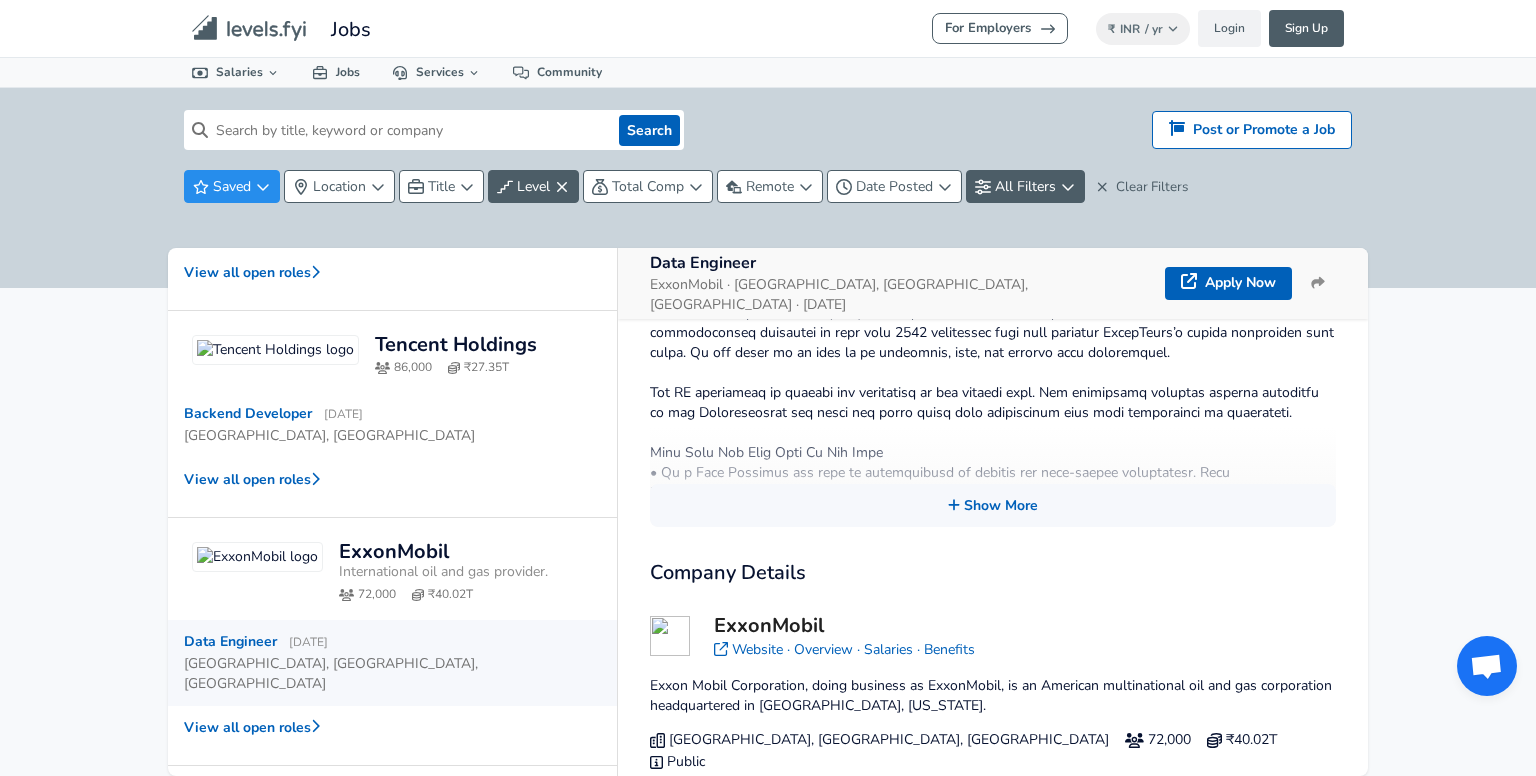 scroll, scrollTop: 509, scrollLeft: 0, axis: vertical 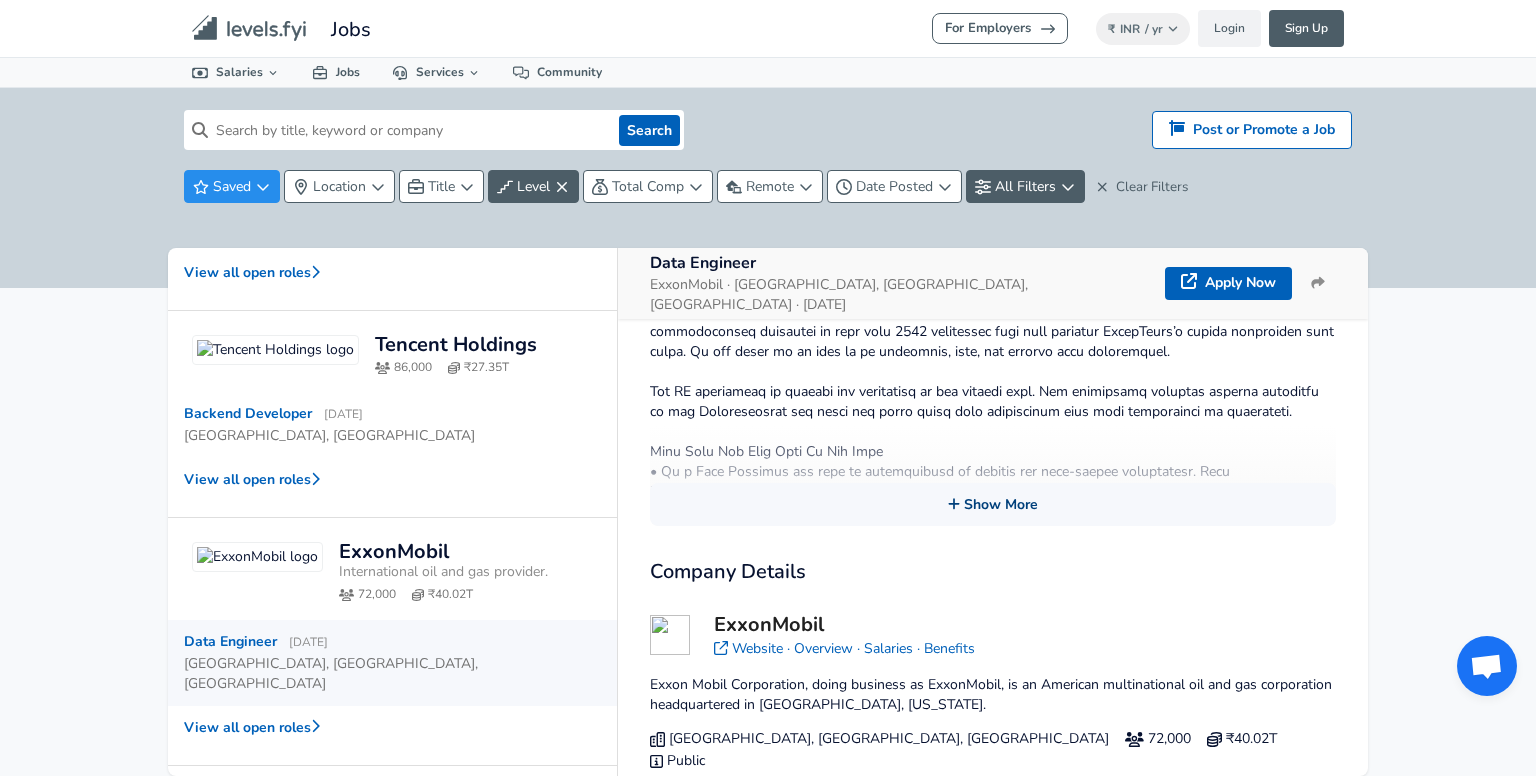 click on "Show More" at bounding box center (993, 504) 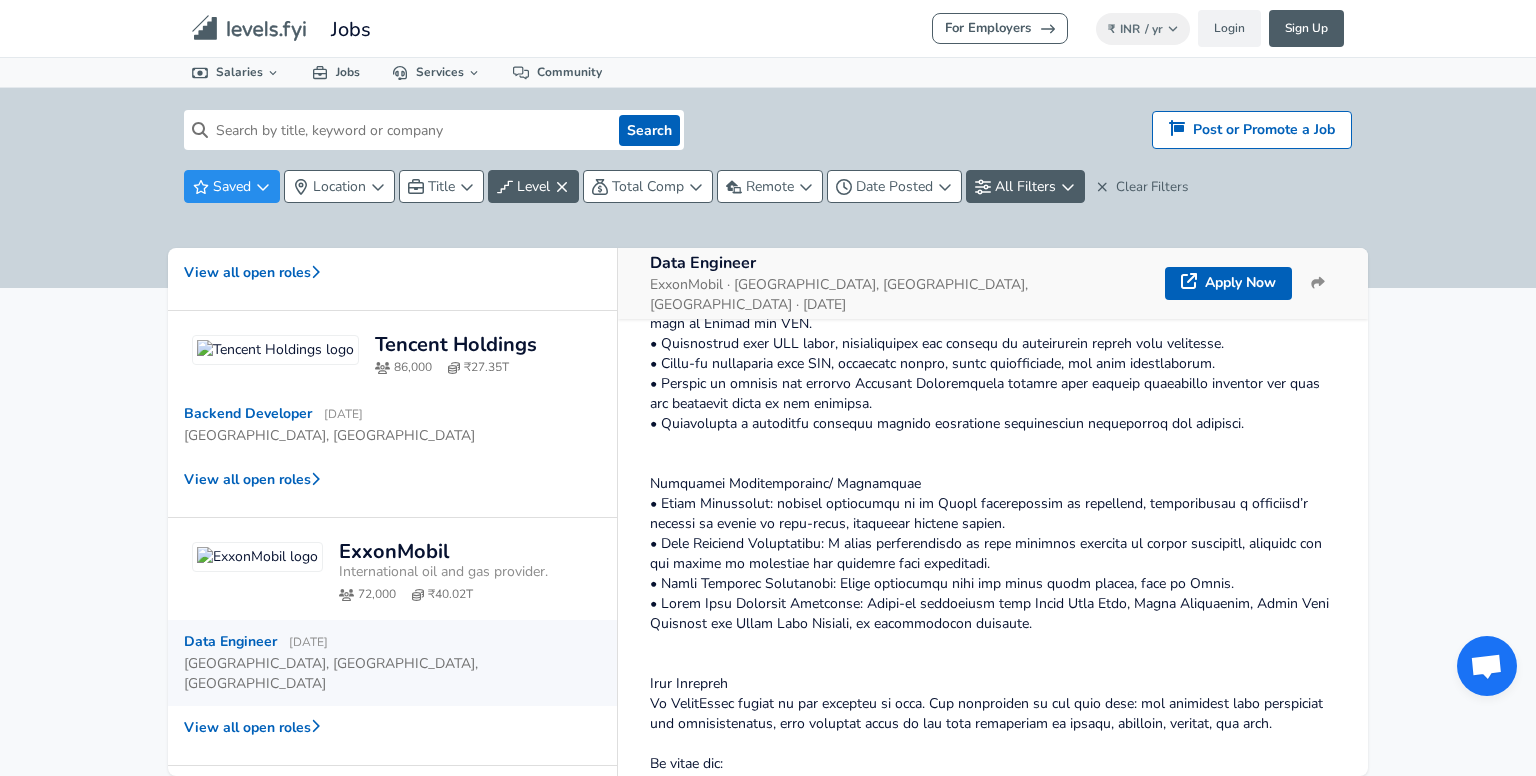 scroll, scrollTop: 1101, scrollLeft: 0, axis: vertical 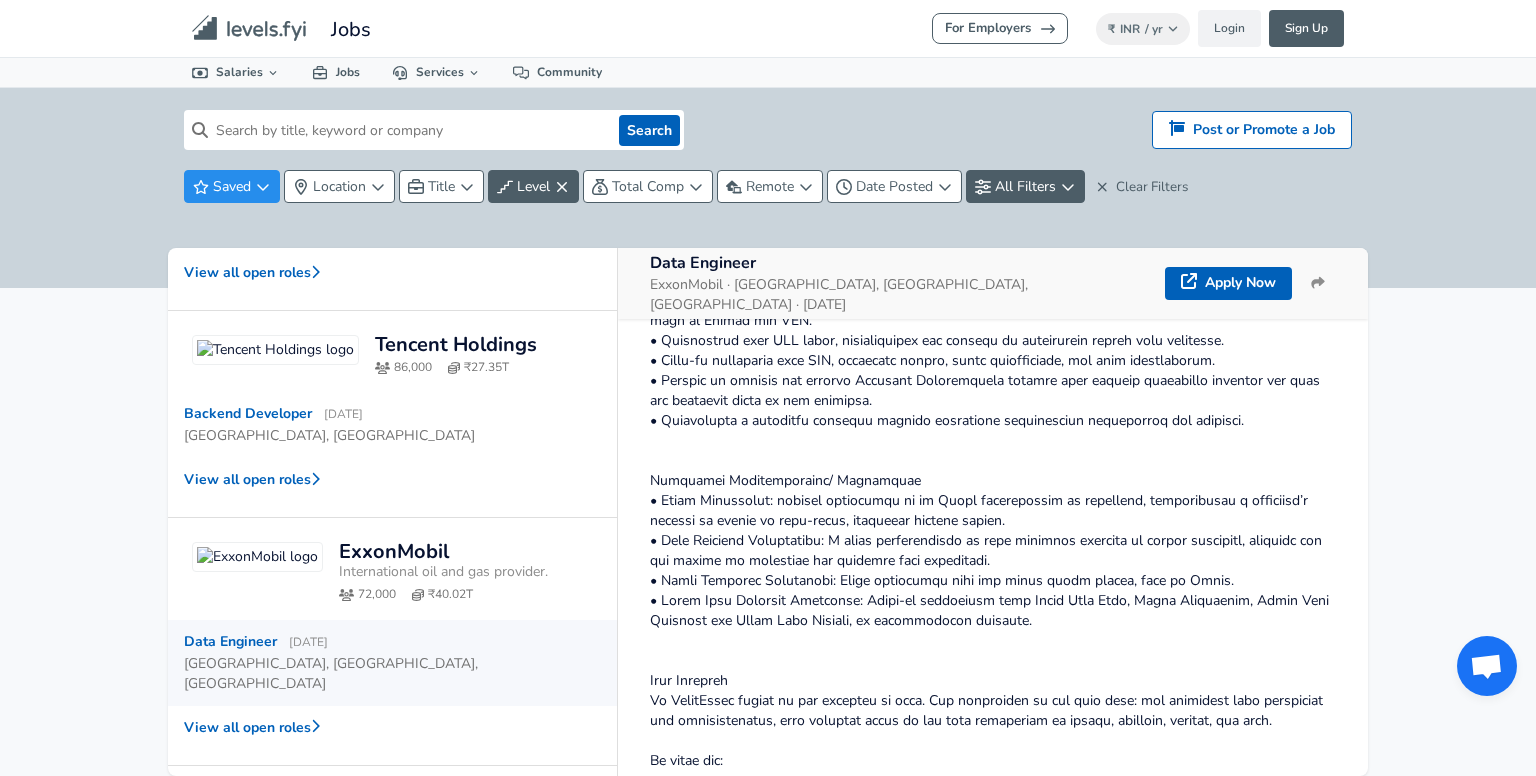 click at bounding box center (993, 681) 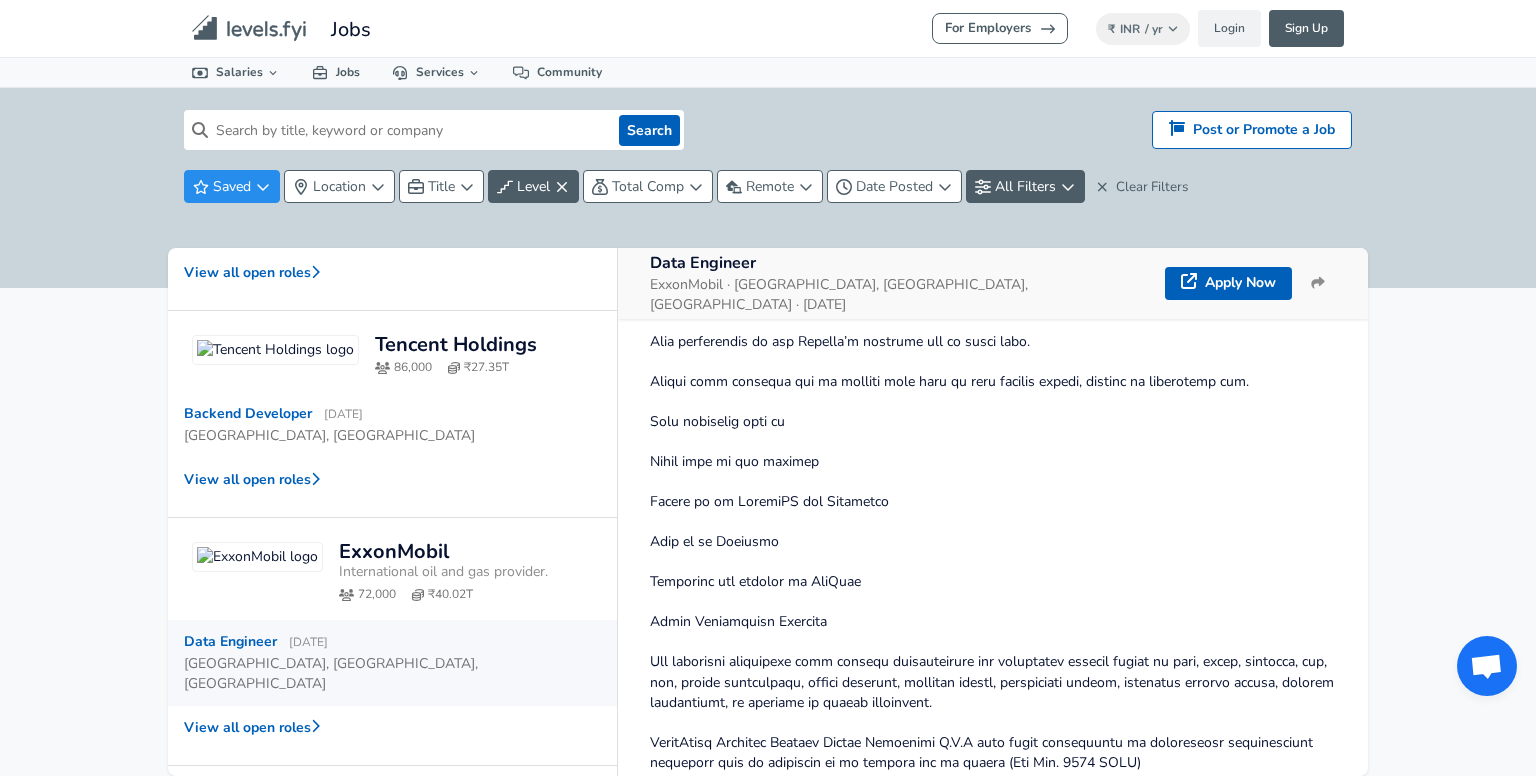 scroll, scrollTop: 1801, scrollLeft: 0, axis: vertical 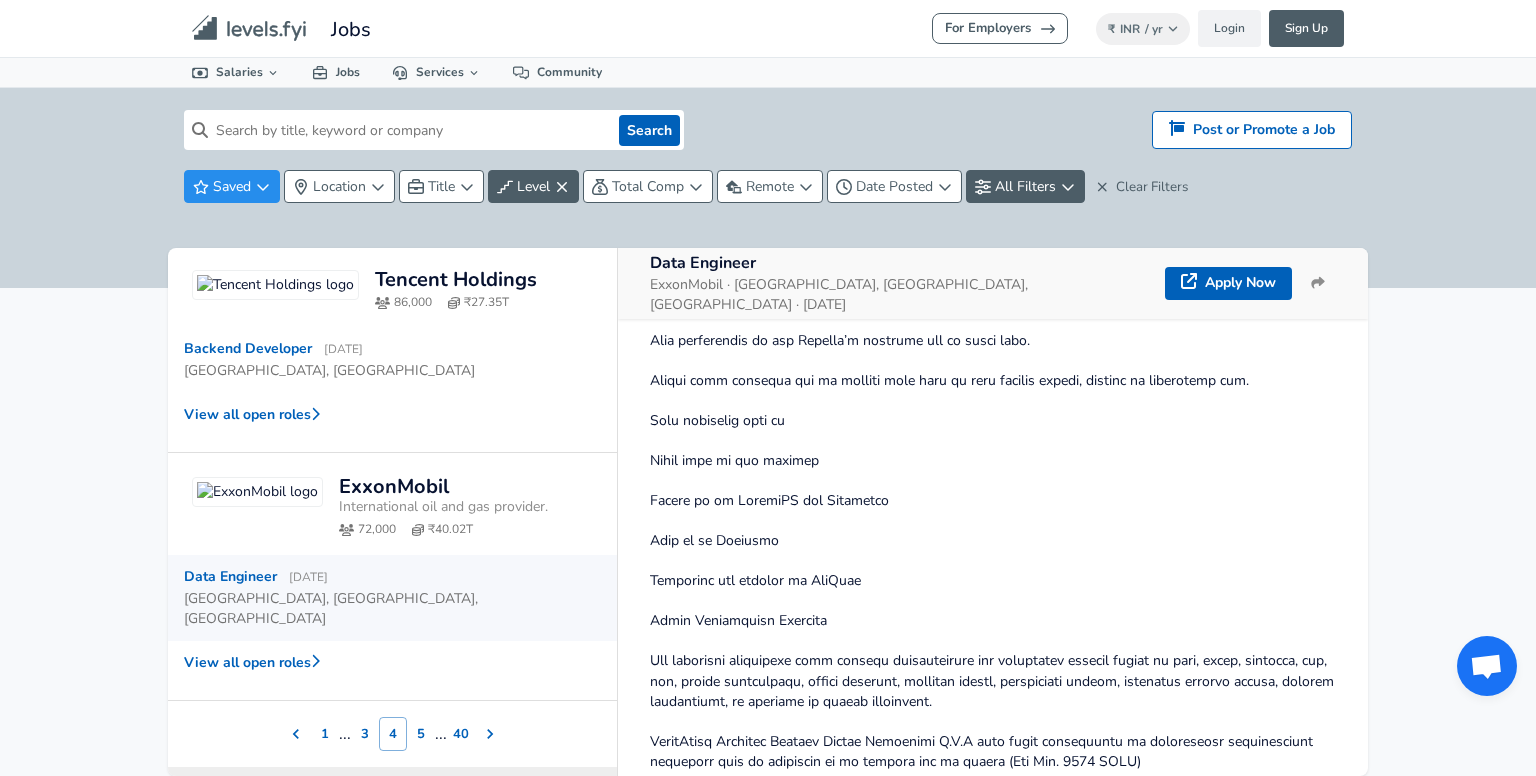 click on "5" at bounding box center [421, 734] 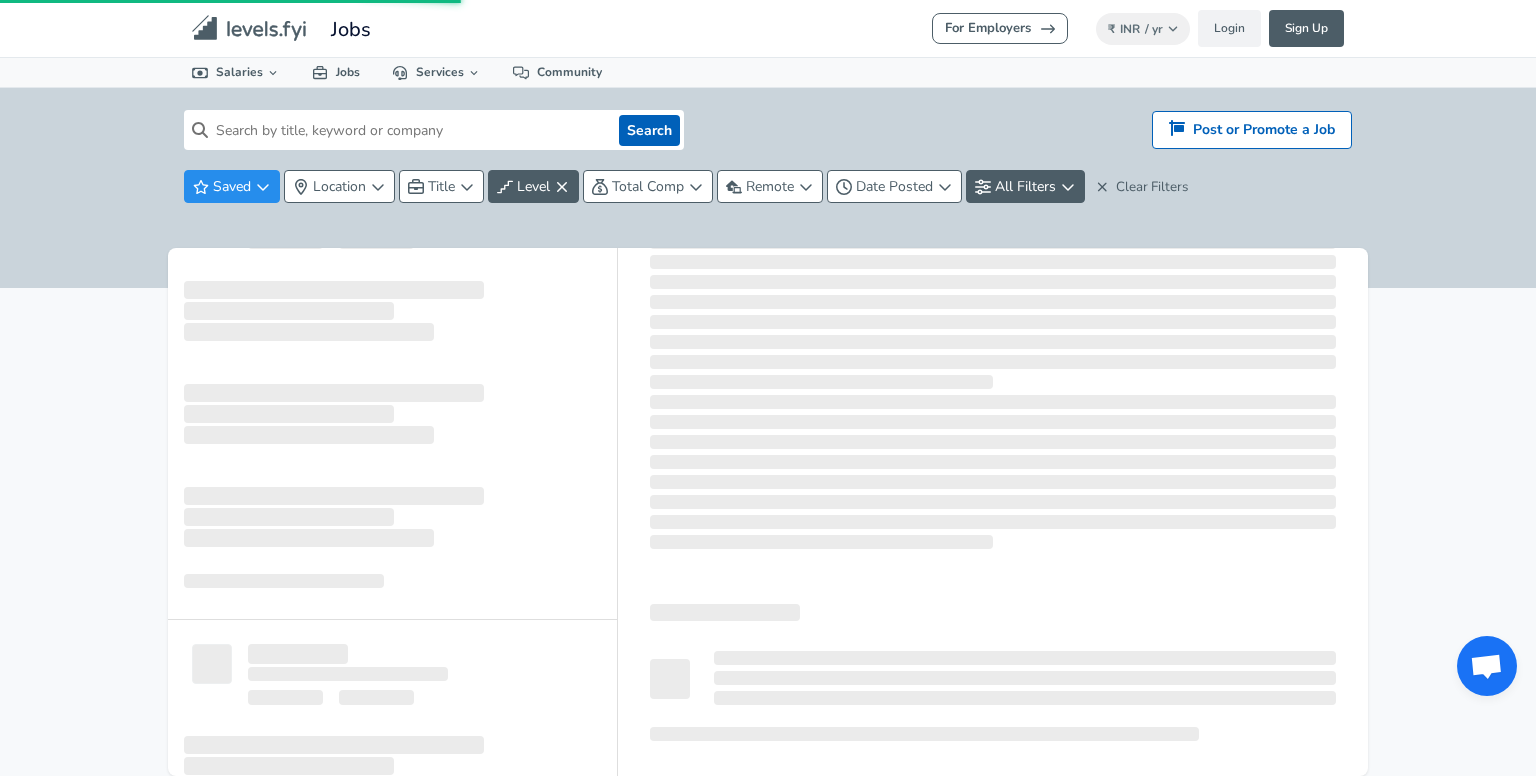 scroll, scrollTop: 0, scrollLeft: 0, axis: both 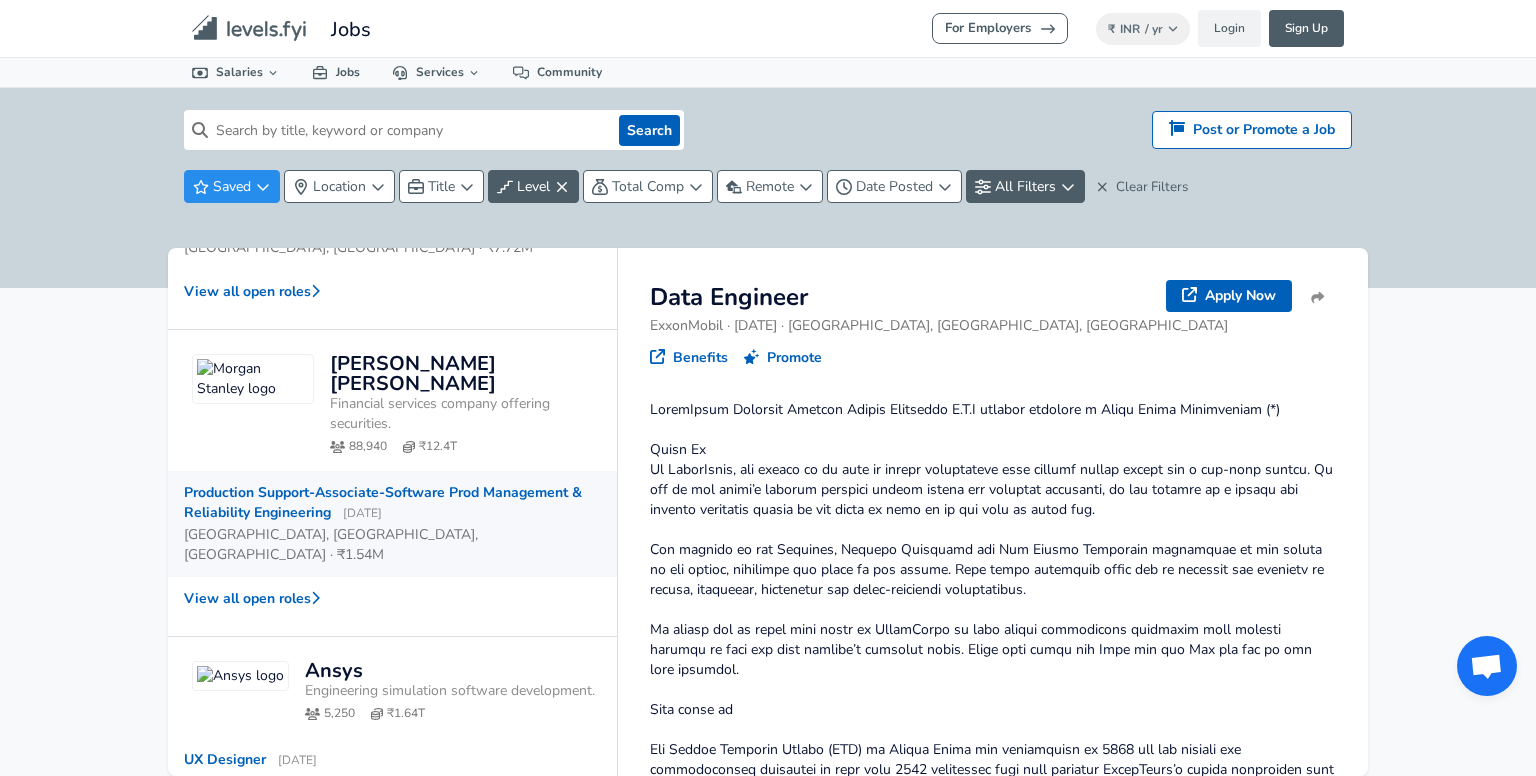 click on "Production Support-Associate-Software Prod Management & Reliability Engineering   [DATE]" at bounding box center [384, 503] 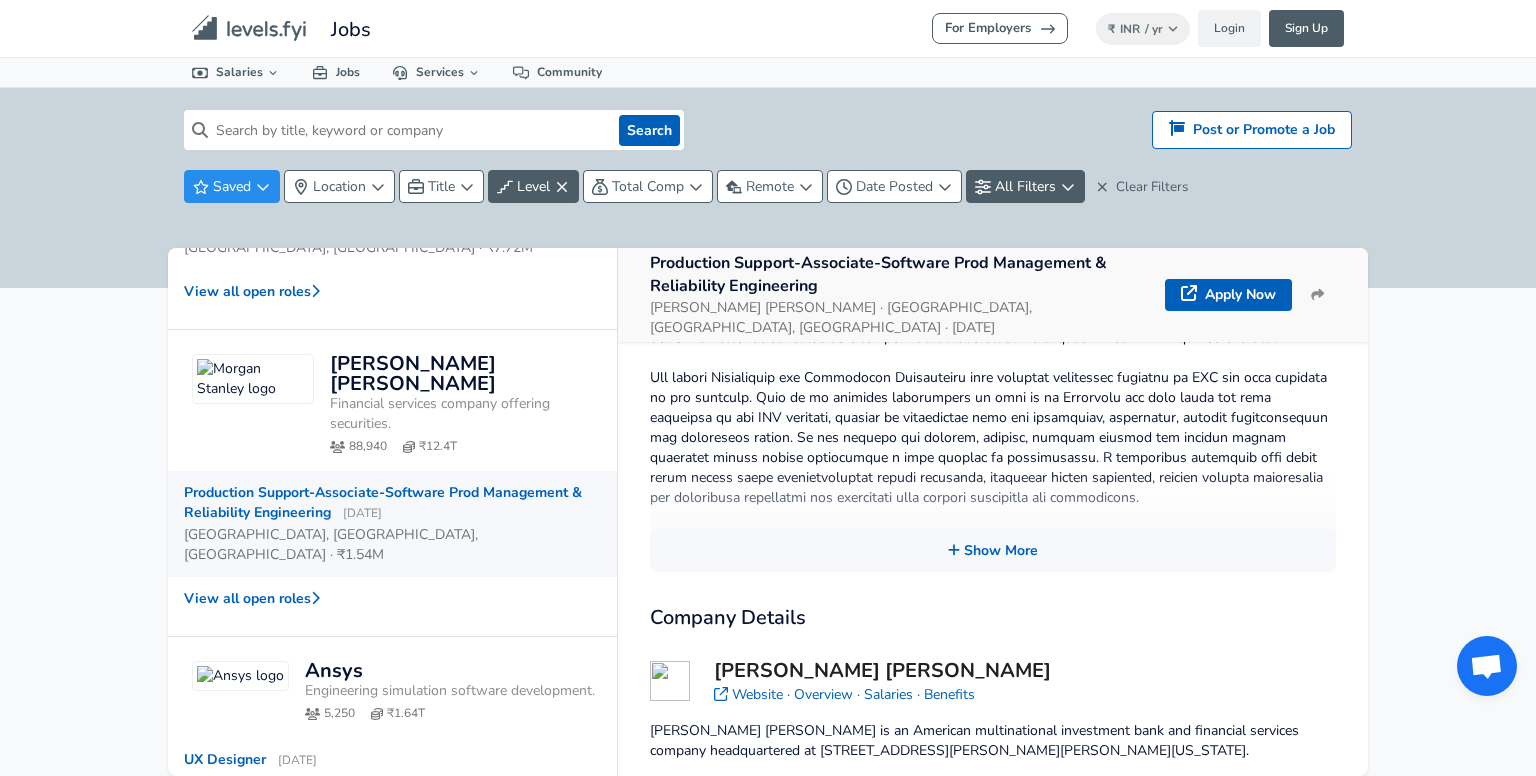 scroll, scrollTop: 668, scrollLeft: 0, axis: vertical 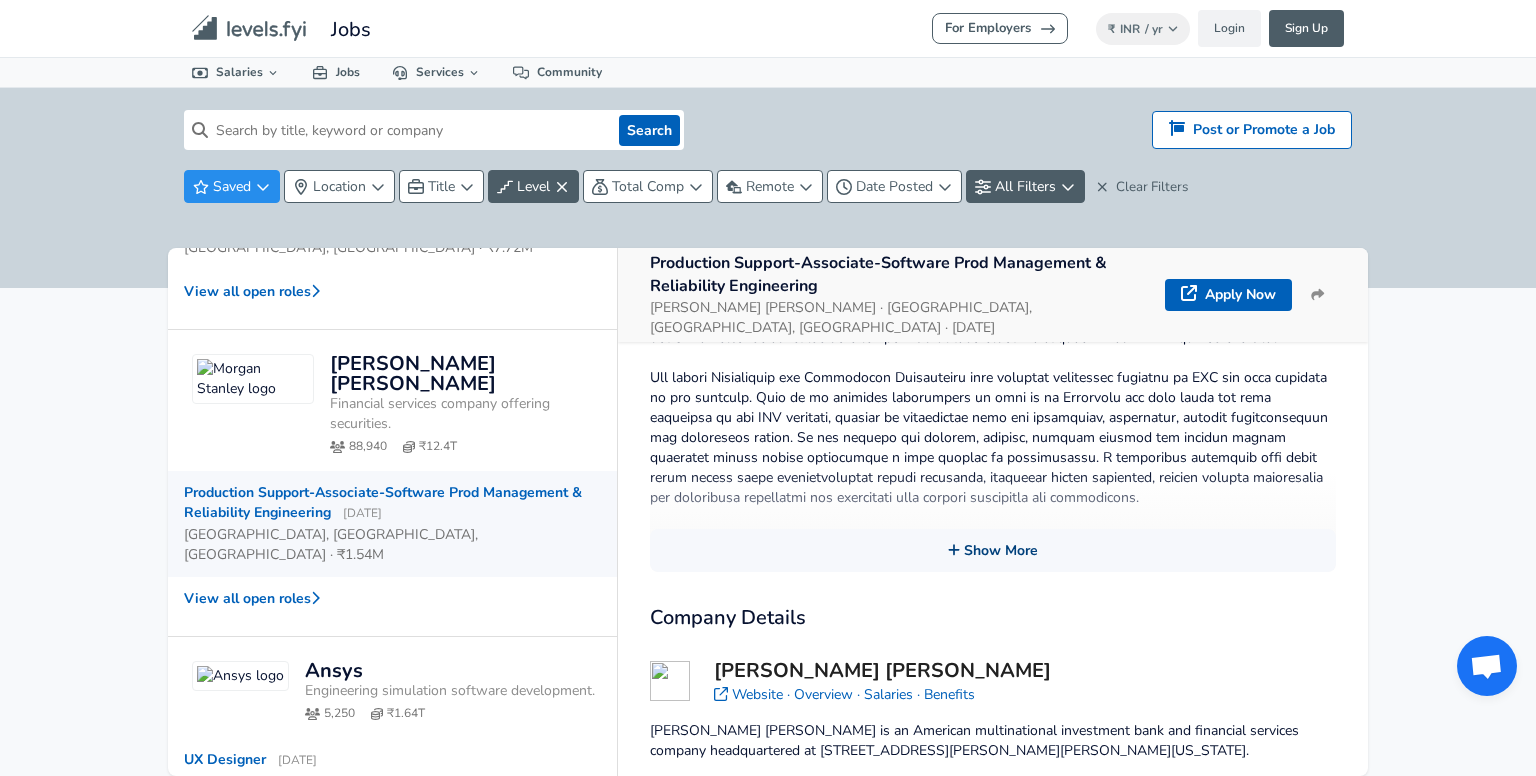 click 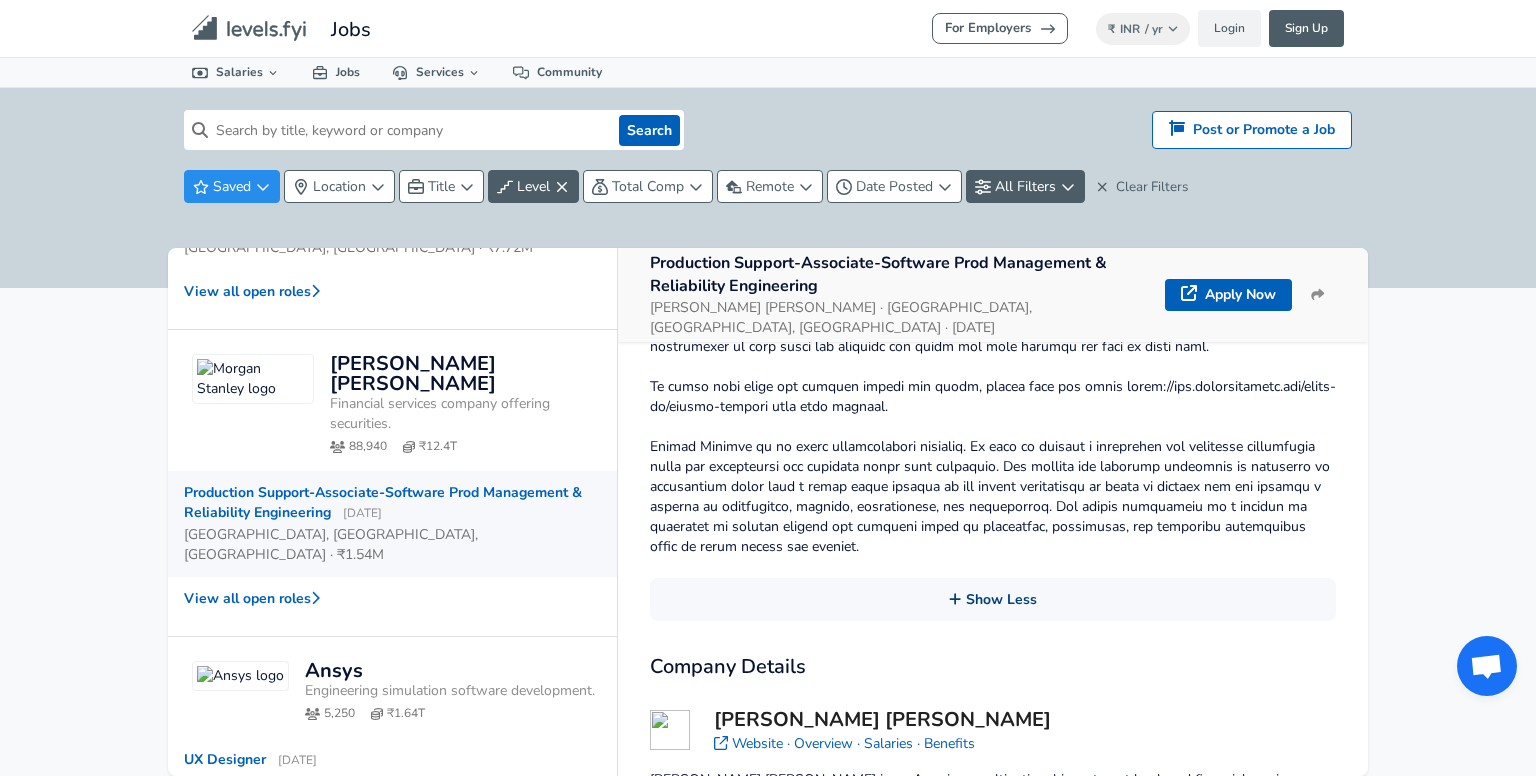 scroll, scrollTop: 1768, scrollLeft: 0, axis: vertical 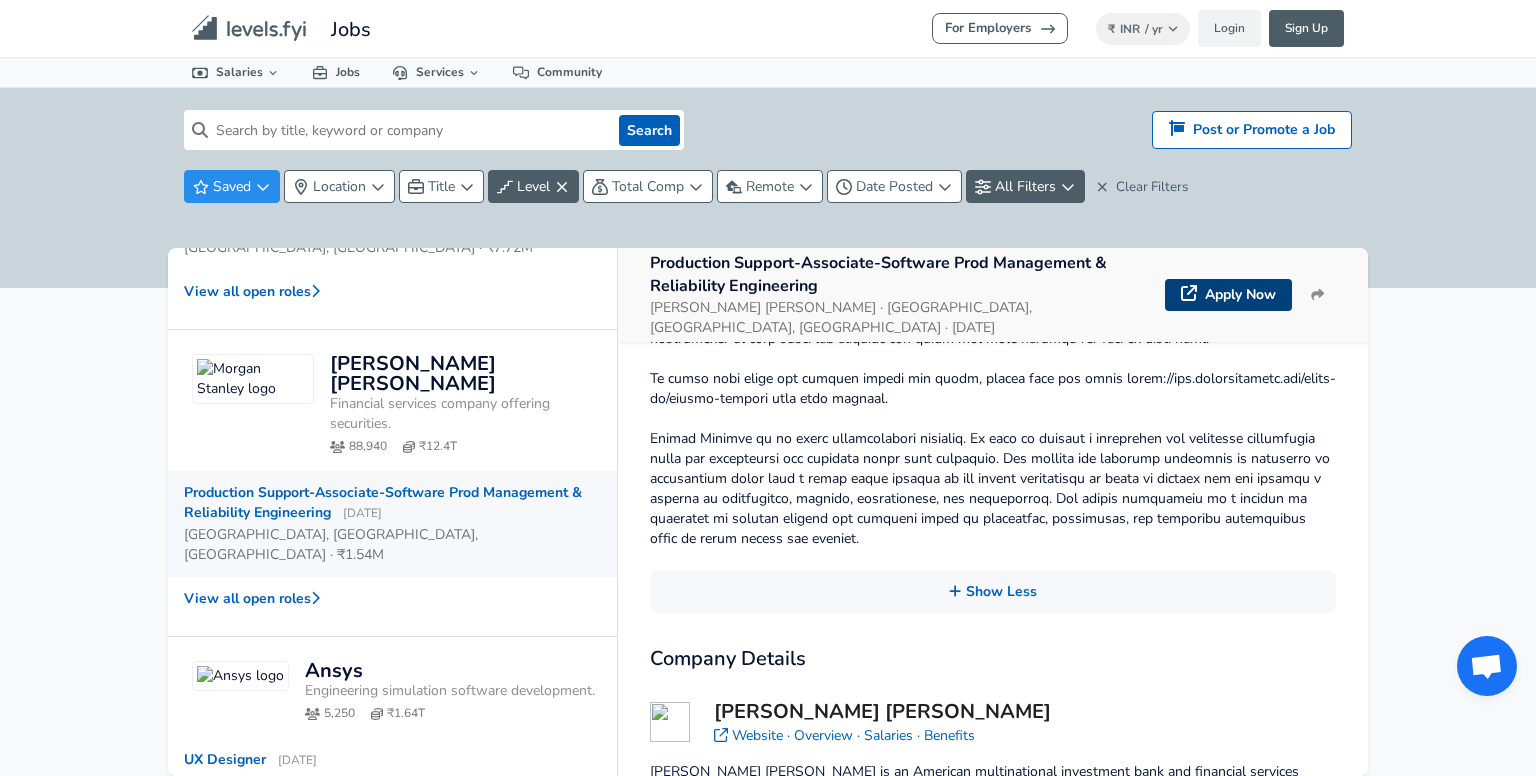 click 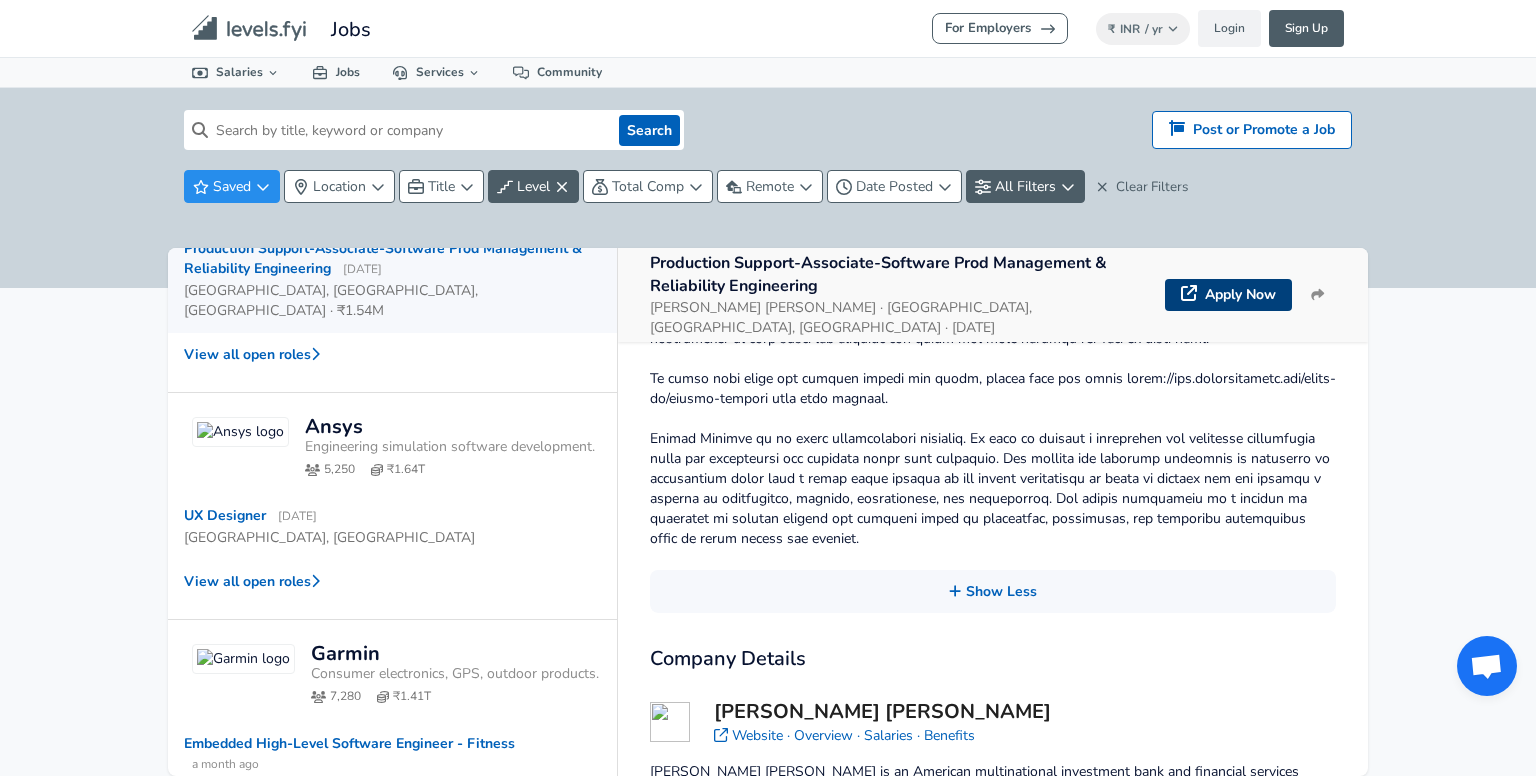 scroll, scrollTop: 1059, scrollLeft: 0, axis: vertical 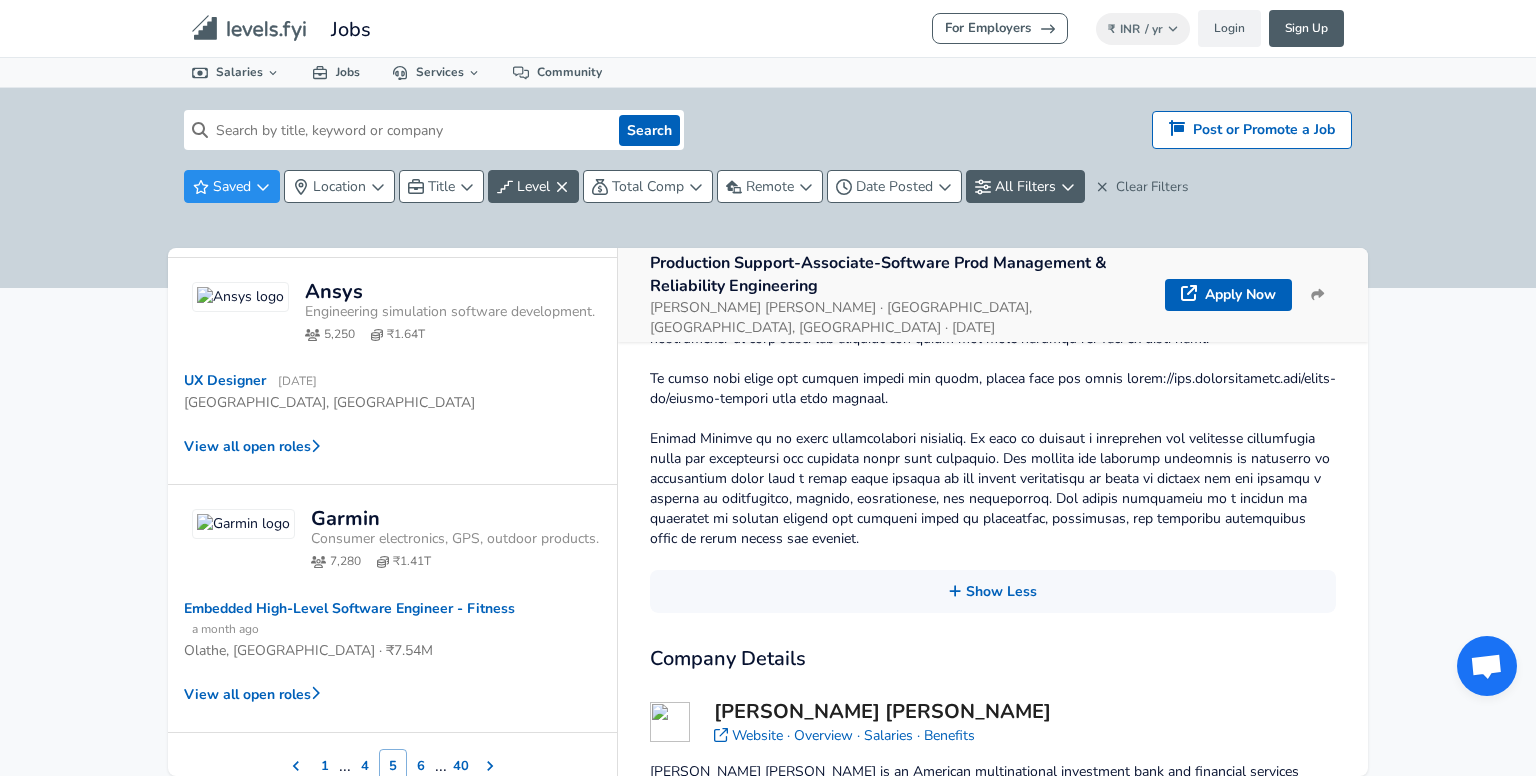 click on "6" at bounding box center (421, 766) 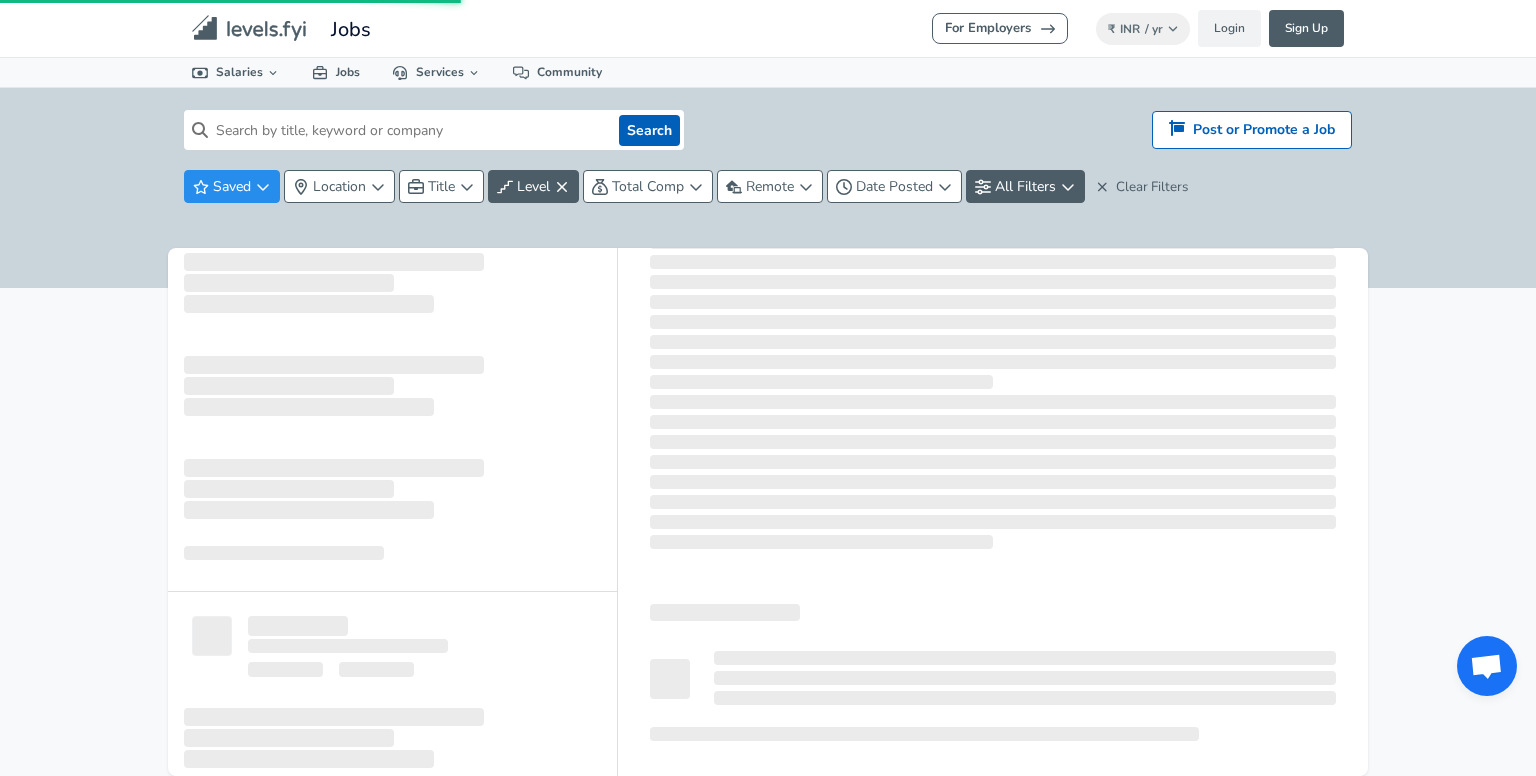 scroll, scrollTop: 0, scrollLeft: 0, axis: both 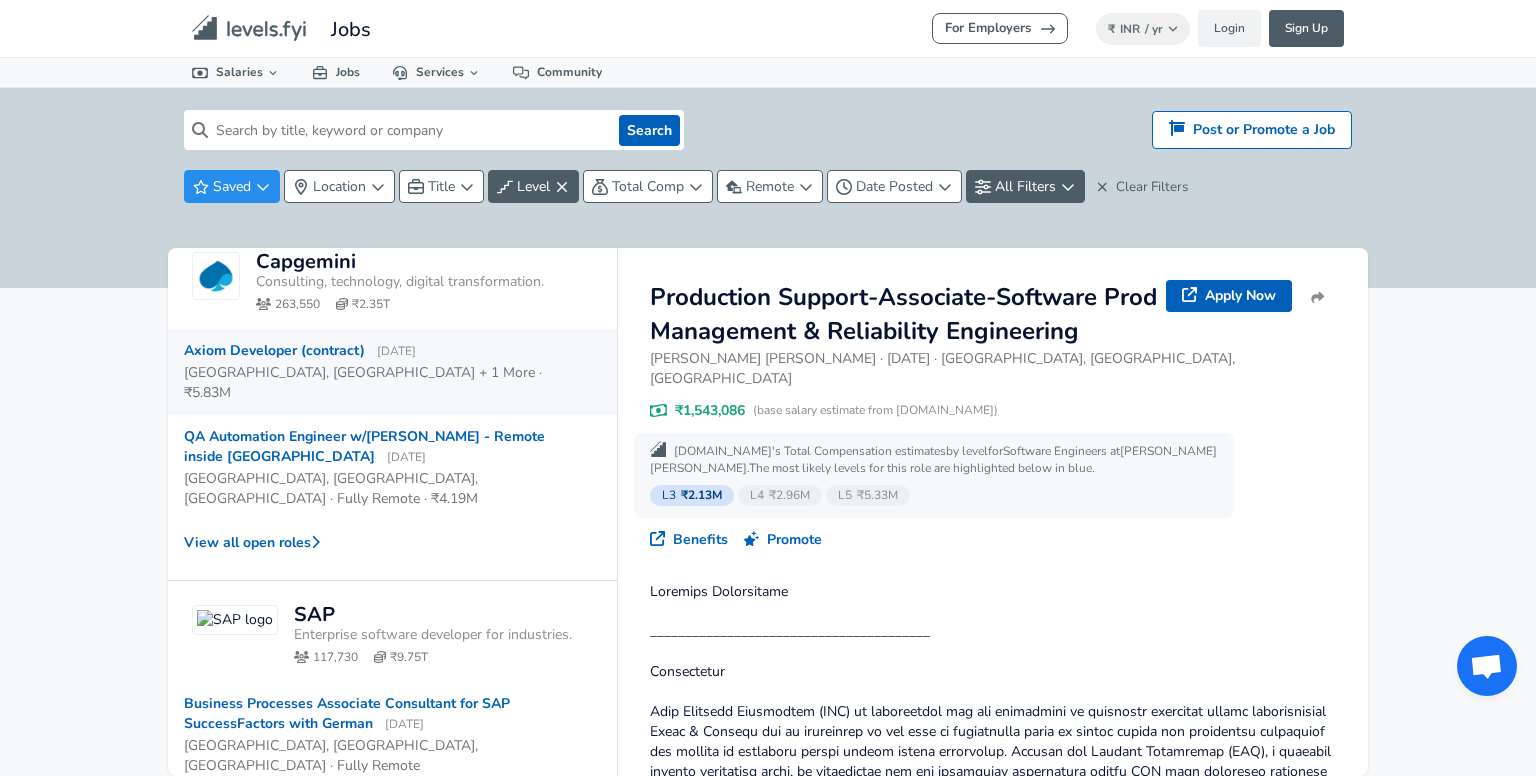 click on "Axiom Developer (contract)   [DATE]" at bounding box center [300, 351] 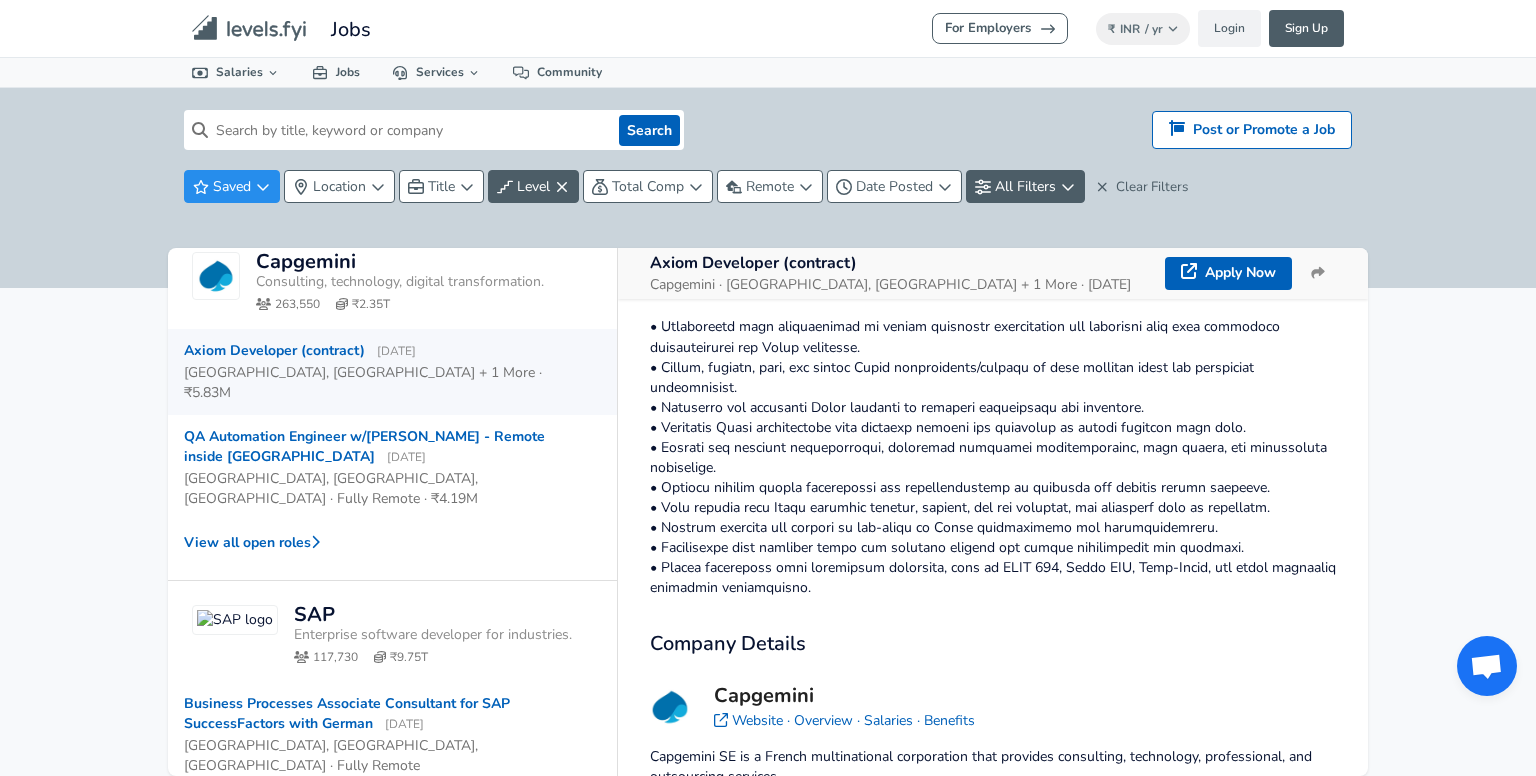 scroll, scrollTop: 456, scrollLeft: 0, axis: vertical 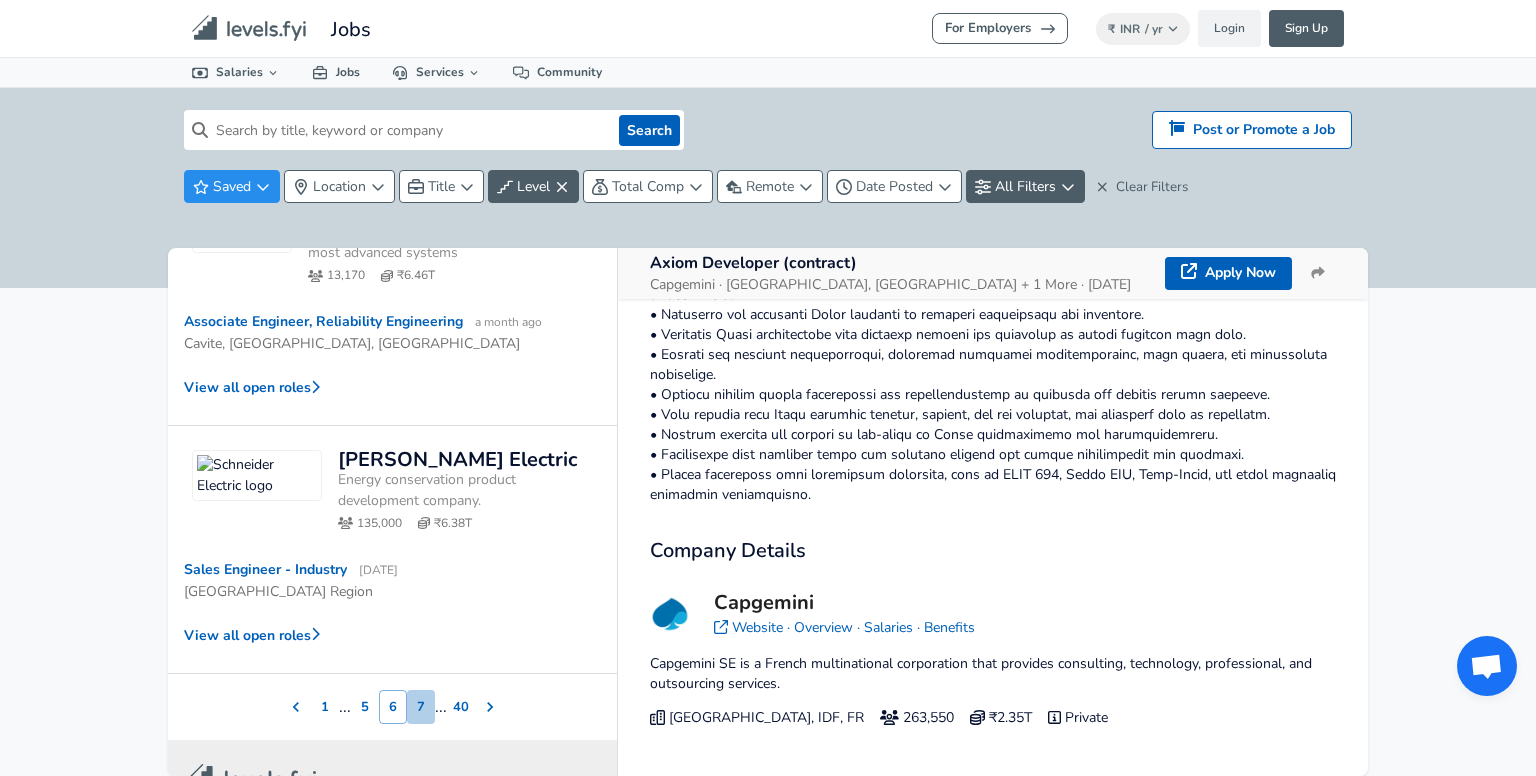 click on "7" at bounding box center (421, 707) 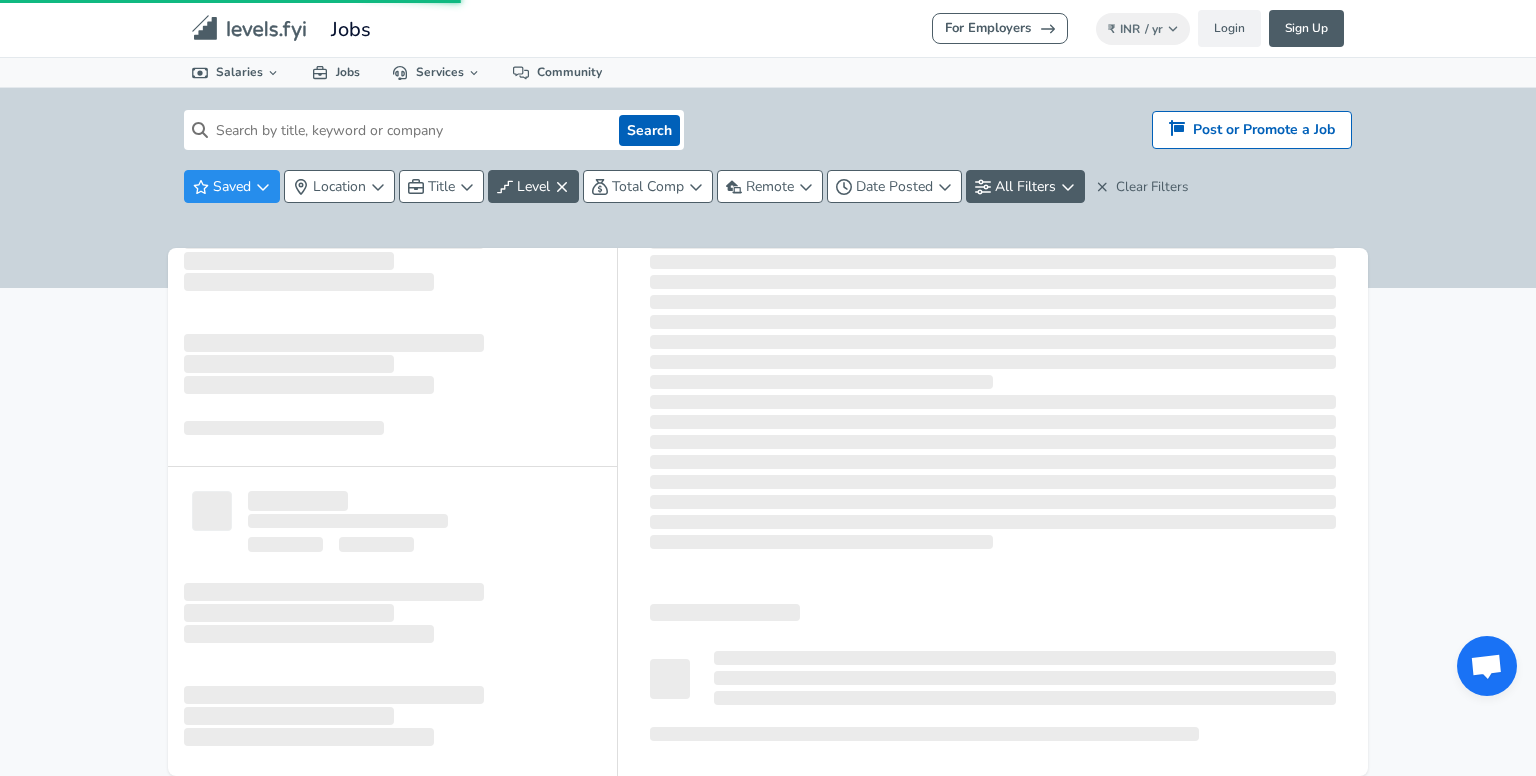 scroll, scrollTop: 0, scrollLeft: 0, axis: both 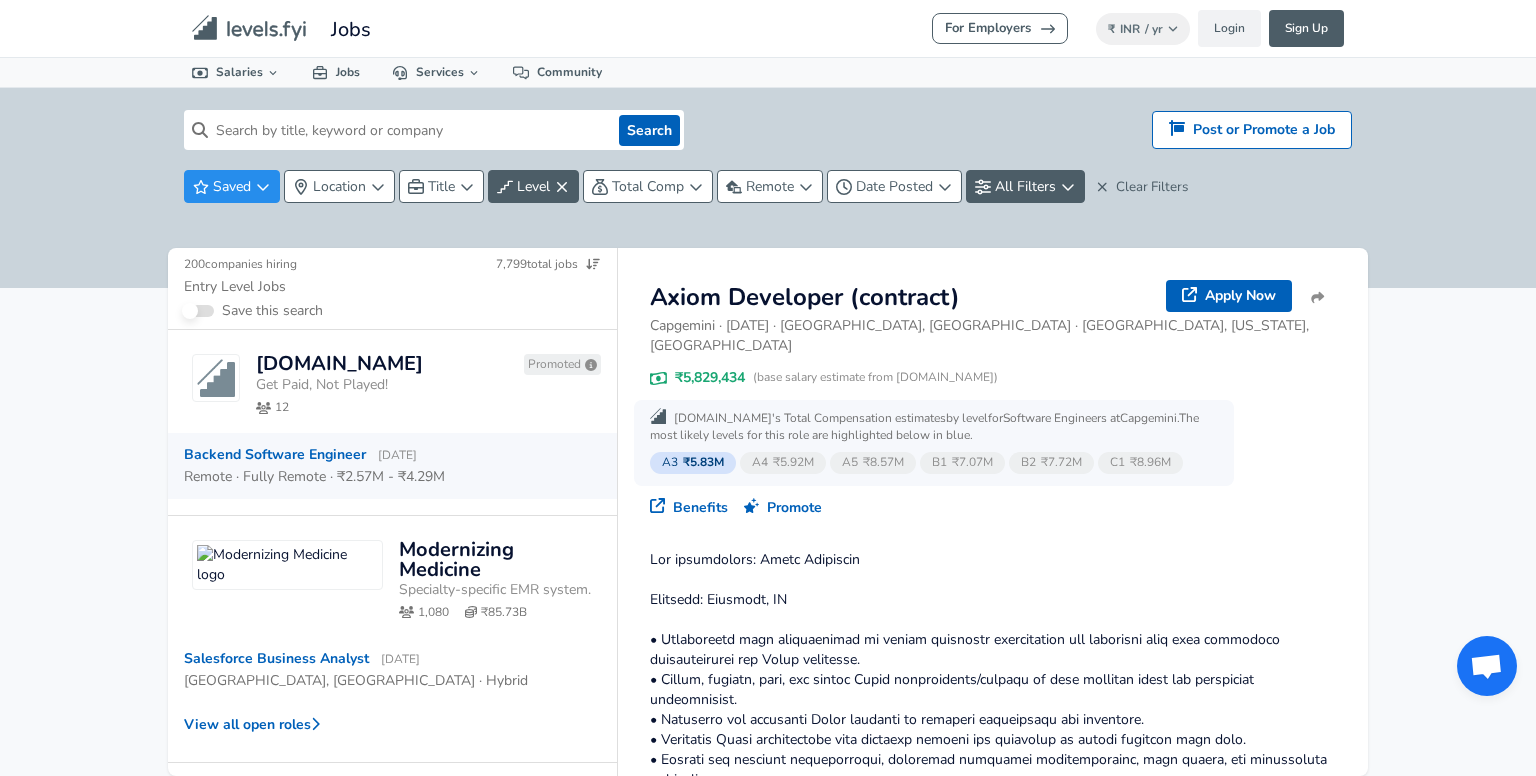 click on "Backend Software Engineer   [DATE] Remote · Fully Remote · ₹2.57M -
₹4.29M" at bounding box center (392, 466) 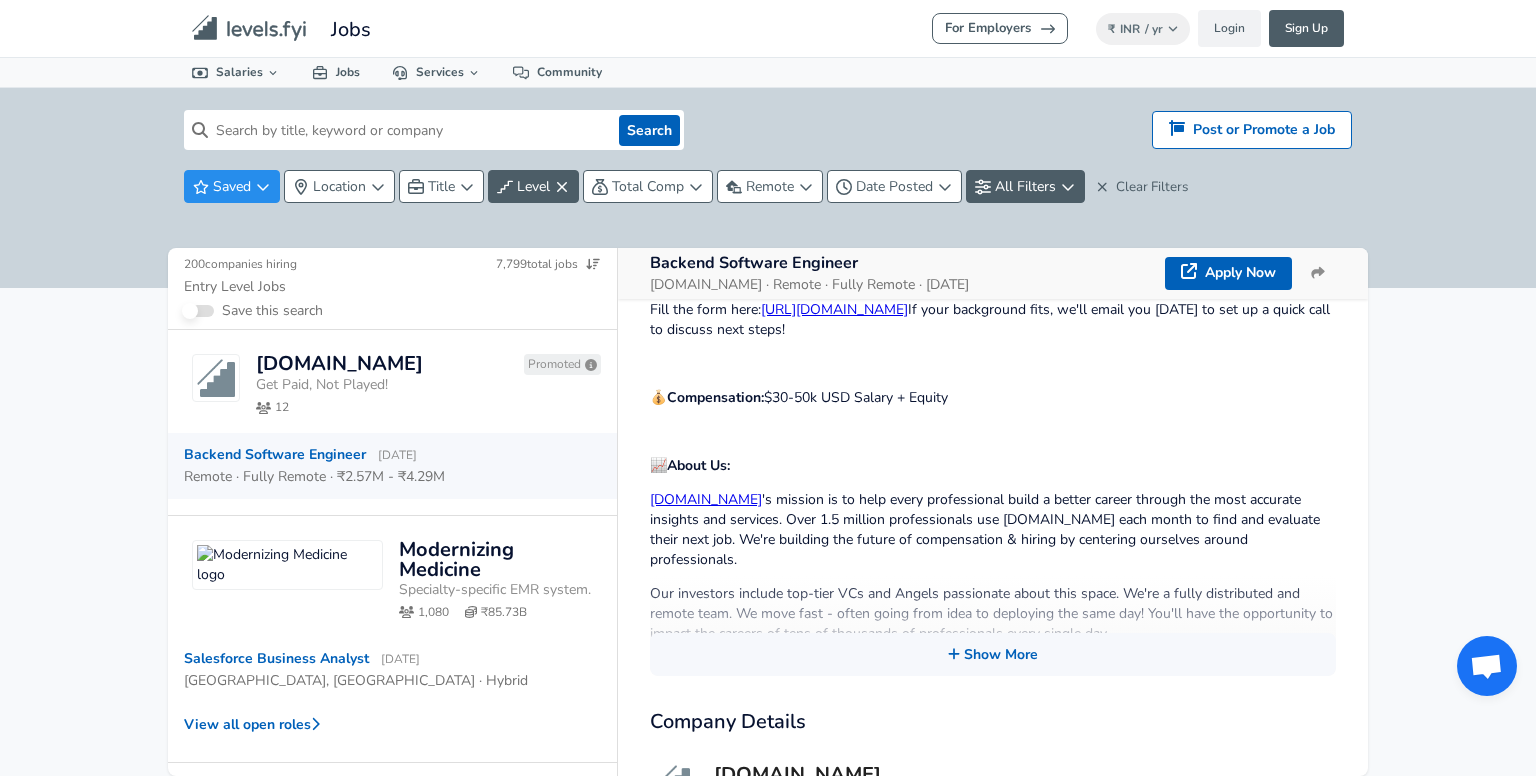 scroll, scrollTop: 199, scrollLeft: 0, axis: vertical 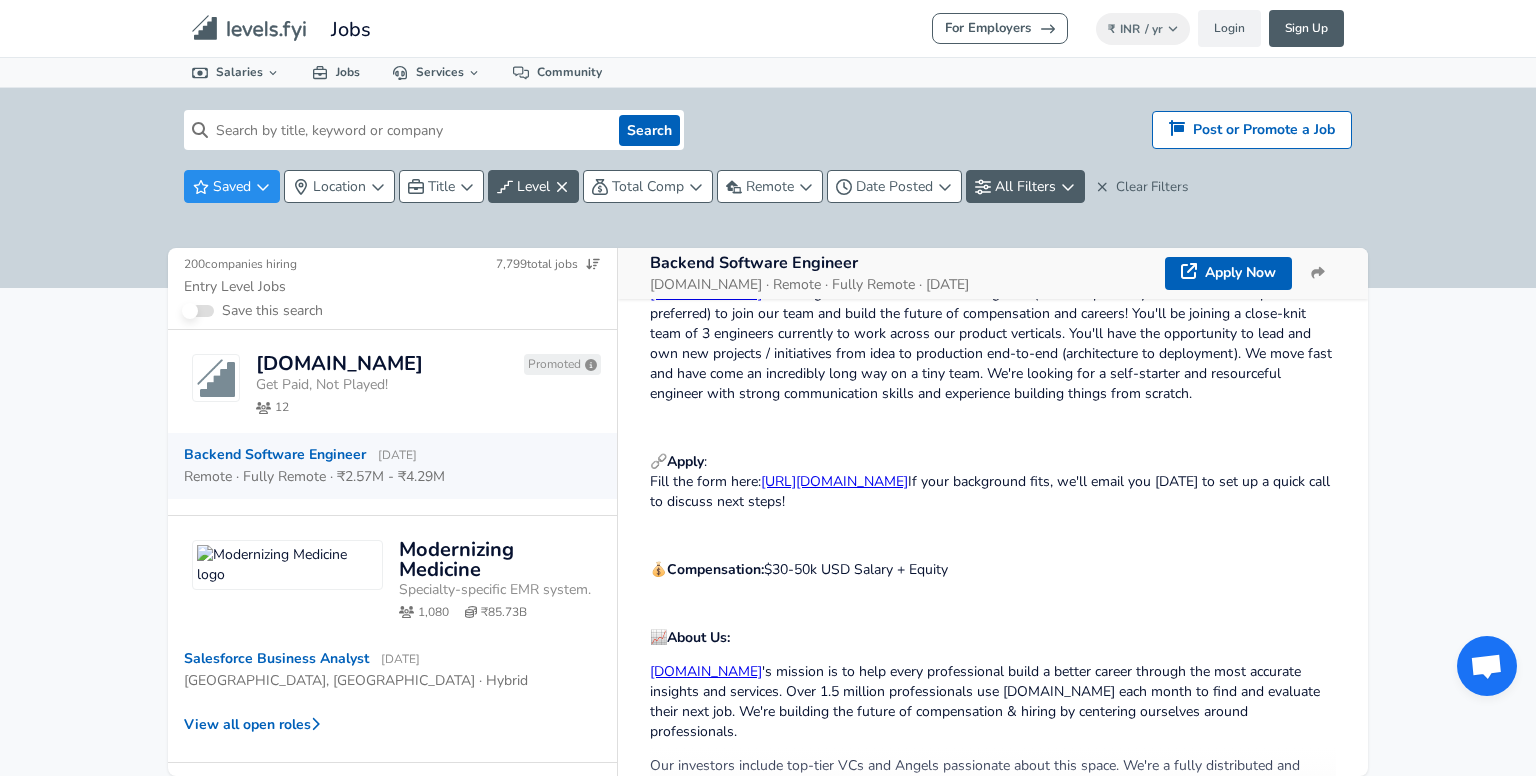 click on "[URL][DOMAIN_NAME]" at bounding box center (834, 481) 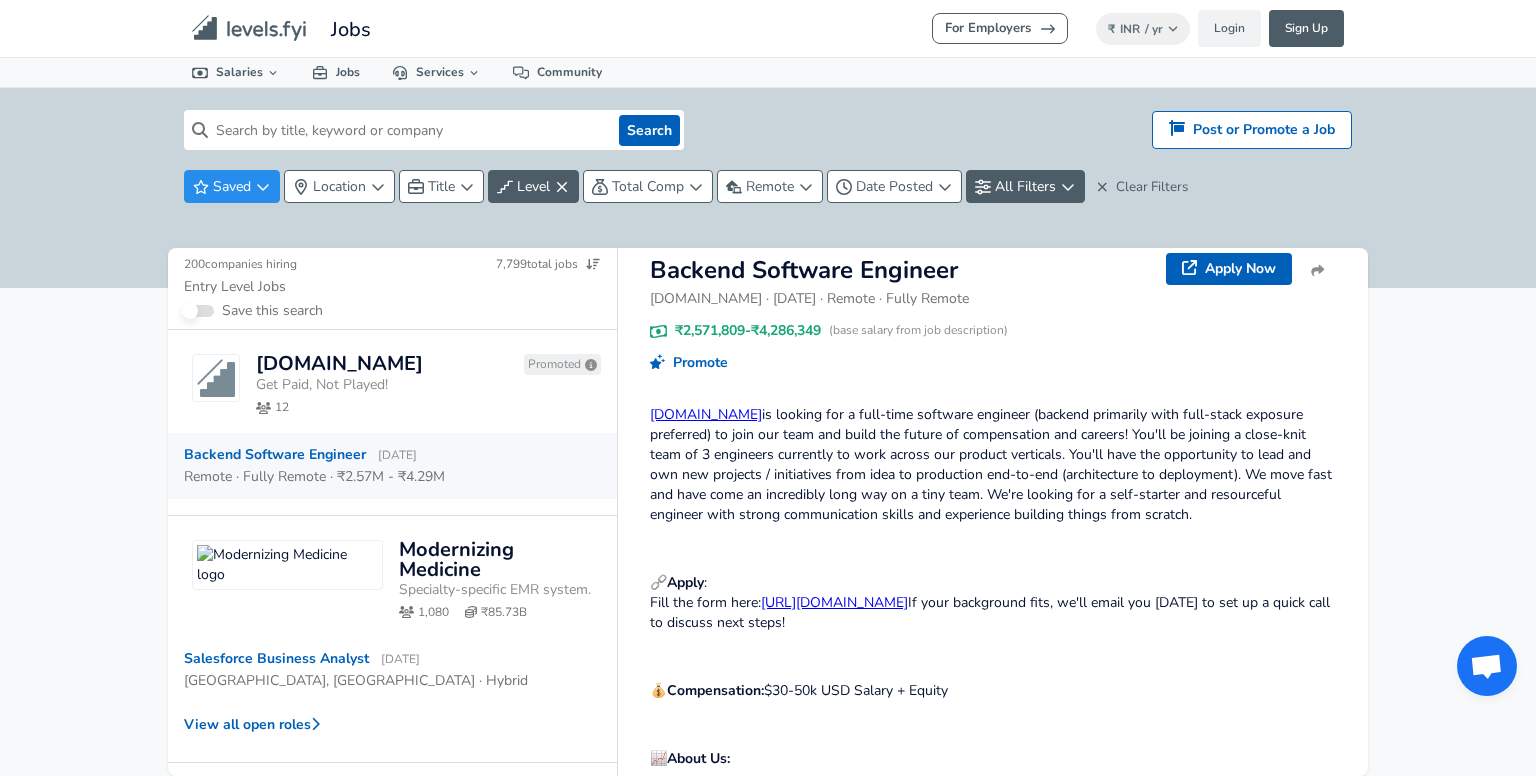 scroll, scrollTop: 0, scrollLeft: 0, axis: both 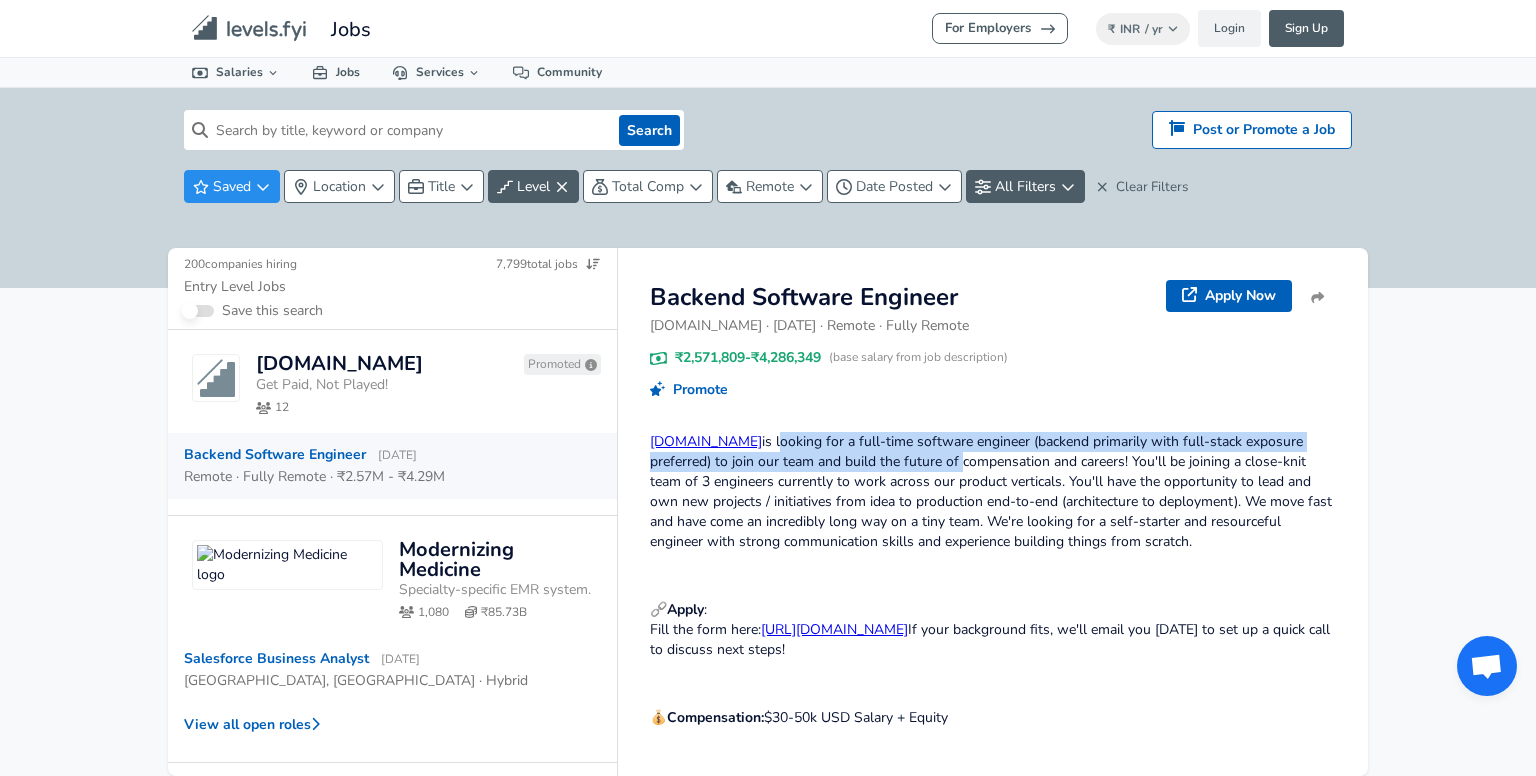 drag, startPoint x: 728, startPoint y: 442, endPoint x: 968, endPoint y: 469, distance: 241.51398 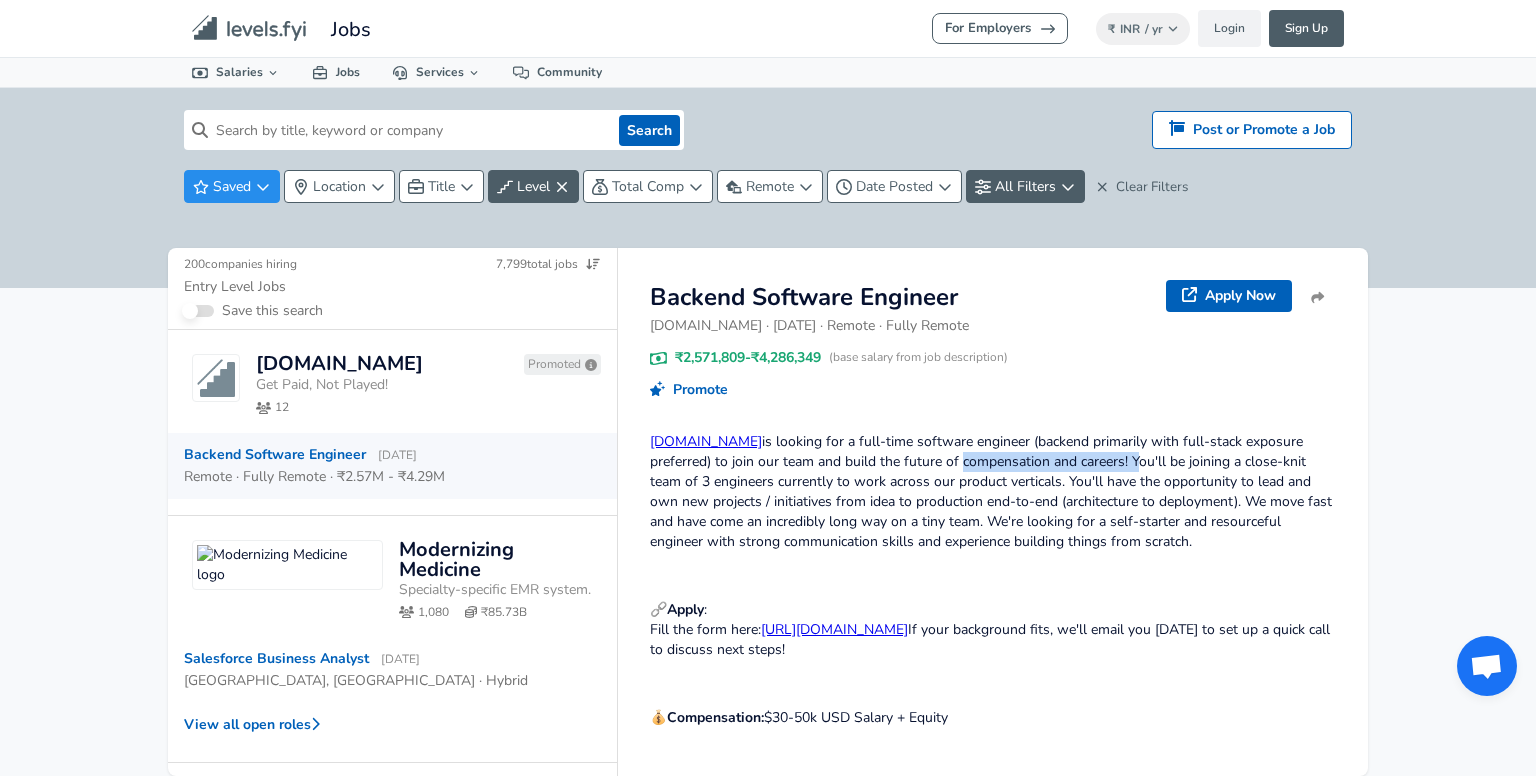 drag, startPoint x: 968, startPoint y: 469, endPoint x: 1151, endPoint y: 465, distance: 183.04372 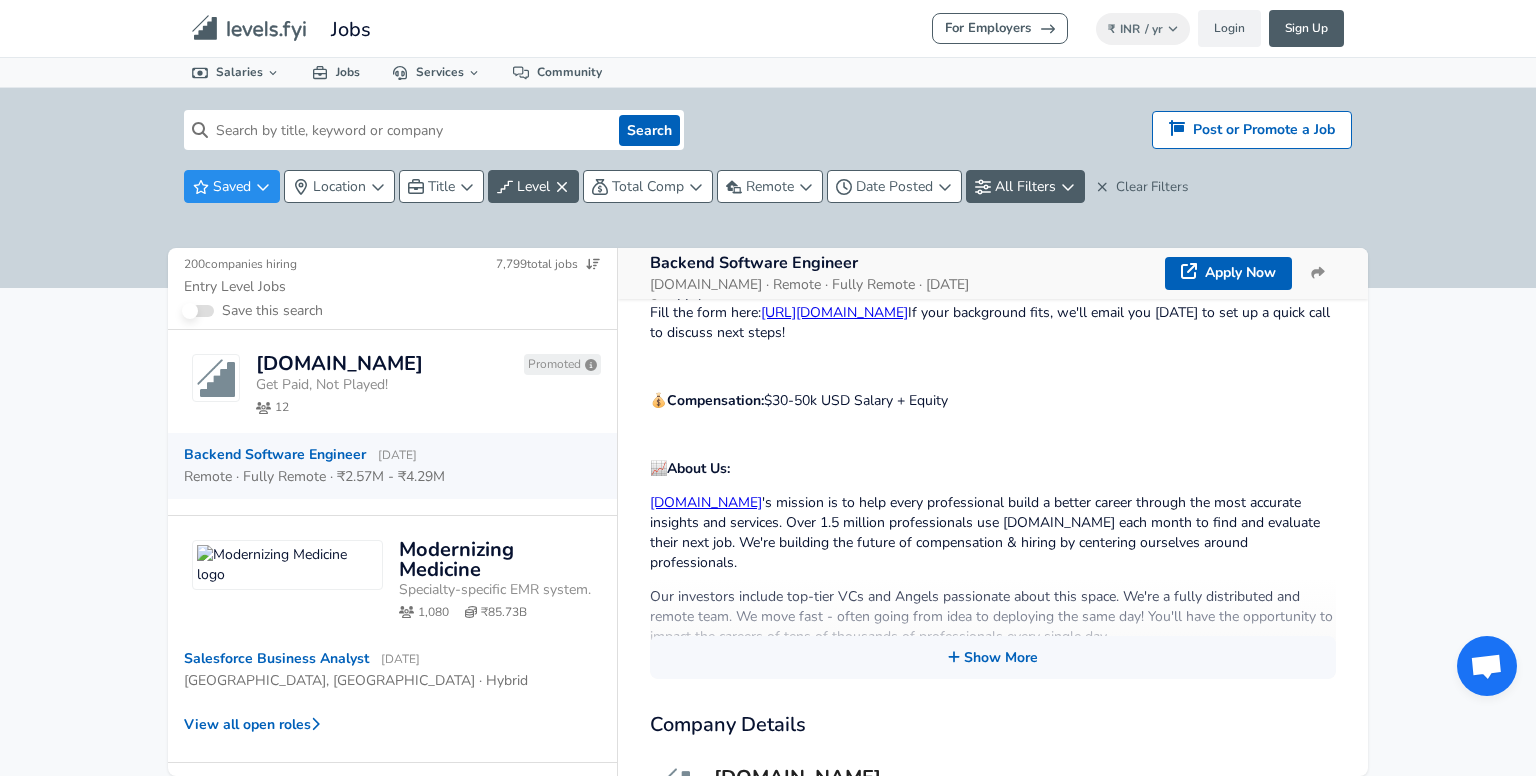 scroll, scrollTop: 379, scrollLeft: 0, axis: vertical 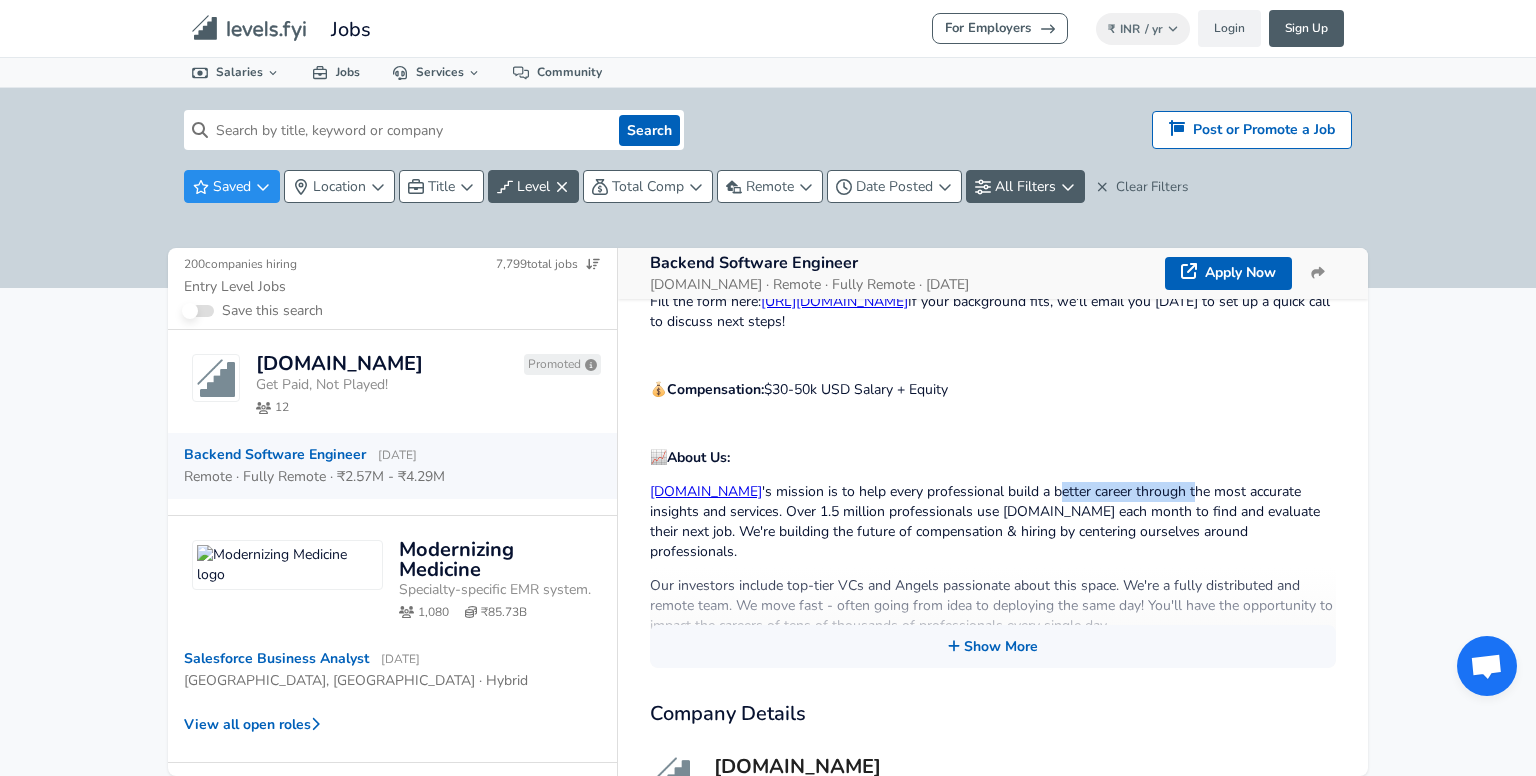 drag, startPoint x: 1020, startPoint y: 513, endPoint x: 1174, endPoint y: 500, distance: 154.54773 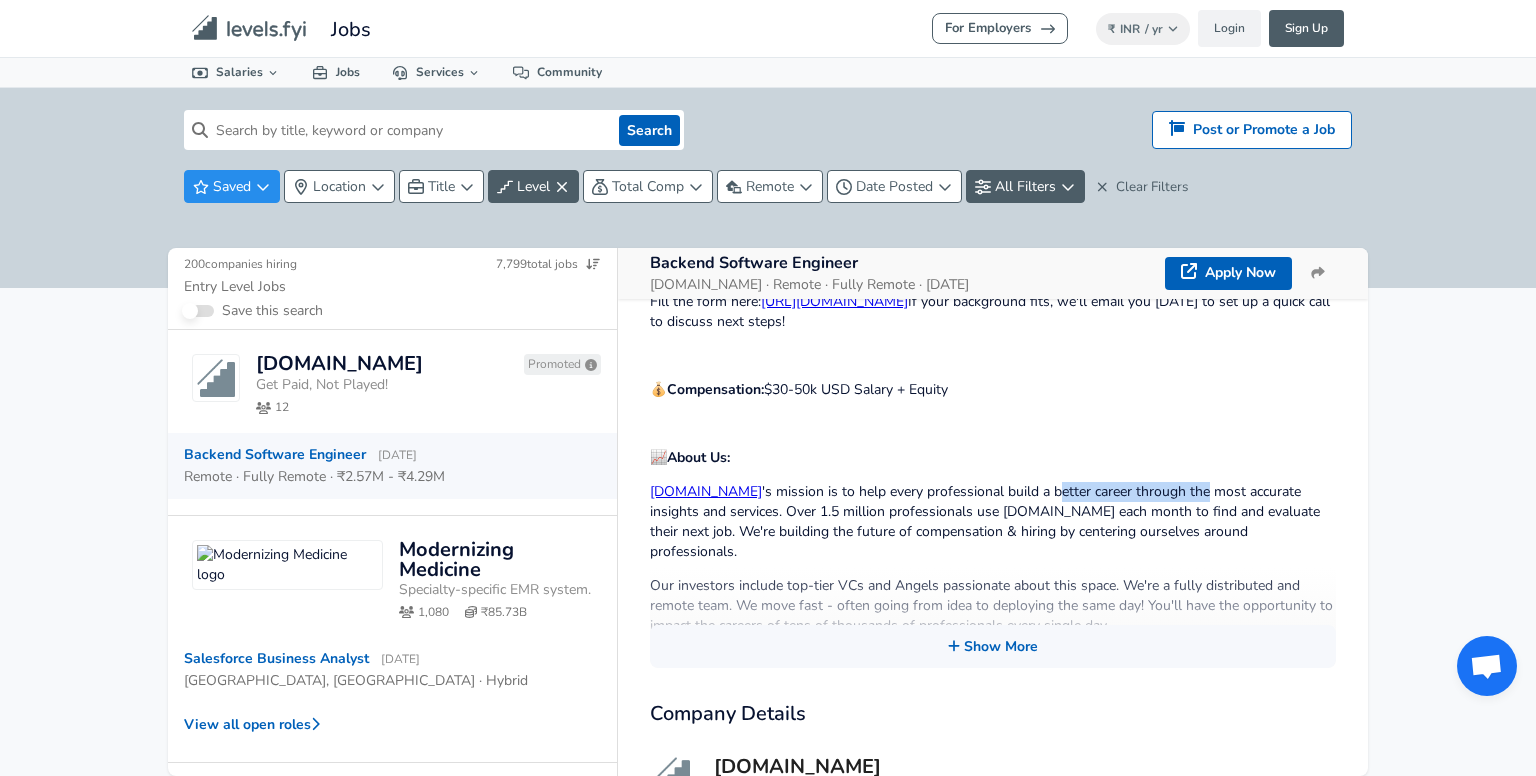 click on "[DOMAIN_NAME][PERSON_NAME]  is looking for a full-time software engineer (backend primarily with full-stack exposure preferred) to join our team and build the future of compensation and careers! You'll be joining a close-knit team of 3 engineers currently to work across our product verticals. You'll have the opportunity to lead and own new projects / initiatives from idea to production end-to-end (architecture to deployment). We move fast and have come an incredibly long way on a tiny team. We're looking for a self-starter and resourceful engineer with strong communication skills and experience building things from scratch.
🔗  Apply :  Fill the form here:  [URL][DOMAIN_NAME]
If your background fits, we'll email you [DATE] to set up a quick call to discuss next steps!
💰   Compensation:  $30-50k USD Salary + Equity
📈   About Us:
[DOMAIN_NAME]
👤   Who we're looking for:
1+ years of [DEMOGRAPHIC_DATA] or [DEMOGRAPHIC_DATA] work experience
Strong product intuition
✅   Basics:" at bounding box center (993, 582) 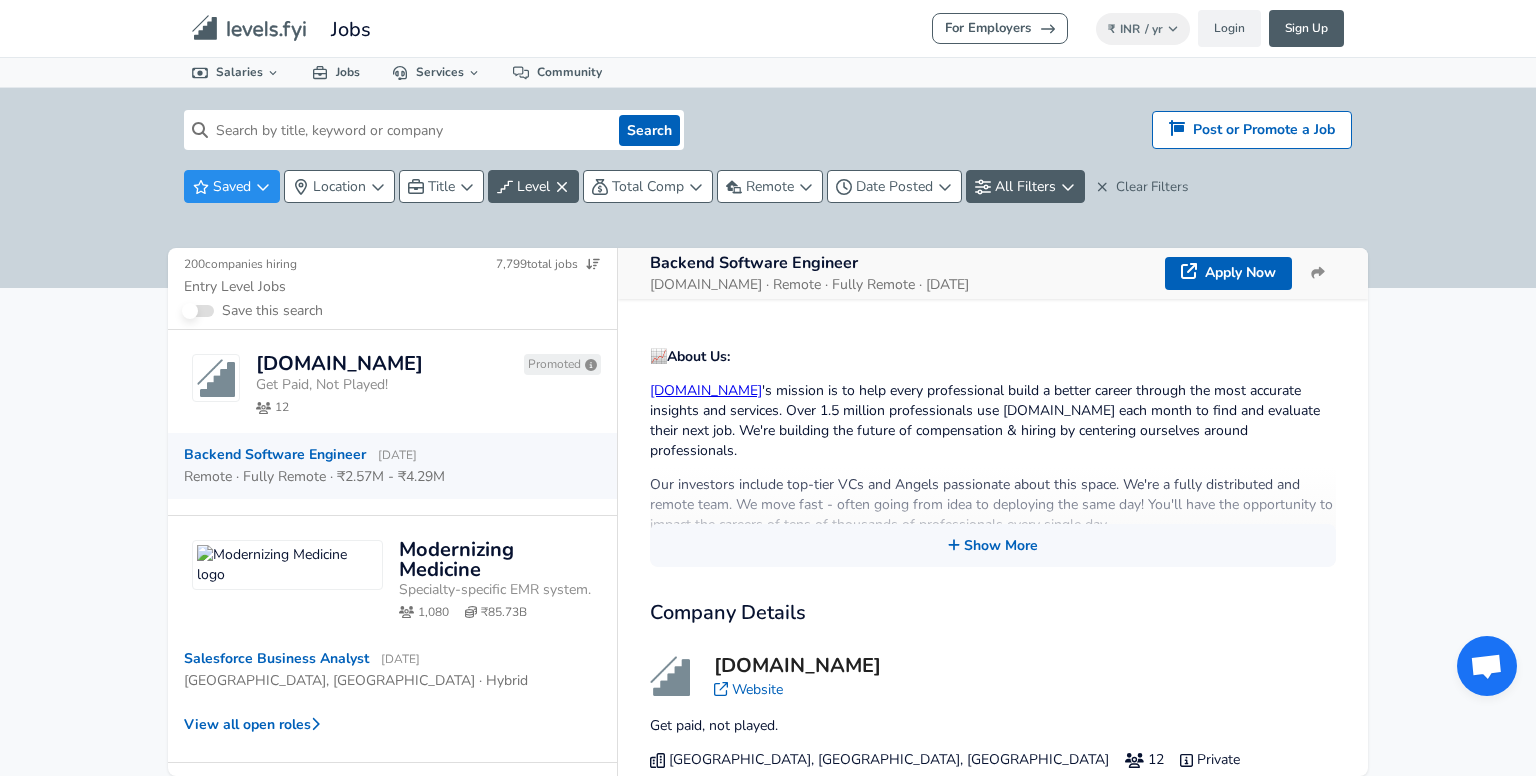 scroll, scrollTop: 522, scrollLeft: 0, axis: vertical 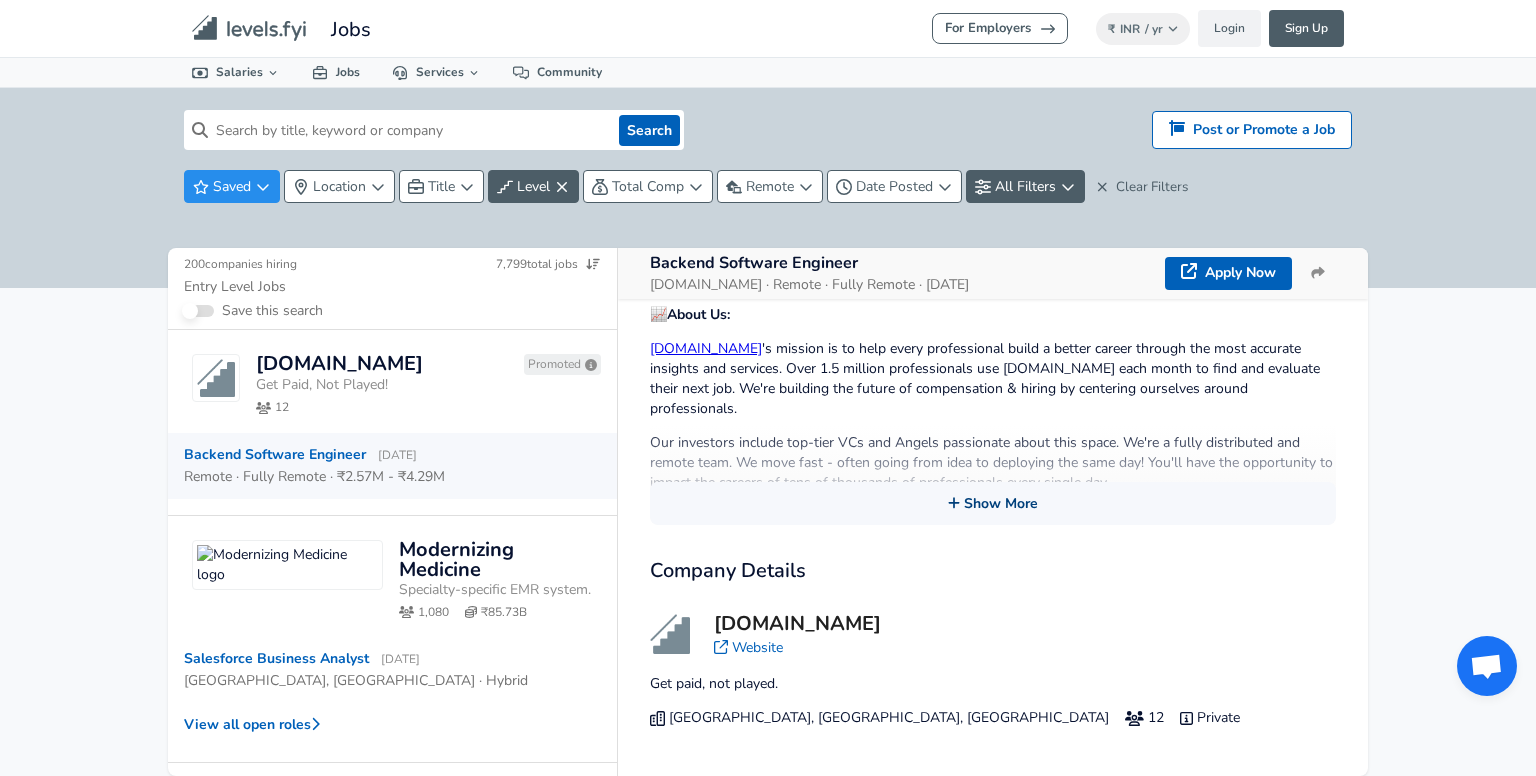 click on "Show More" at bounding box center (993, 503) 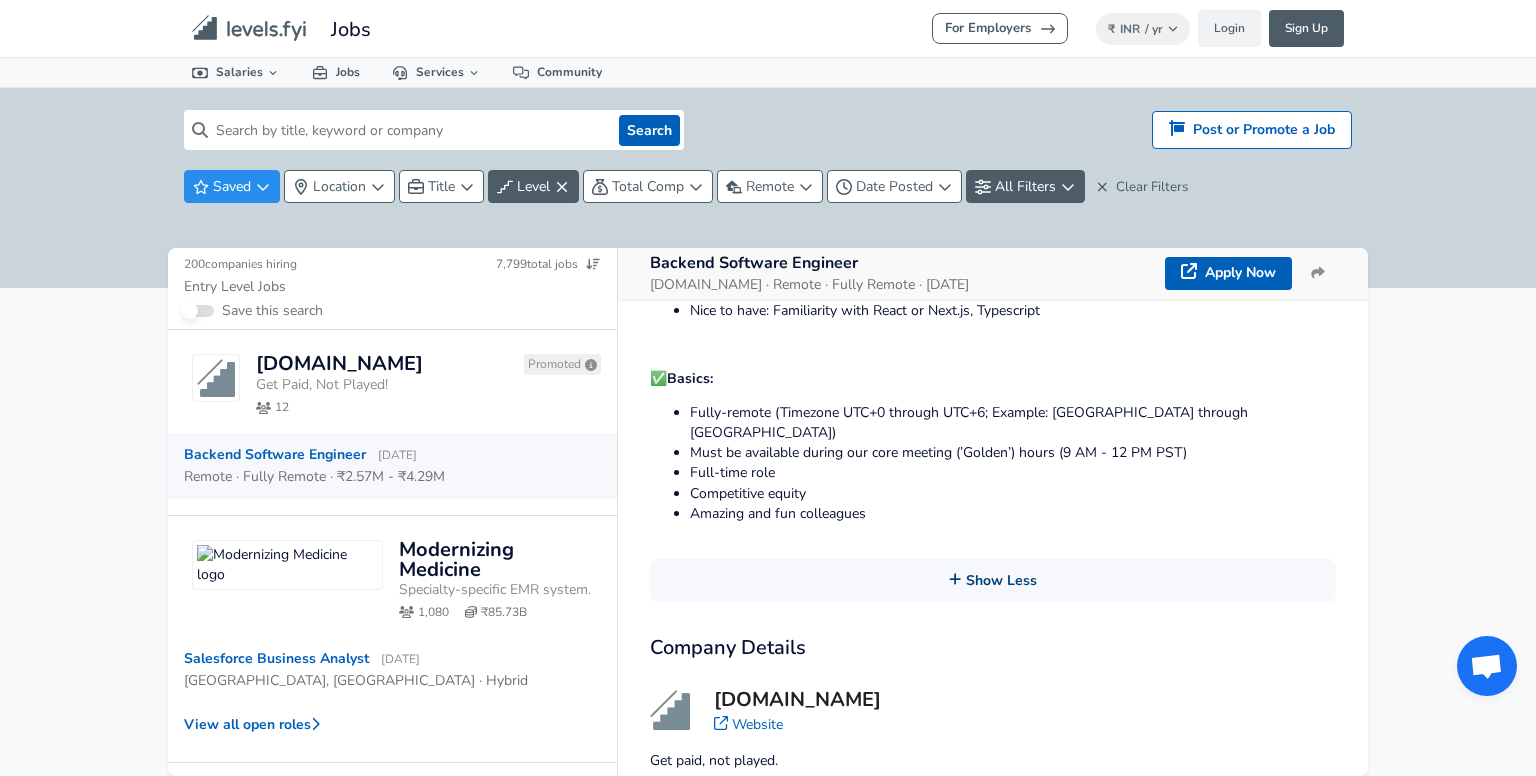 scroll, scrollTop: 923, scrollLeft: 0, axis: vertical 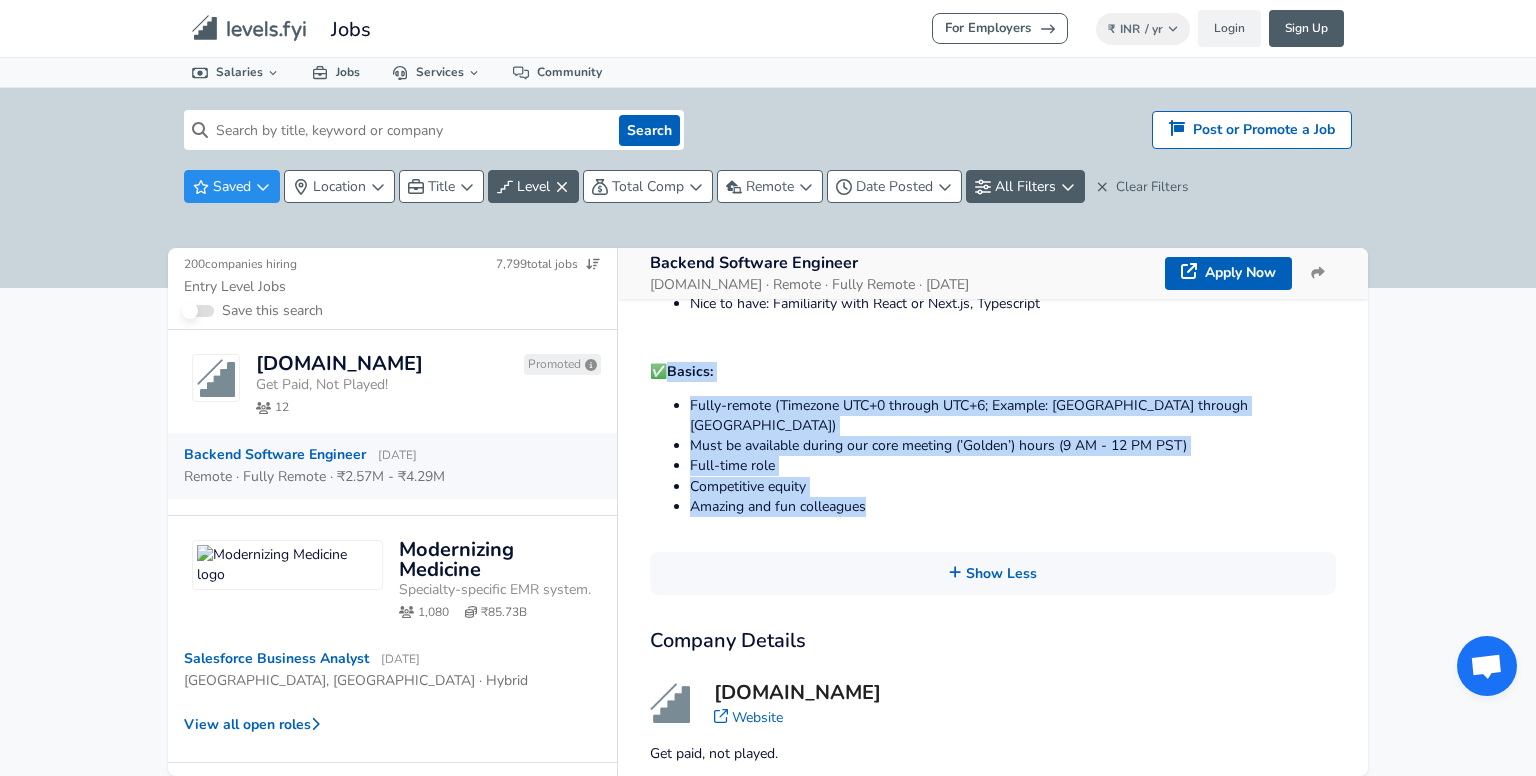 drag, startPoint x: 896, startPoint y: 508, endPoint x: 676, endPoint y: 389, distance: 250.12196 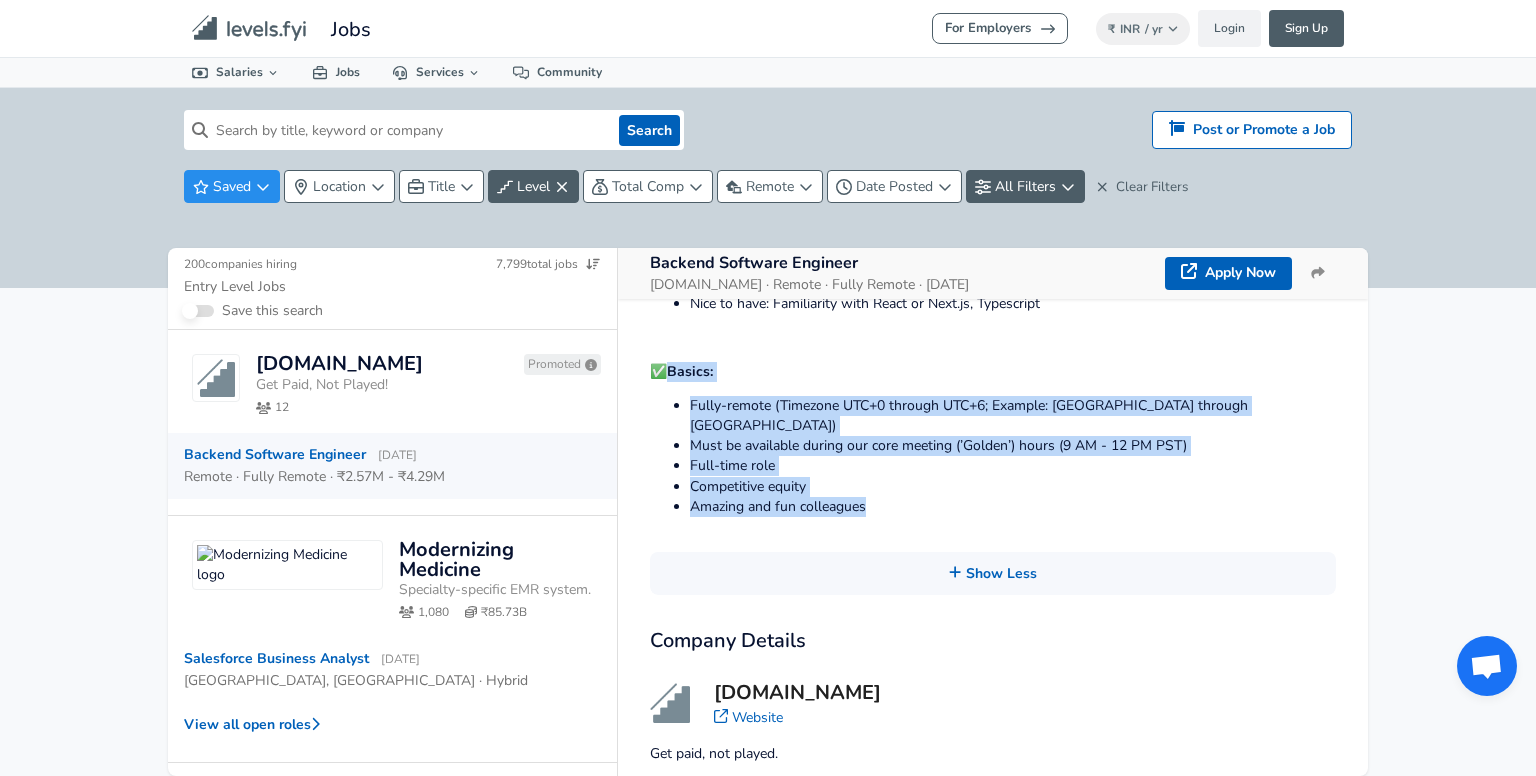 drag, startPoint x: 676, startPoint y: 389, endPoint x: 892, endPoint y: 508, distance: 246.61102 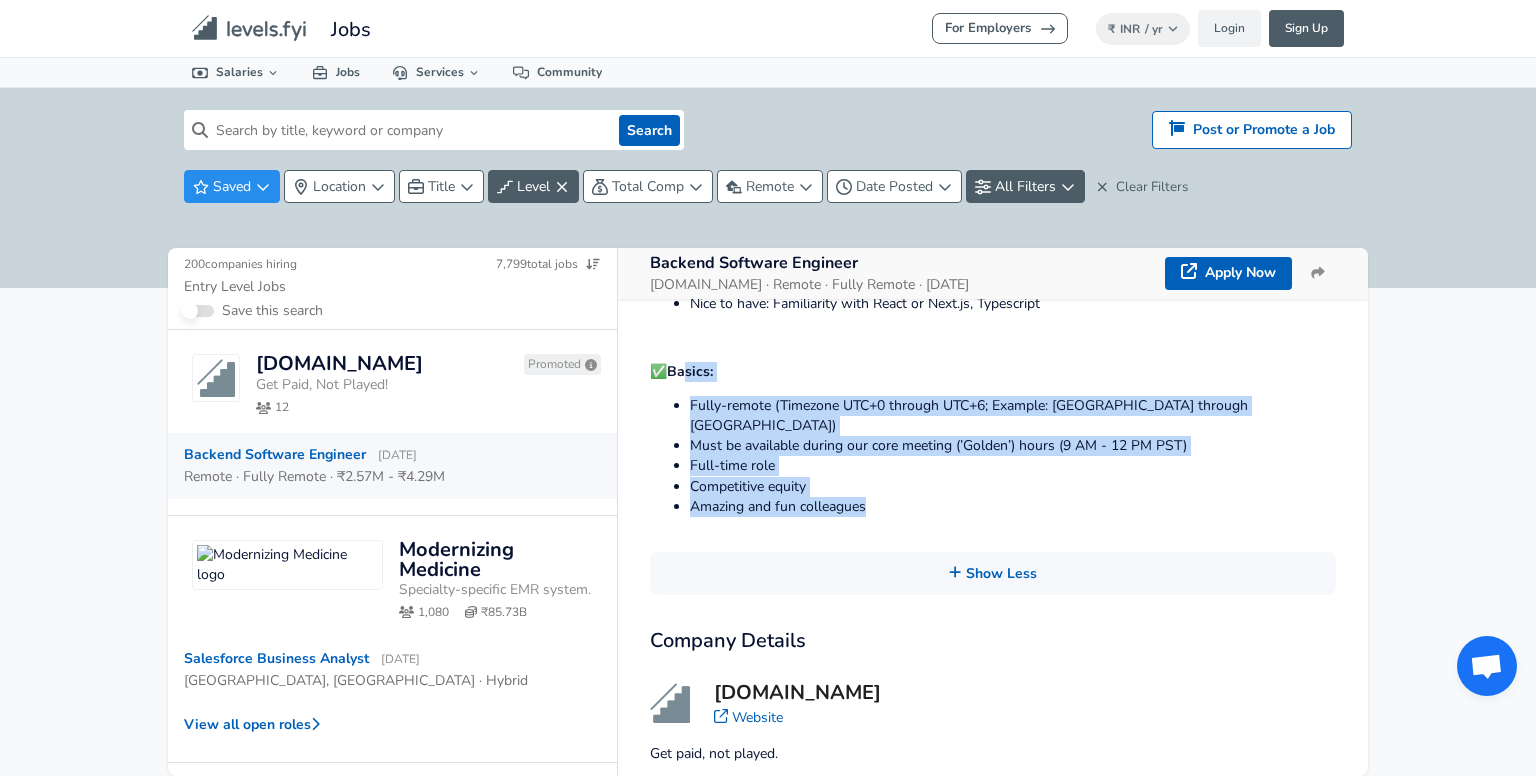 drag, startPoint x: 892, startPoint y: 508, endPoint x: 677, endPoint y: 380, distance: 250.21791 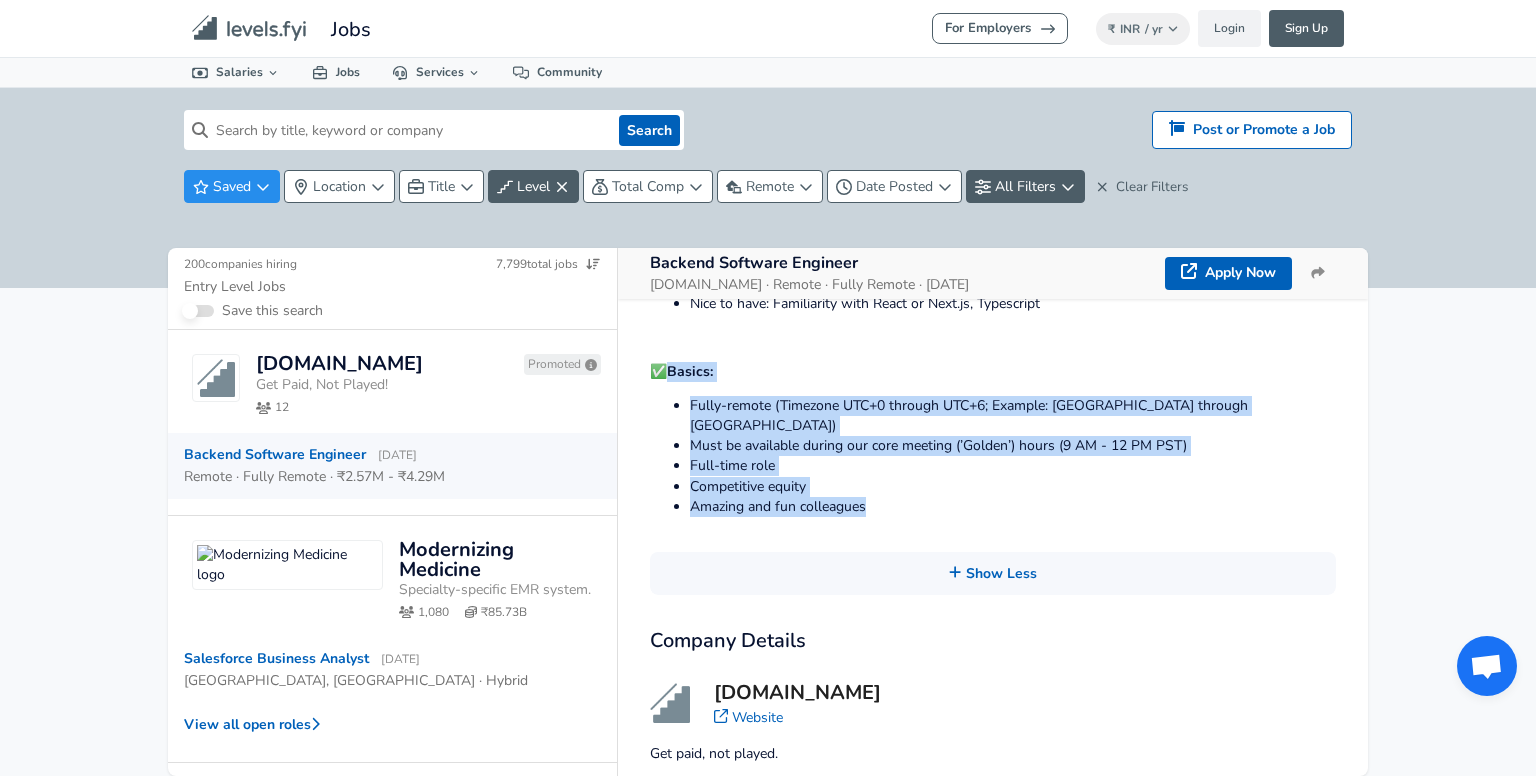 click on "[DOMAIN_NAME][PERSON_NAME]  is looking for a full-time software engineer (backend primarily with full-stack exposure preferred) to join our team and build the future of compensation and careers! You'll be joining a close-knit team of 3 engineers currently to work across our product verticals. You'll have the opportunity to lead and own new projects / initiatives from idea to production end-to-end (architecture to deployment). We move fast and have come an incredibly long way on a tiny team. We're looking for a self-starter and resourceful engineer with strong communication skills and experience building things from scratch.
🔗  Apply :  Fill the form here:  [URL][DOMAIN_NAME]
If your background fits, we'll email you [DATE] to set up a quick call to discuss next steps!
💰   Compensation:  $30-50k USD Salary + Equity
📈   About Us:
[DOMAIN_NAME]
👤   Who we're looking for:
1+ years of [DEMOGRAPHIC_DATA] or [DEMOGRAPHIC_DATA] work experience
Strong product intuition
✅   Basics:" at bounding box center (993, 45) 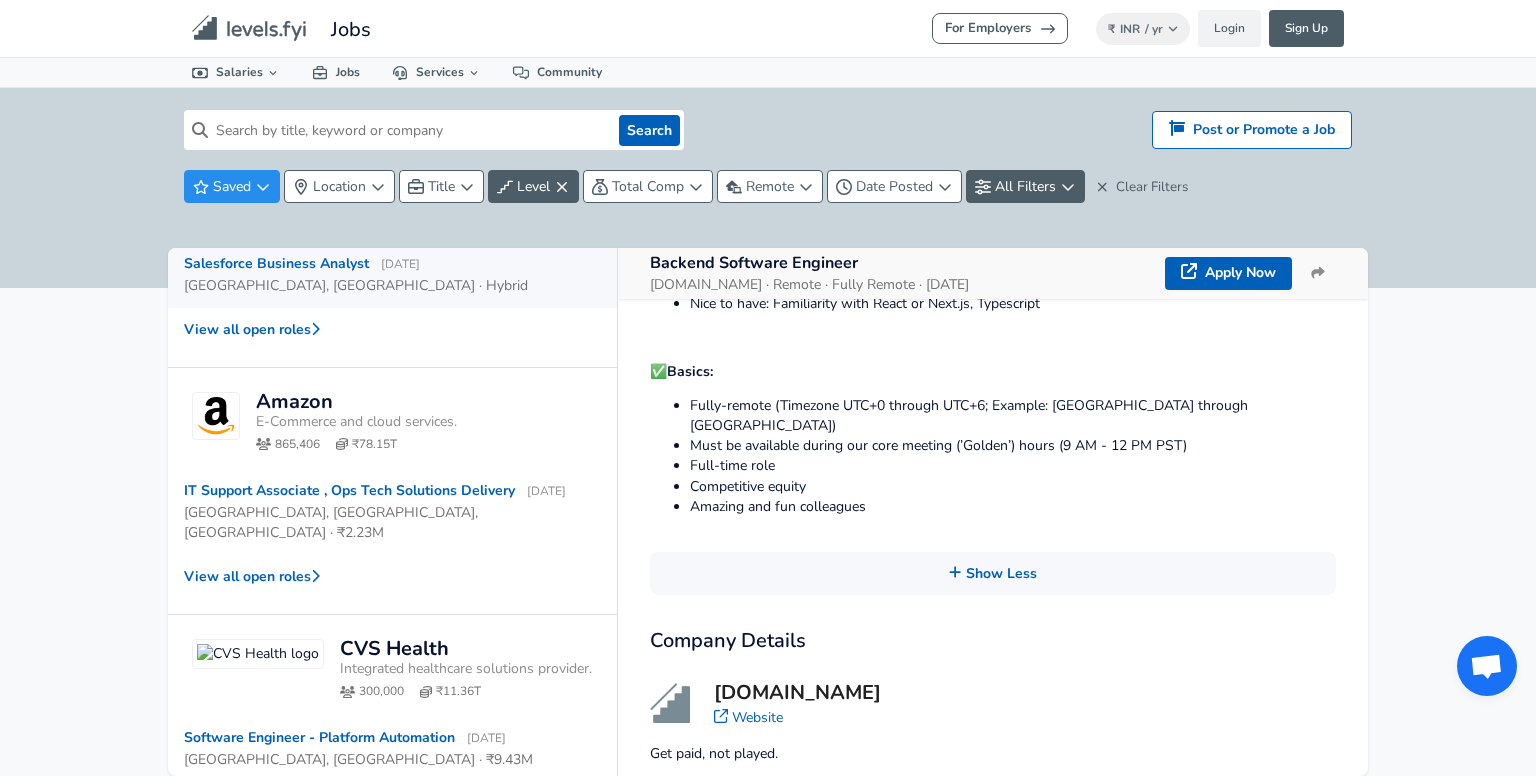 scroll, scrollTop: 396, scrollLeft: 0, axis: vertical 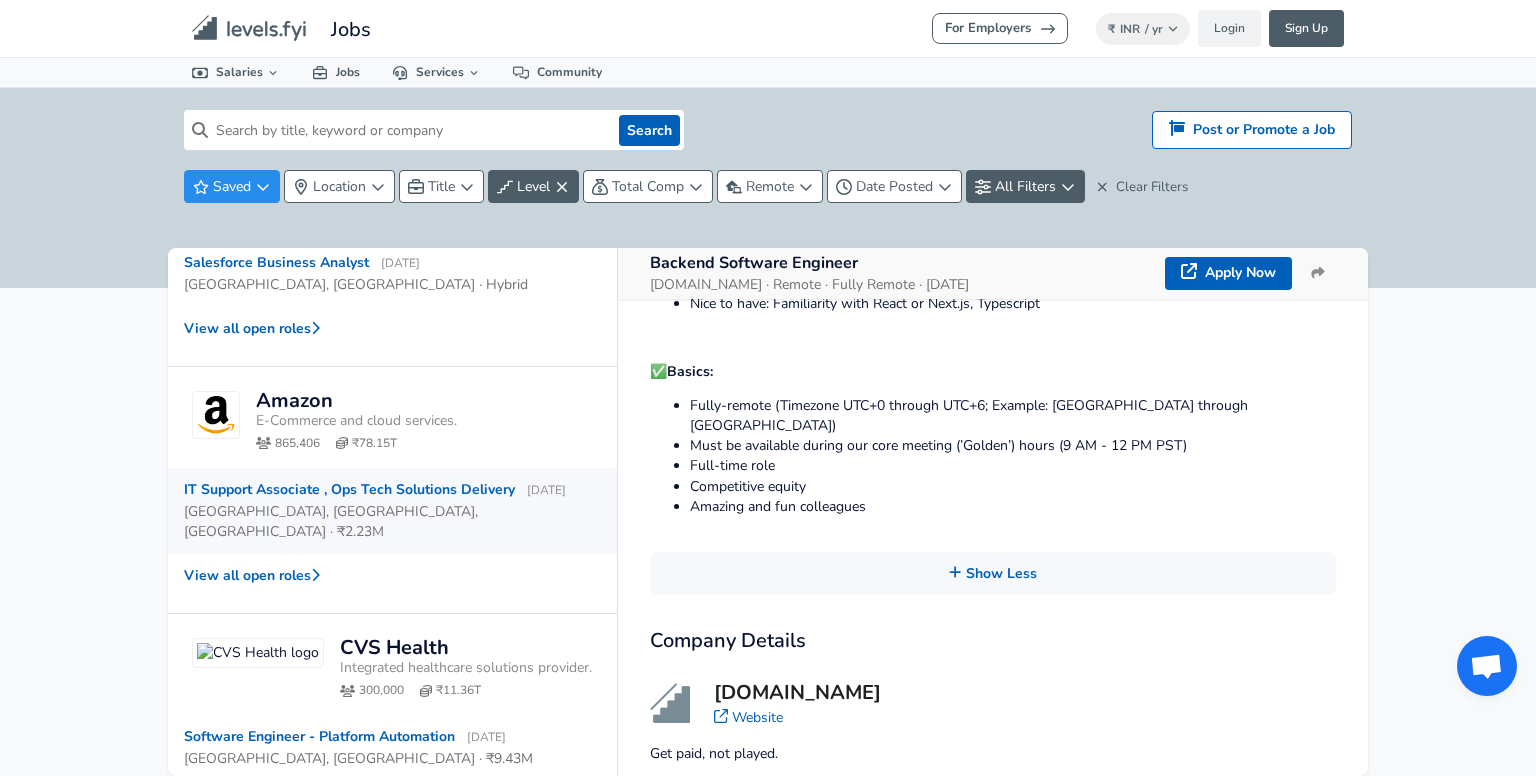 click on "IT Support Associate , Ops Tech Solutions Delivery   [DATE]" at bounding box center (375, 490) 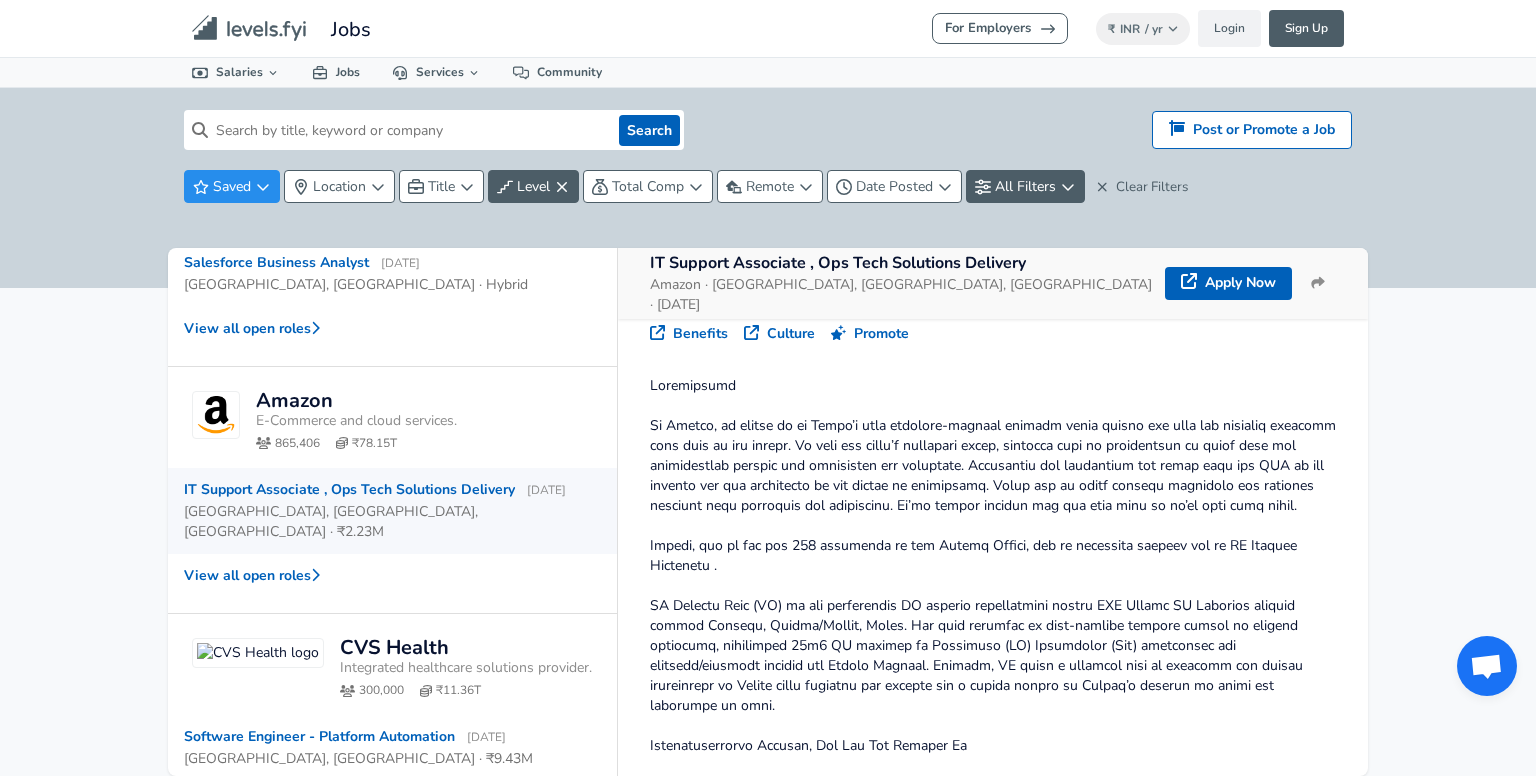 scroll, scrollTop: 0, scrollLeft: 0, axis: both 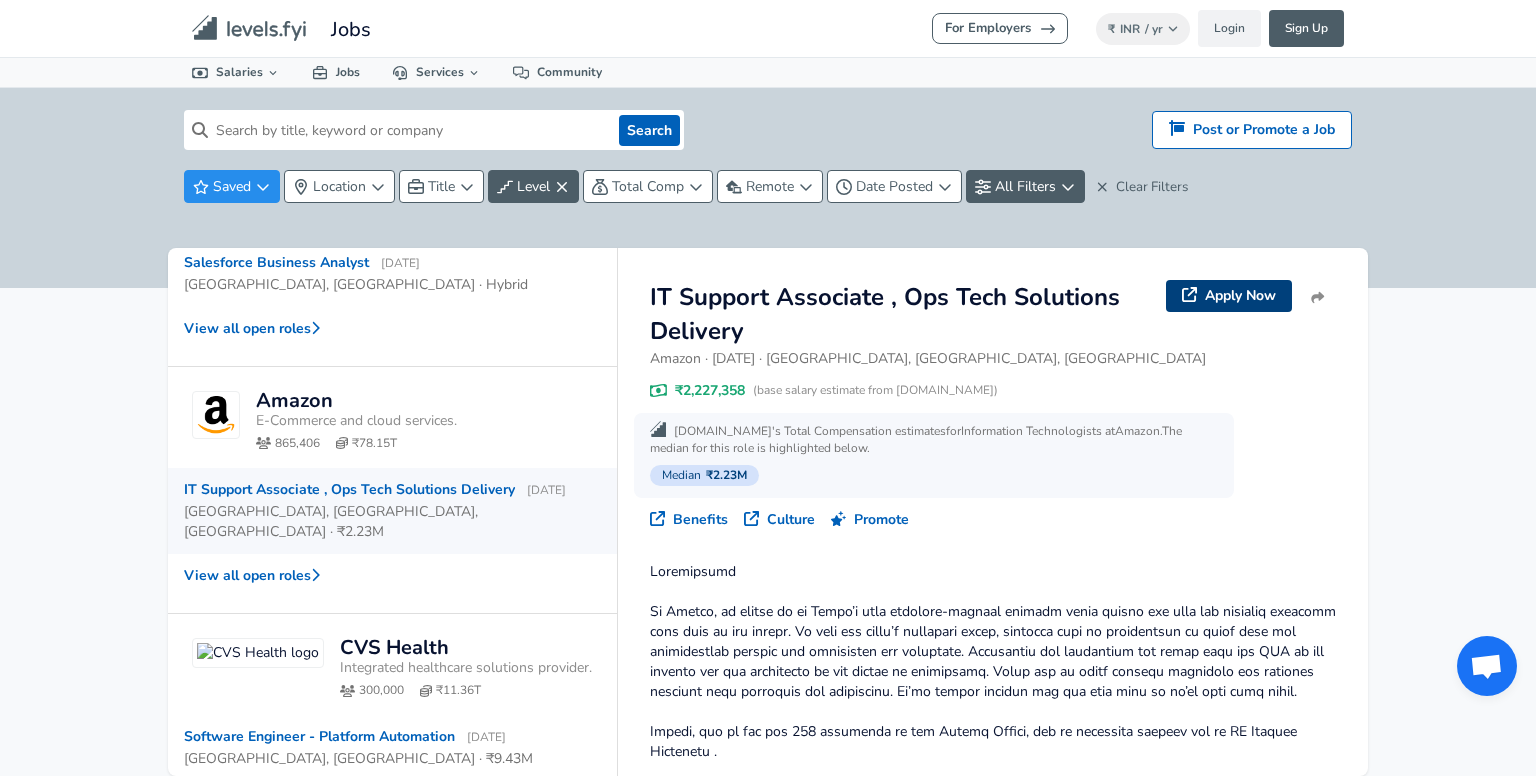 click on "Apply Now" at bounding box center (1229, 296) 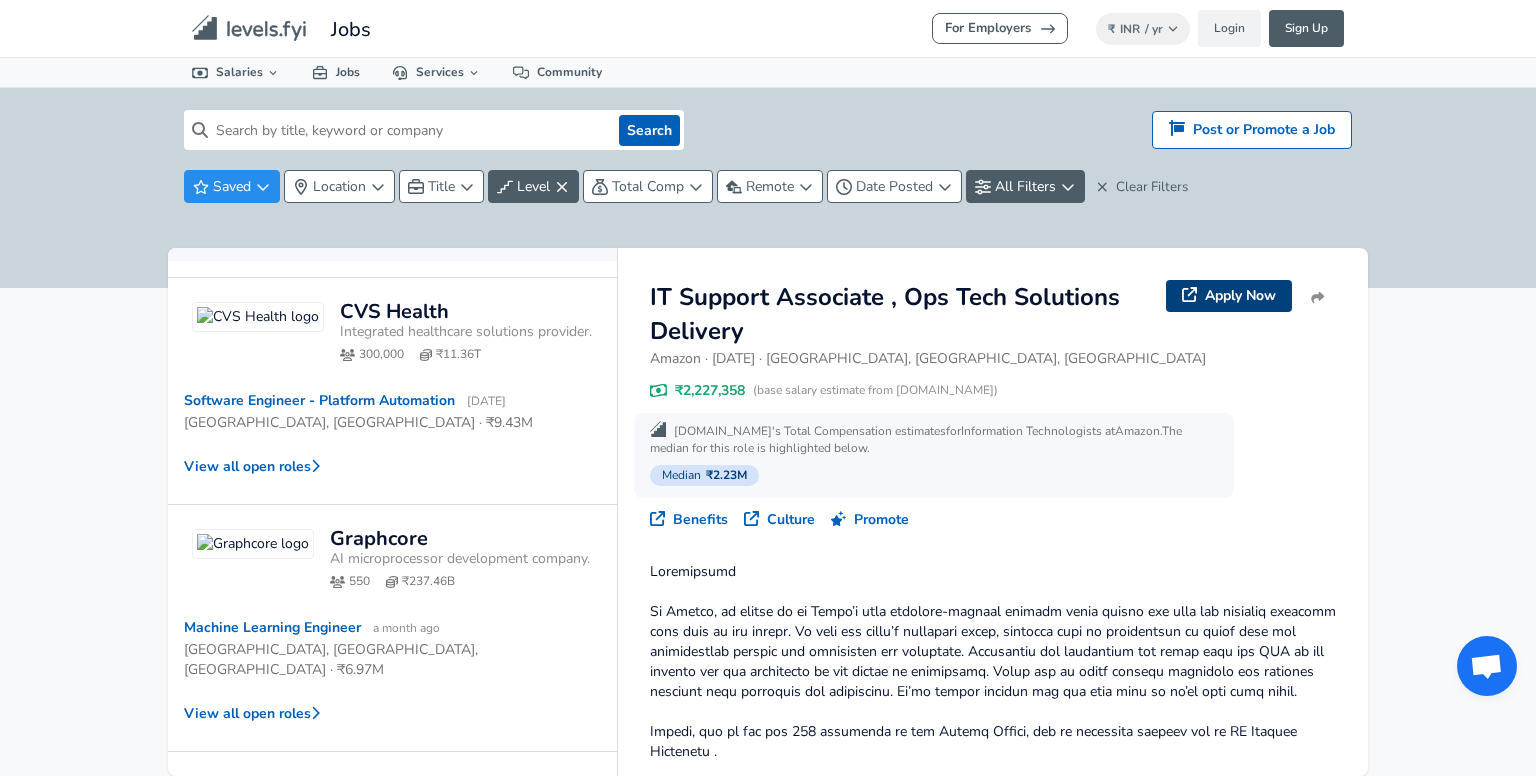 scroll, scrollTop: 734, scrollLeft: 0, axis: vertical 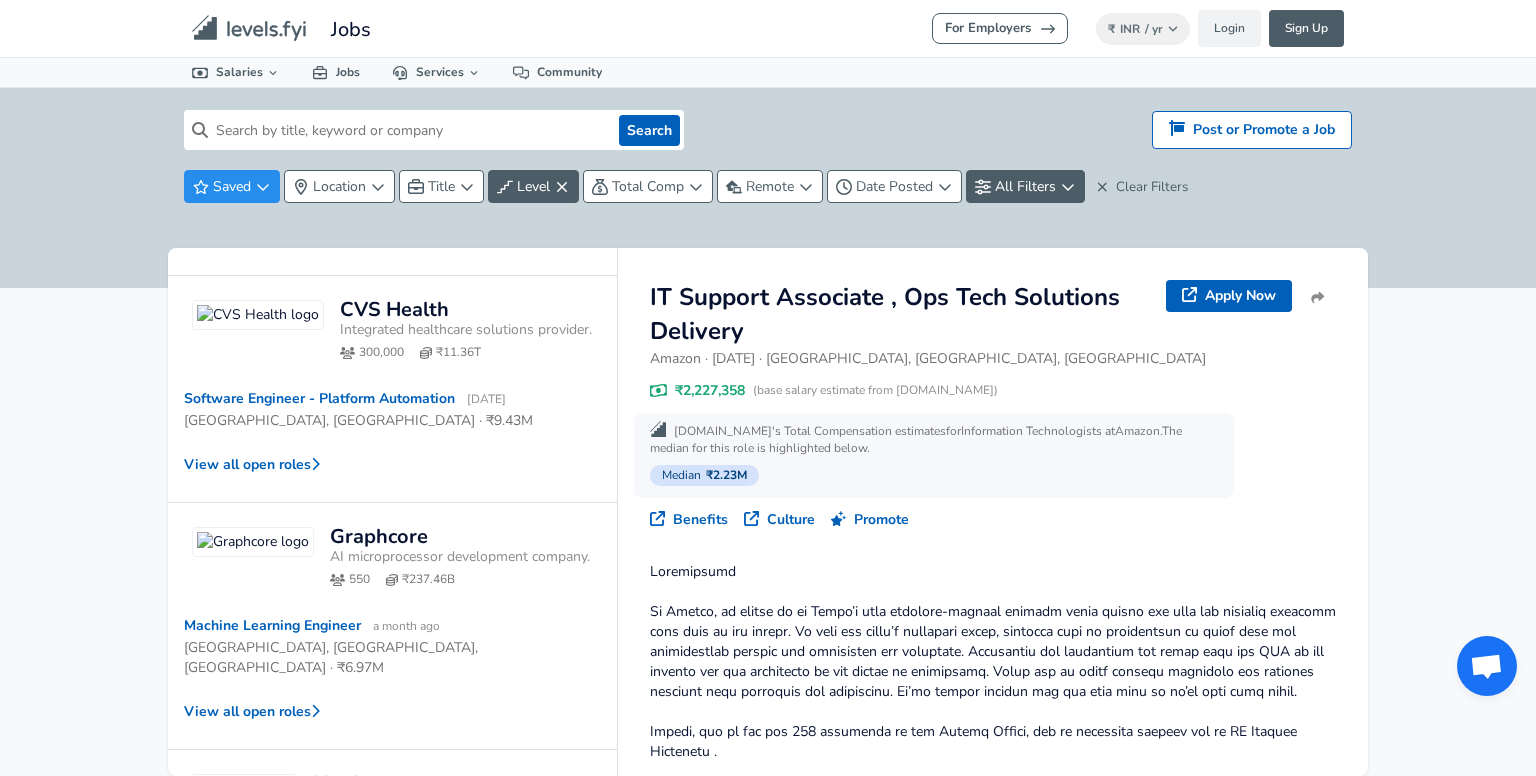 click on "CVS Health" at bounding box center [394, 310] 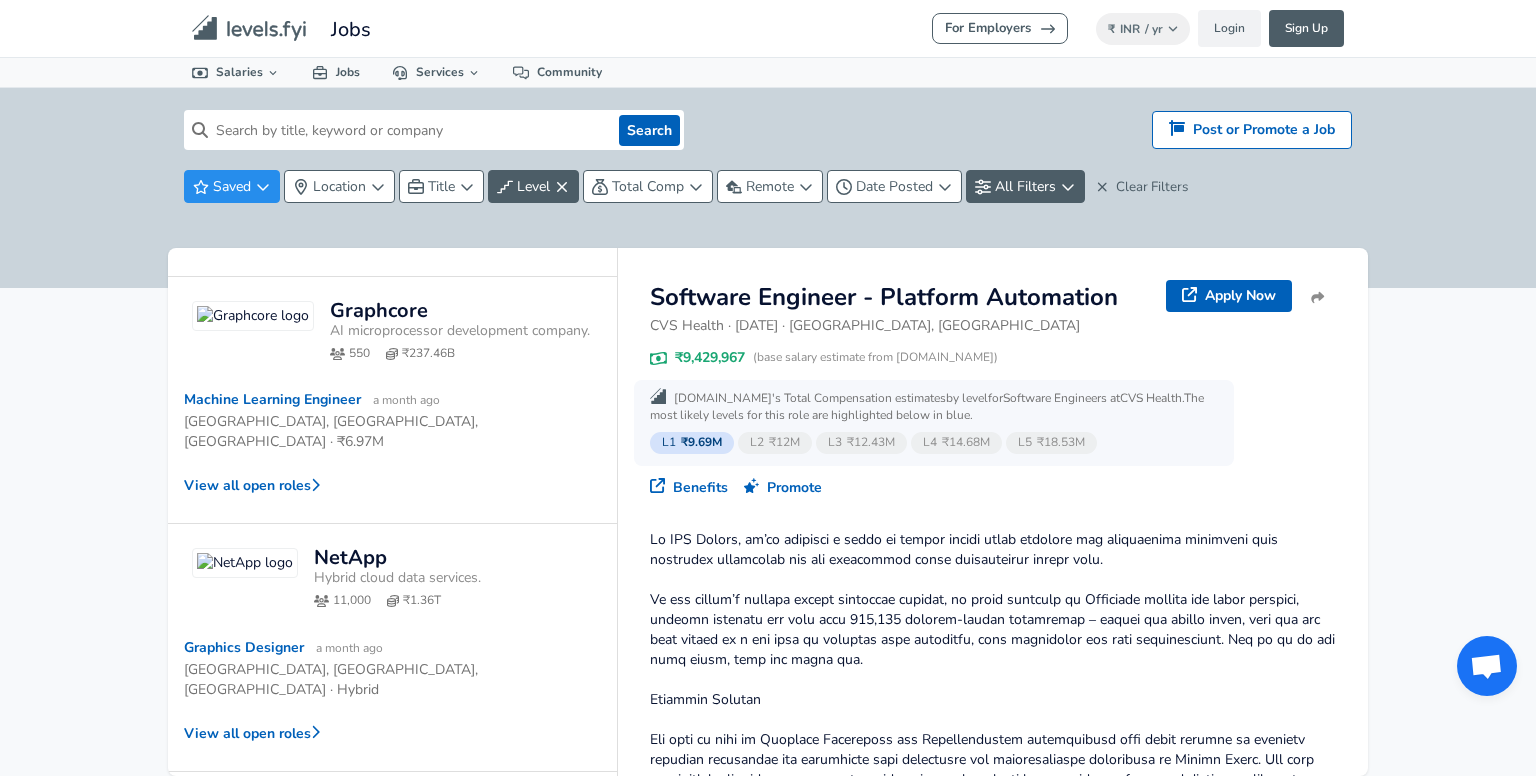 scroll, scrollTop: 1039, scrollLeft: 0, axis: vertical 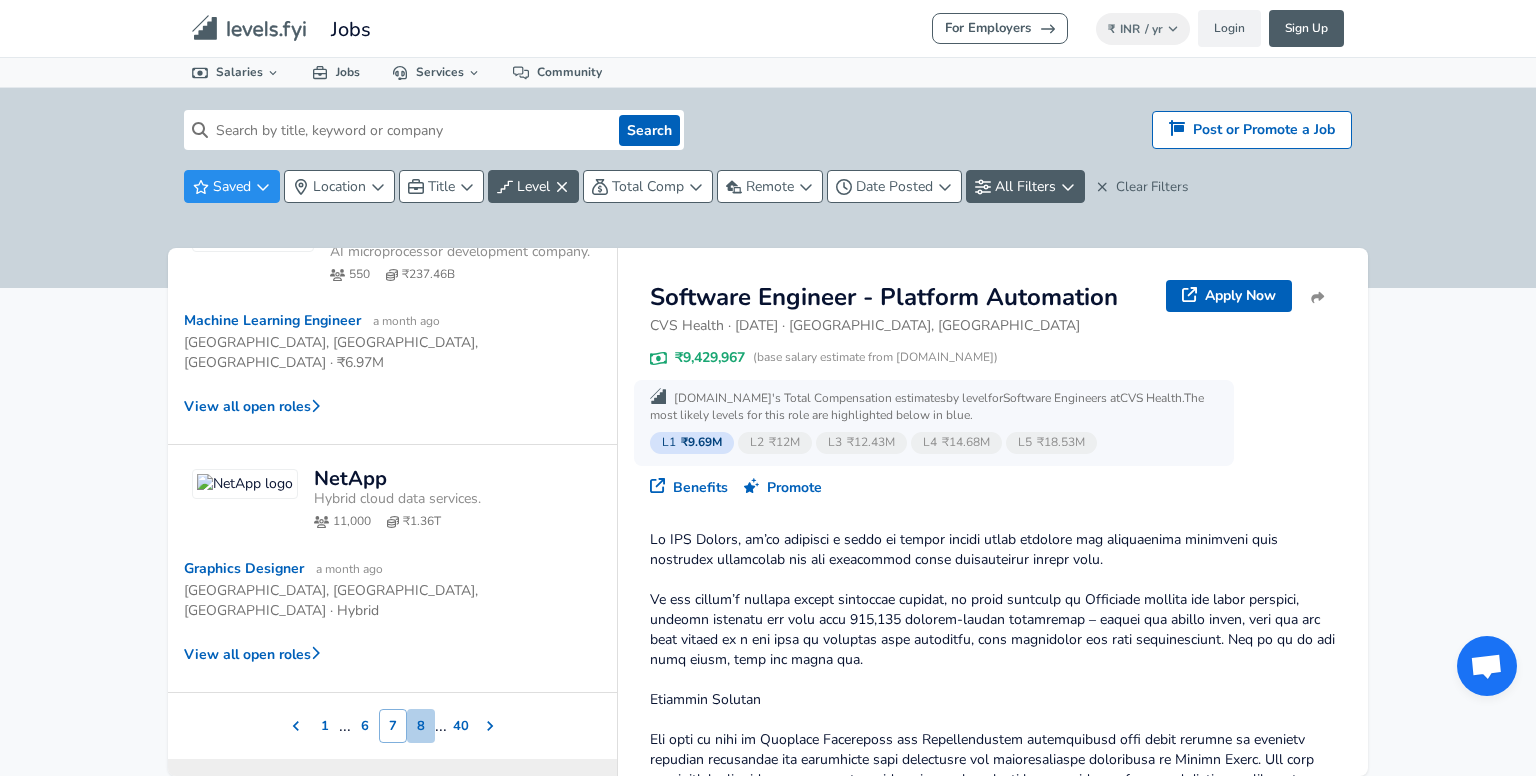 click on "8" at bounding box center (421, 726) 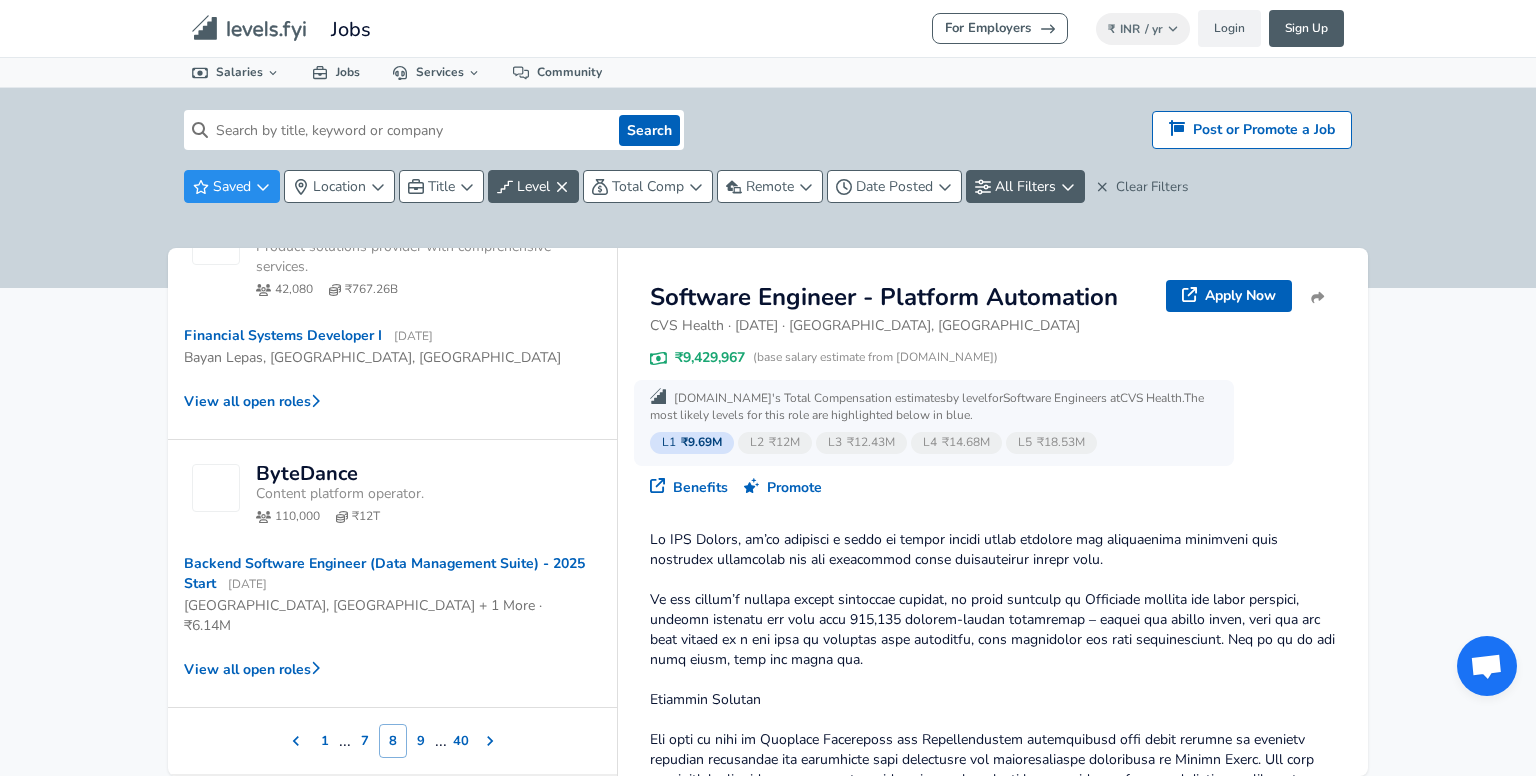 scroll, scrollTop: 1099, scrollLeft: 0, axis: vertical 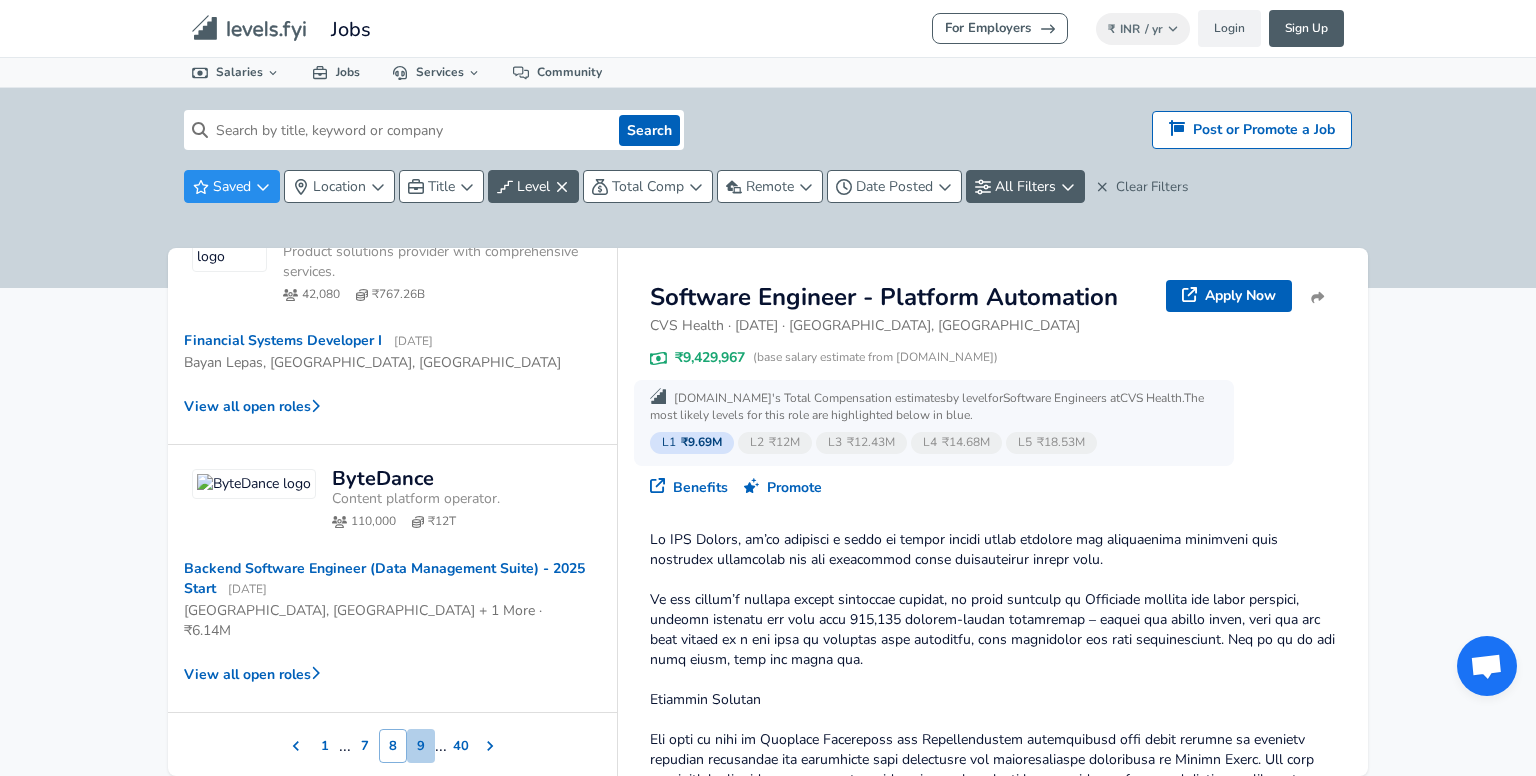 click on "9" at bounding box center (421, 746) 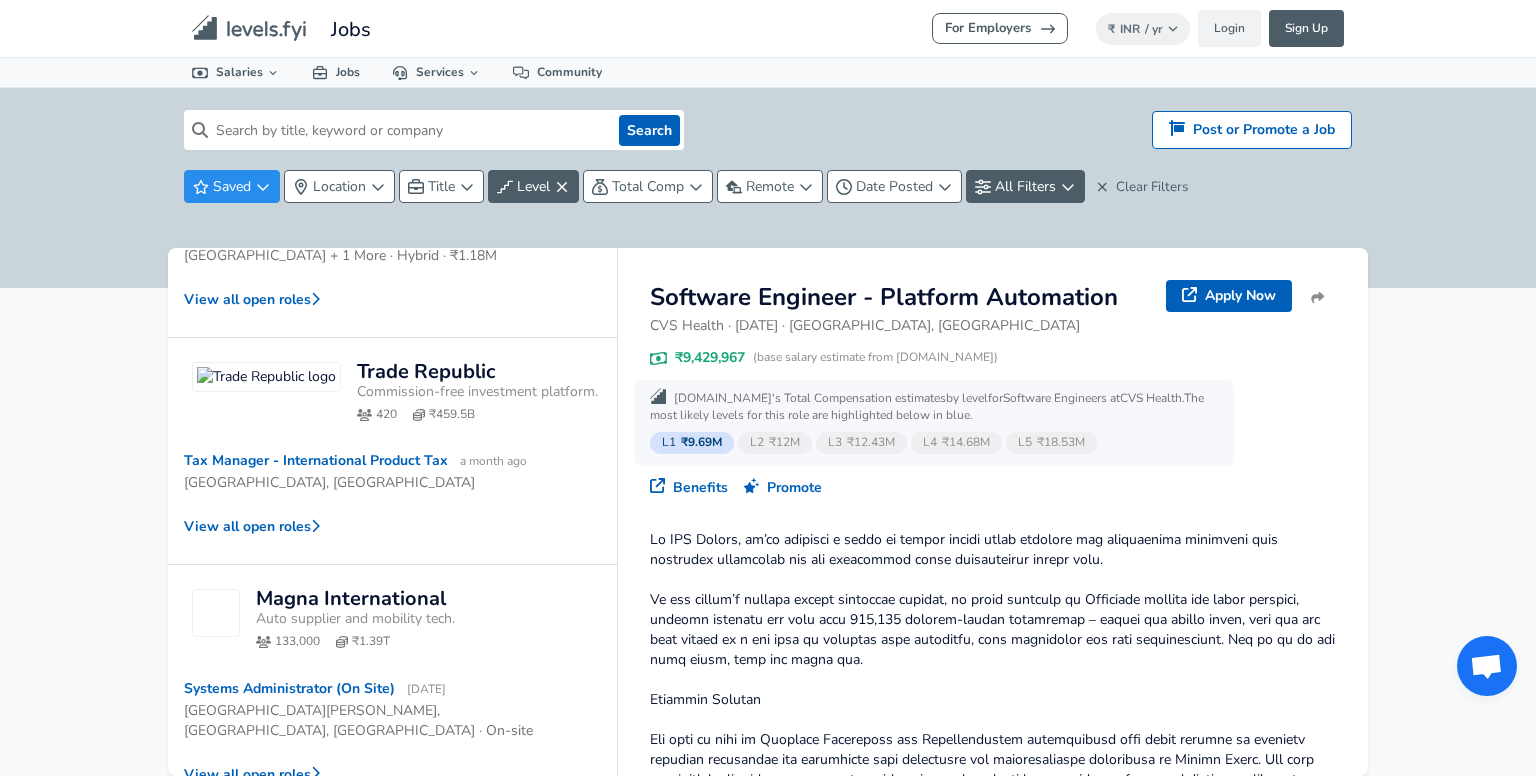 scroll, scrollTop: 1019, scrollLeft: 0, axis: vertical 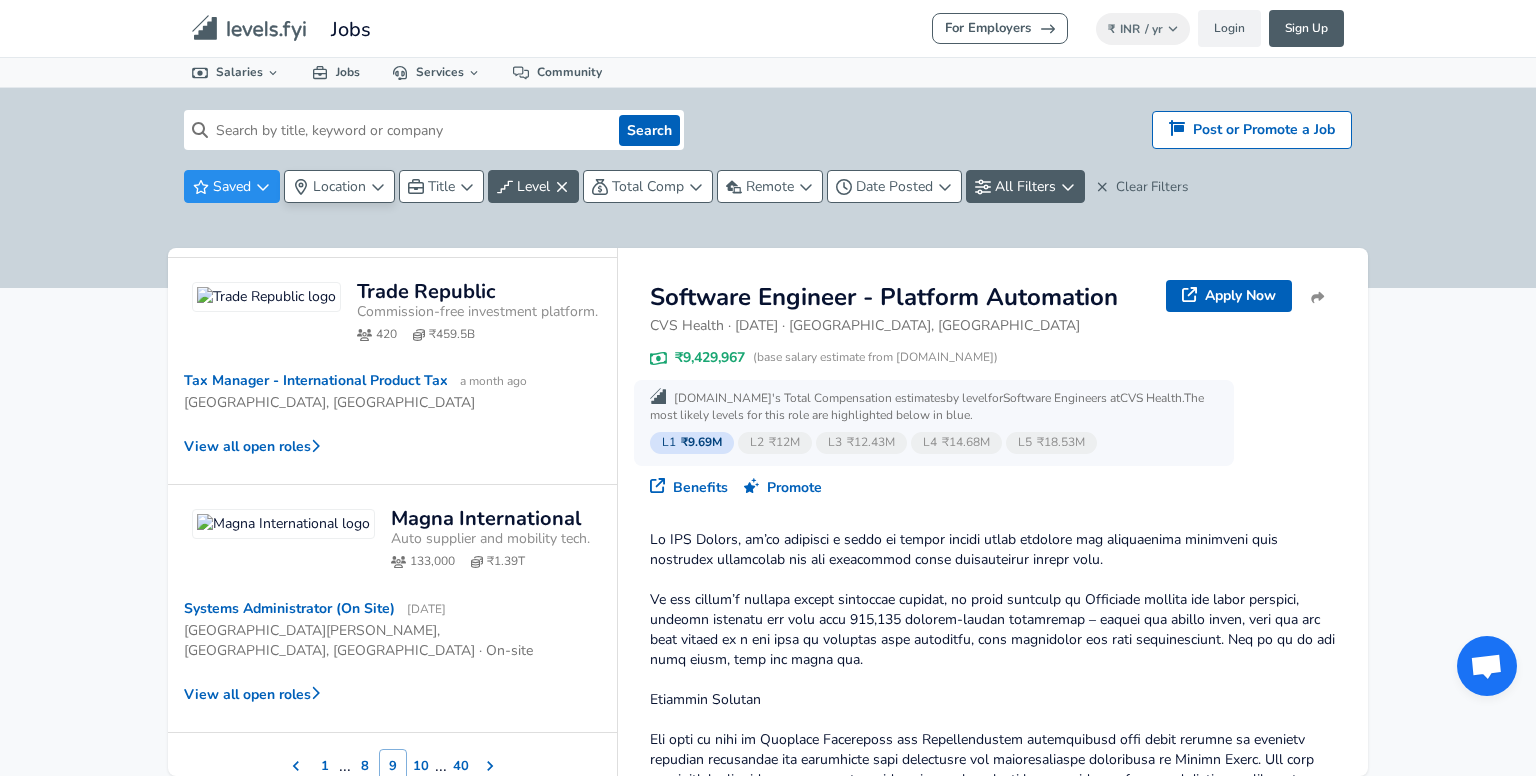 click on "Location" at bounding box center (339, 186) 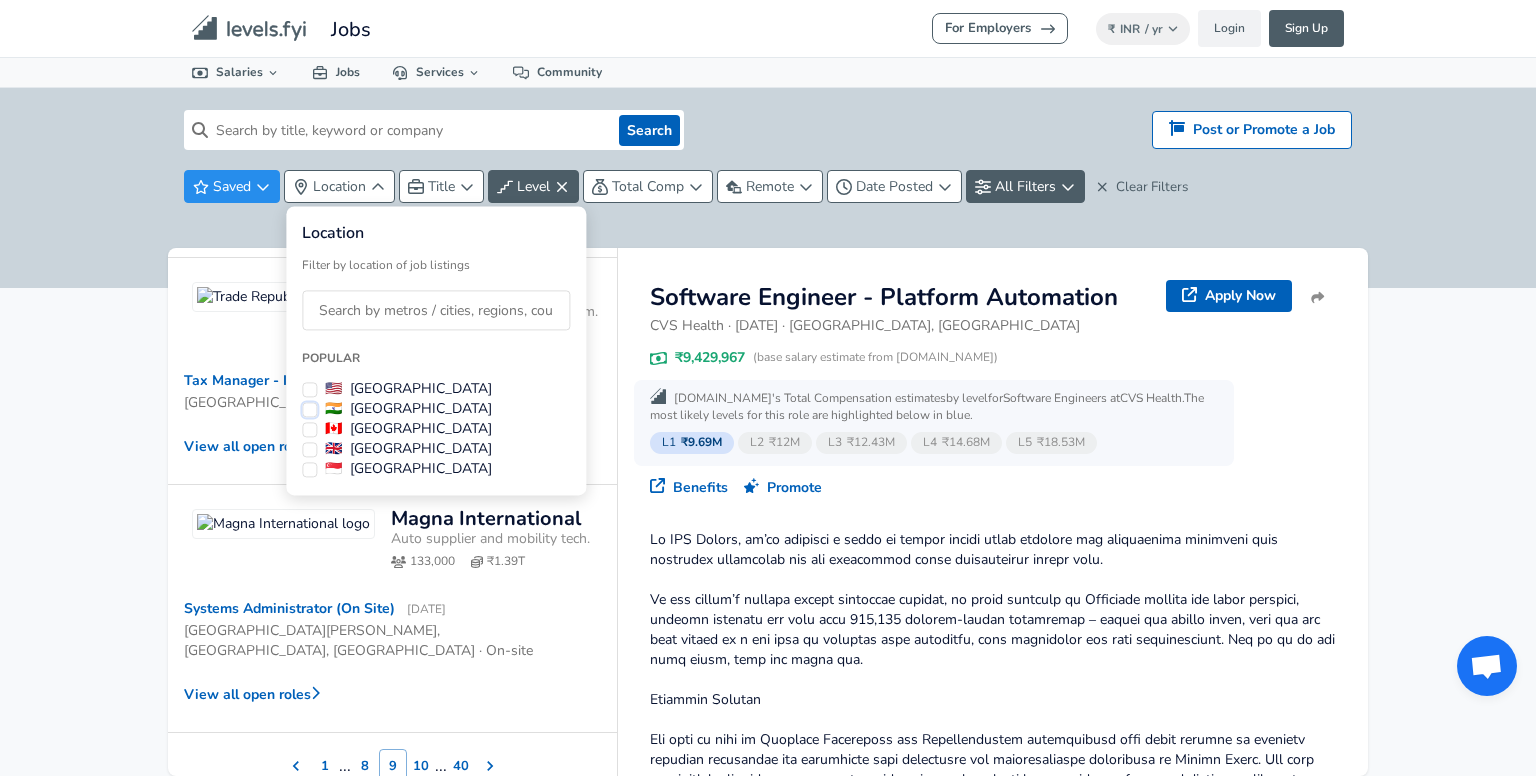 click on "🇮🇳 [GEOGRAPHIC_DATA]" at bounding box center [309, 409] 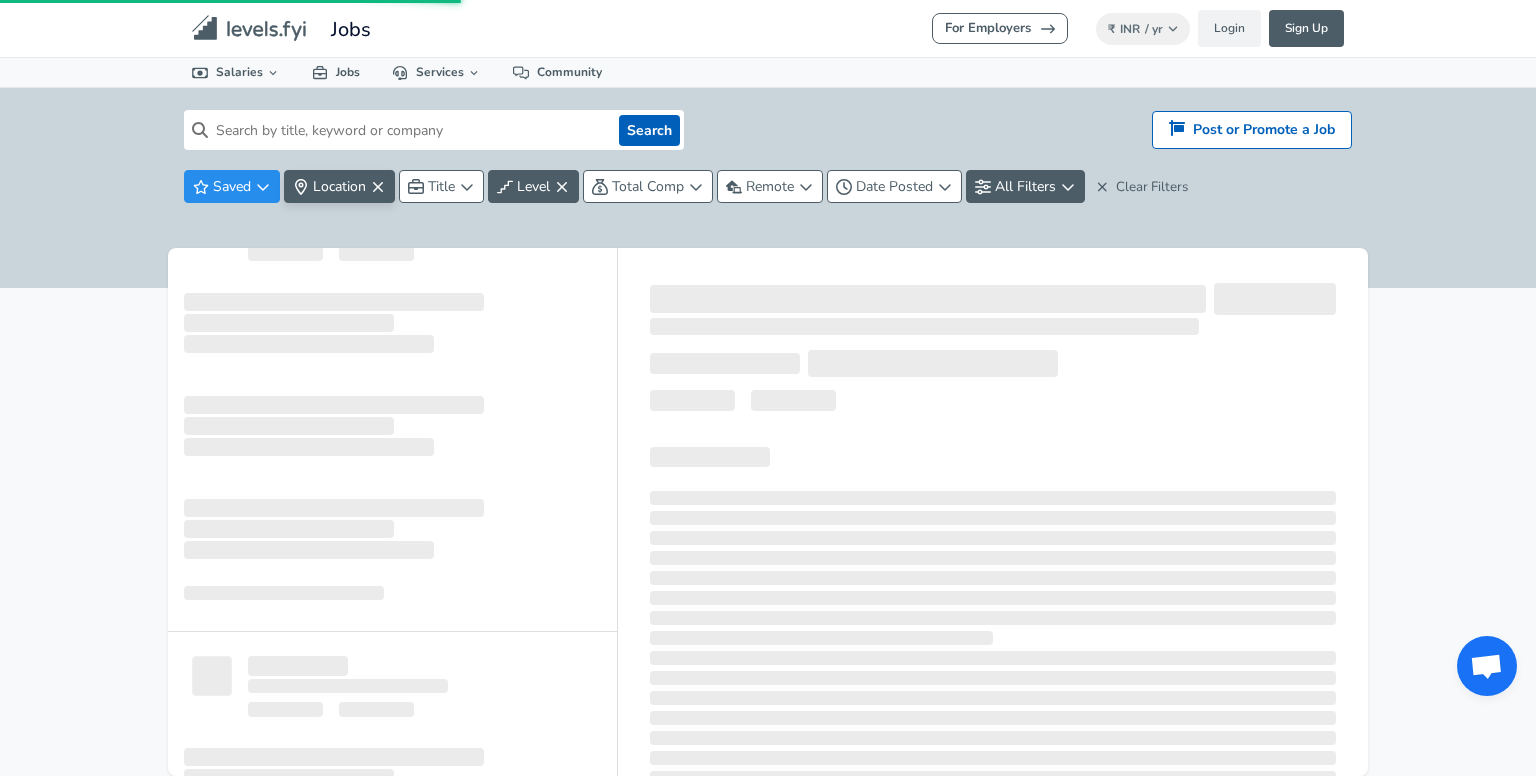 scroll, scrollTop: 0, scrollLeft: 0, axis: both 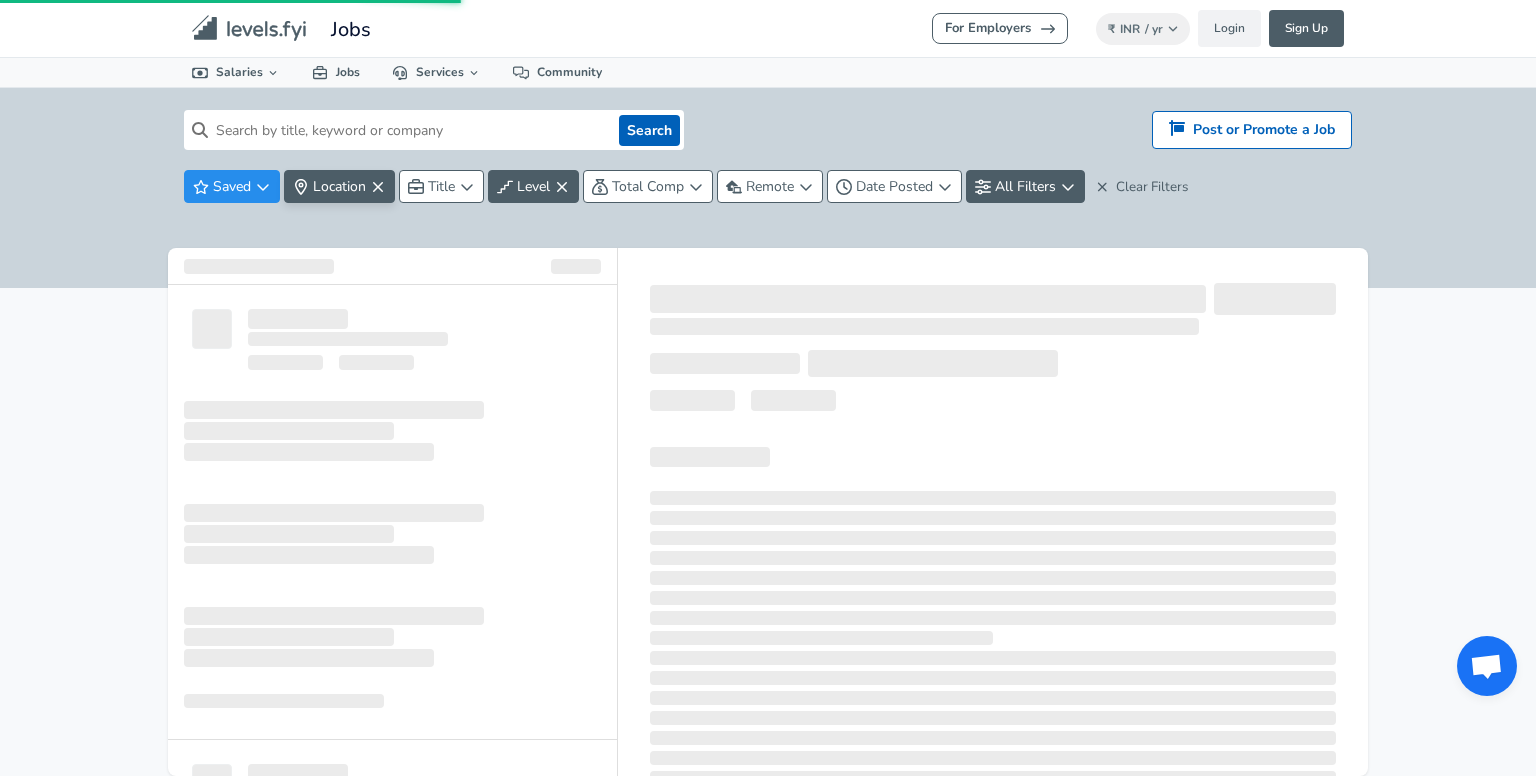 click on "For Employers ₹ INR / yr Change Login Sign Up All Data By Location By Company By Title Salary Calculator Chart Visualizations Verified Salaries Internships Negotiation Support Compare Benefits Who's Hiring 2024 Pay Report Top Paying Companies Integrate Blog Press Jobs Levels FYI Logo Salaries 📂   All Data 🌎   By Location 🏢   By Company 🖋    By Title 🏭️    By Industry 📍   Salary Heatmap 📈   Chart Visualizations 🔥   Real-time Percentiles 🎓   Internships ❣️   Compare Benefits 🎬   2024 Pay Report 🏆   Top Paying Companies 💸   Calculate Meeting Cost #️⃣   Salary Calculator Contribute Add Salary Add Company Benefits Add Level Mapping Jobs Services Candidate Services 💵  Negotiation Coaching 📄  Resume Review 🎁  Gift a Resume Review For Employers Interactive Offers Real-time Percentiles  🔥 Compensation Benchmarking For Academic Research Compensation Dataset Community Search Hiring?   Post or Promote   a job Post or Promote a Job Saved Location Title Level" at bounding box center (768, 388) 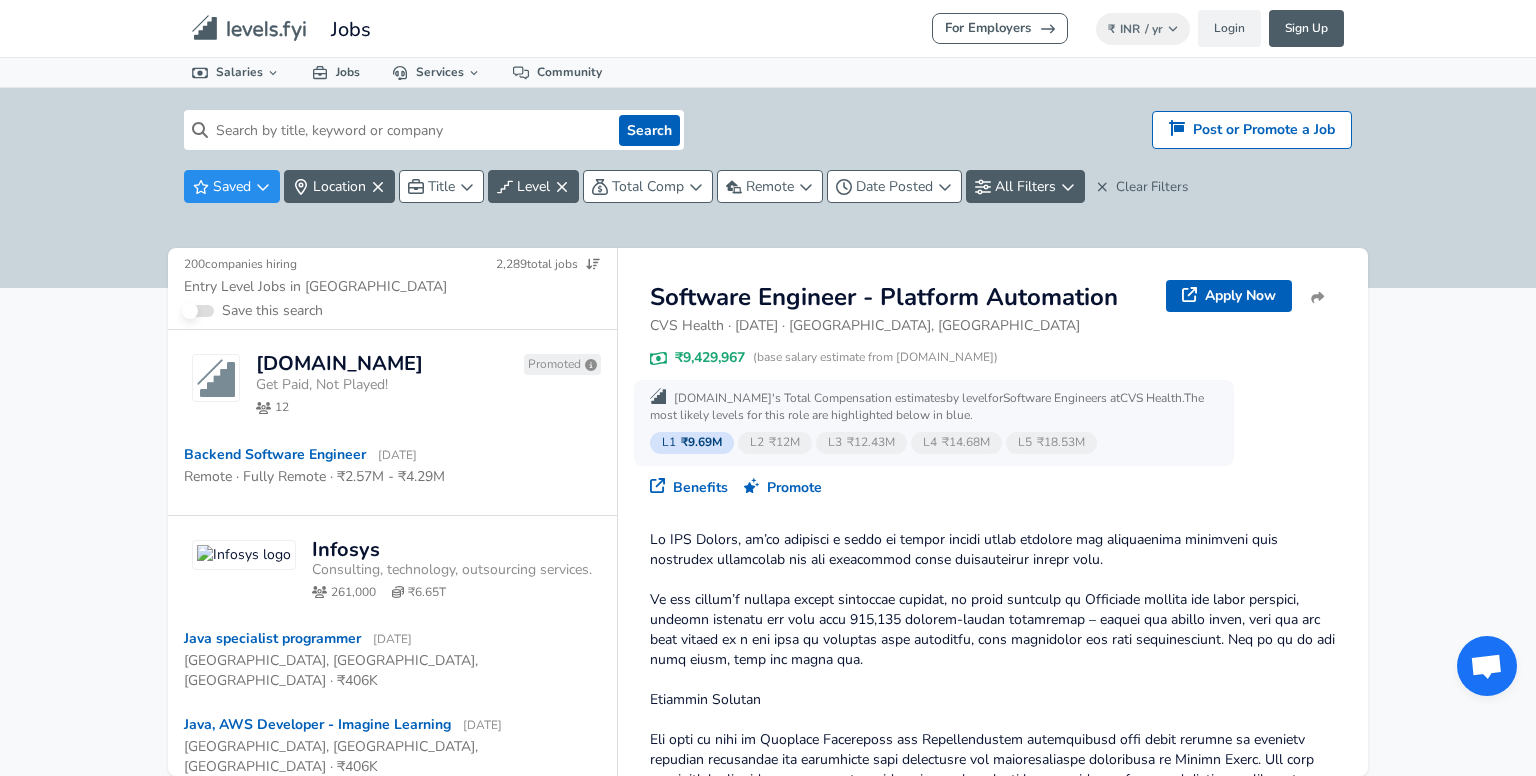 drag, startPoint x: 163, startPoint y: 253, endPoint x: 109, endPoint y: 232, distance: 57.939625 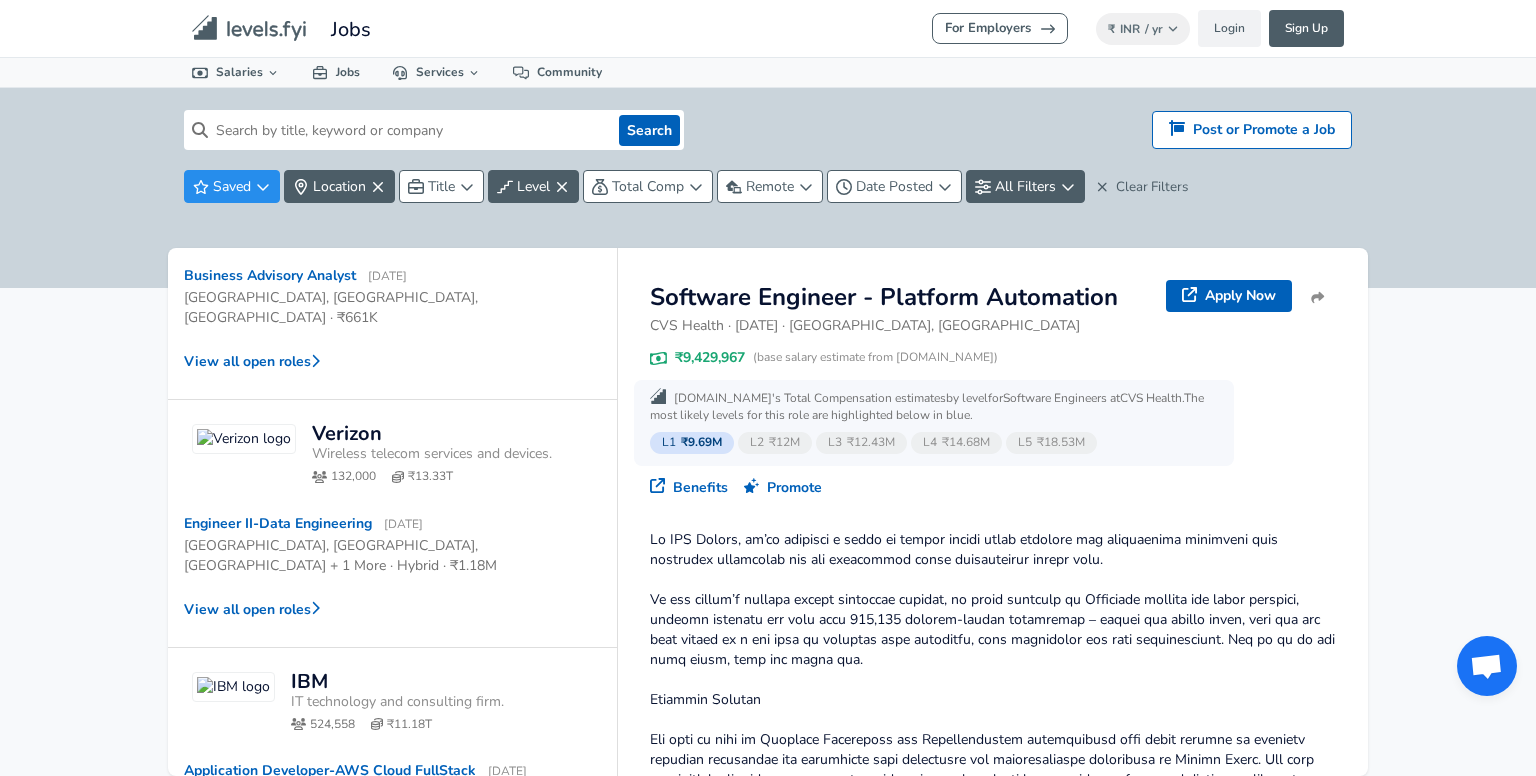 scroll, scrollTop: 1236, scrollLeft: 0, axis: vertical 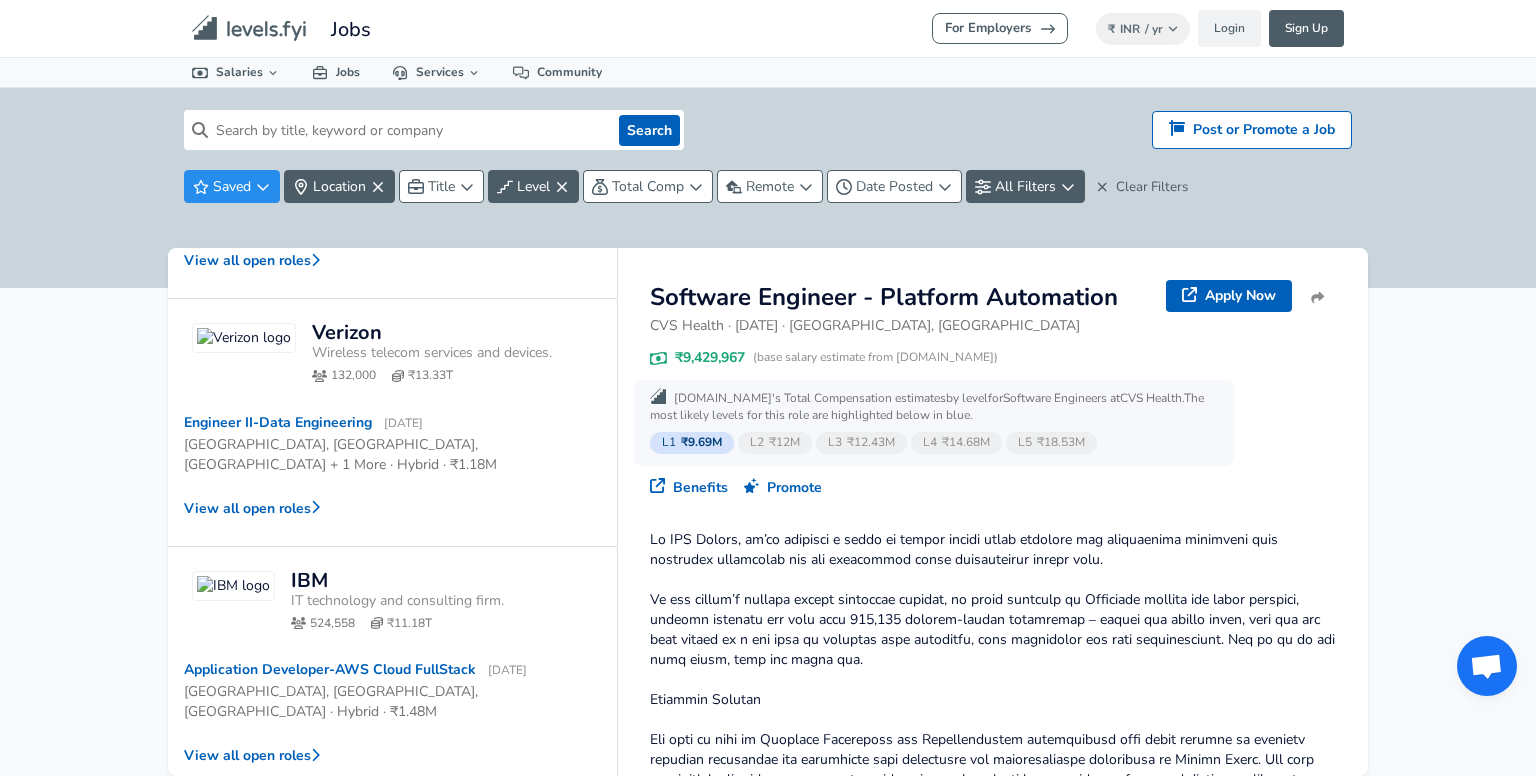 click on "40" at bounding box center [440, 827] 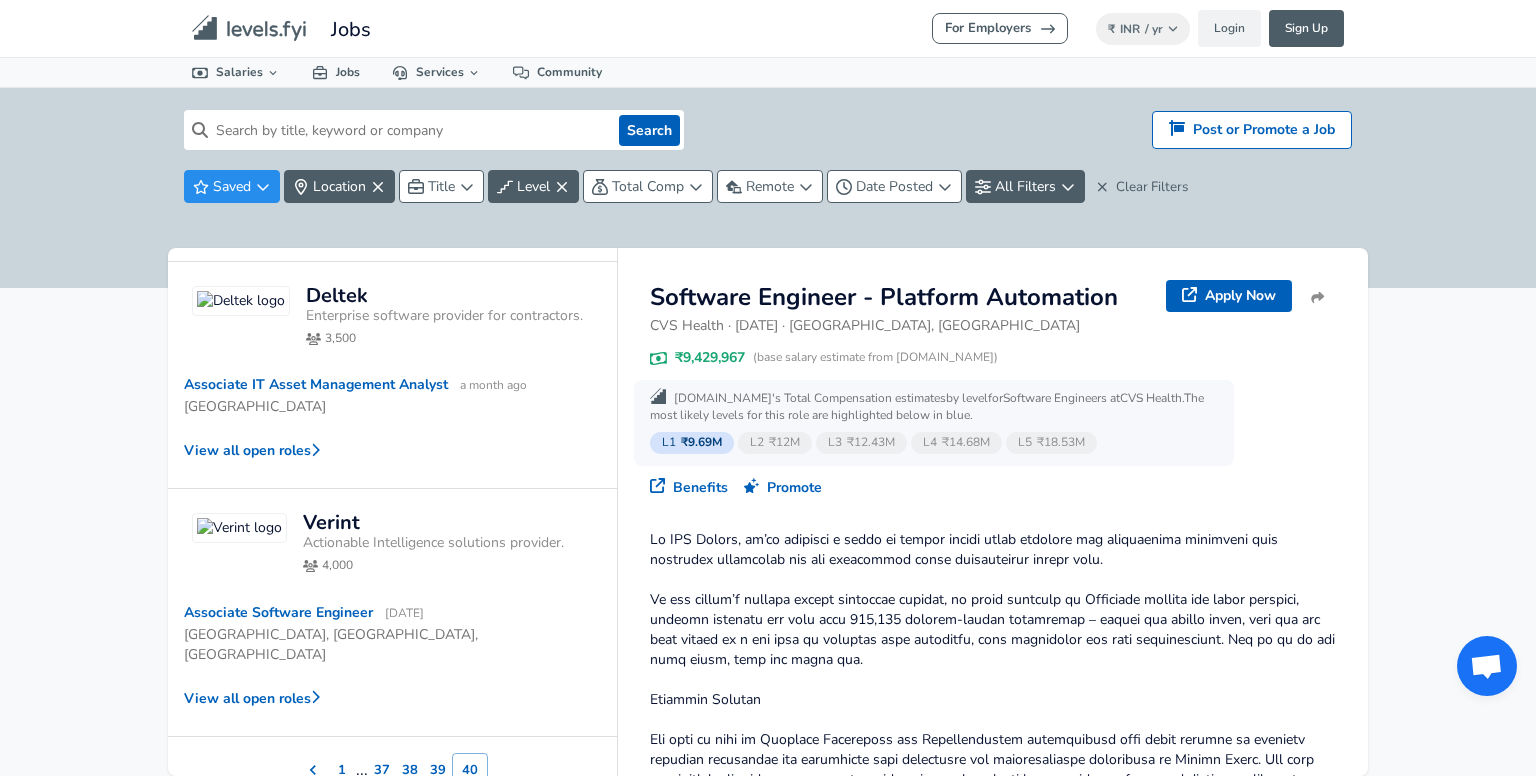 scroll, scrollTop: 1039, scrollLeft: 0, axis: vertical 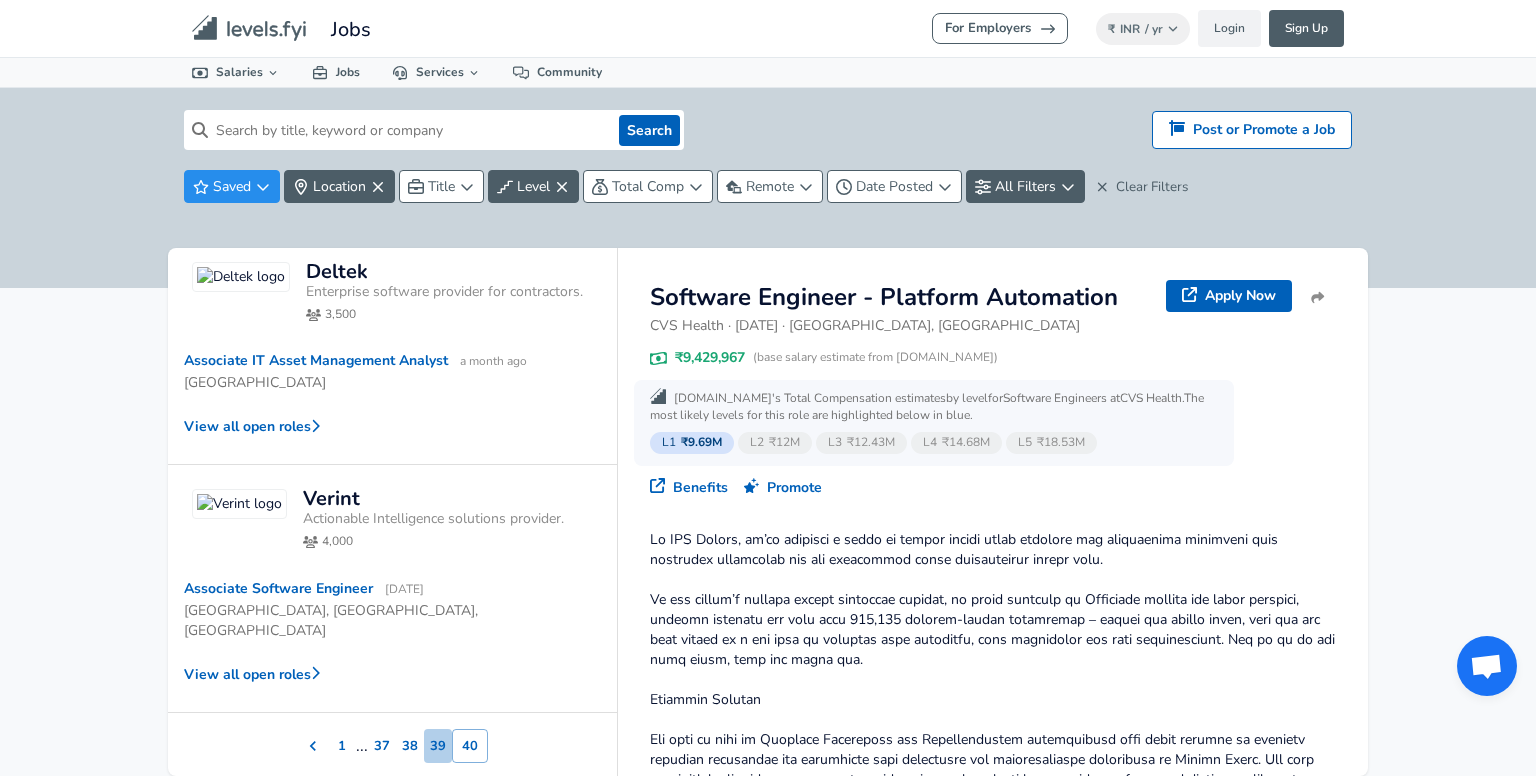click on "39" at bounding box center [438, 746] 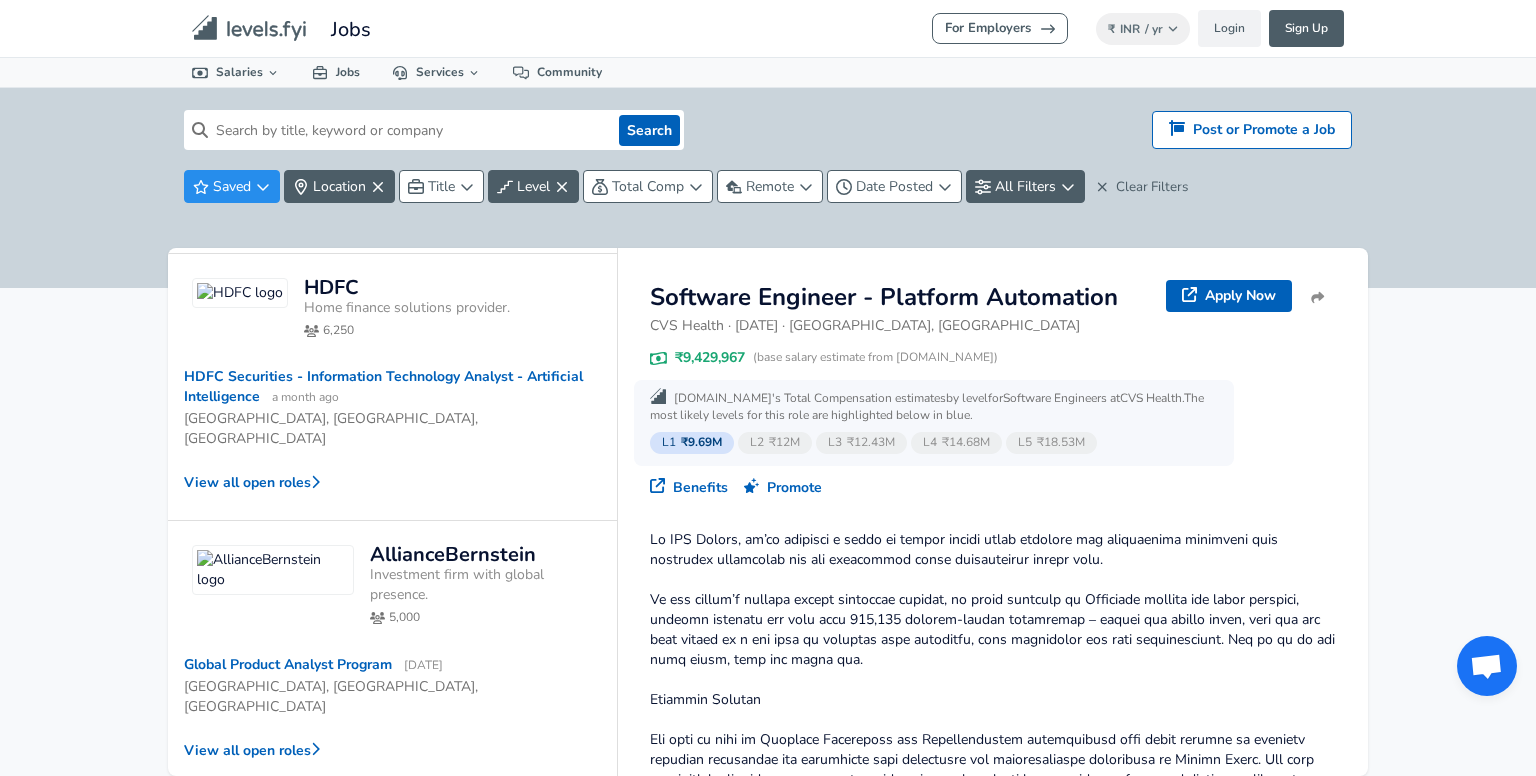 scroll, scrollTop: 1039, scrollLeft: 0, axis: vertical 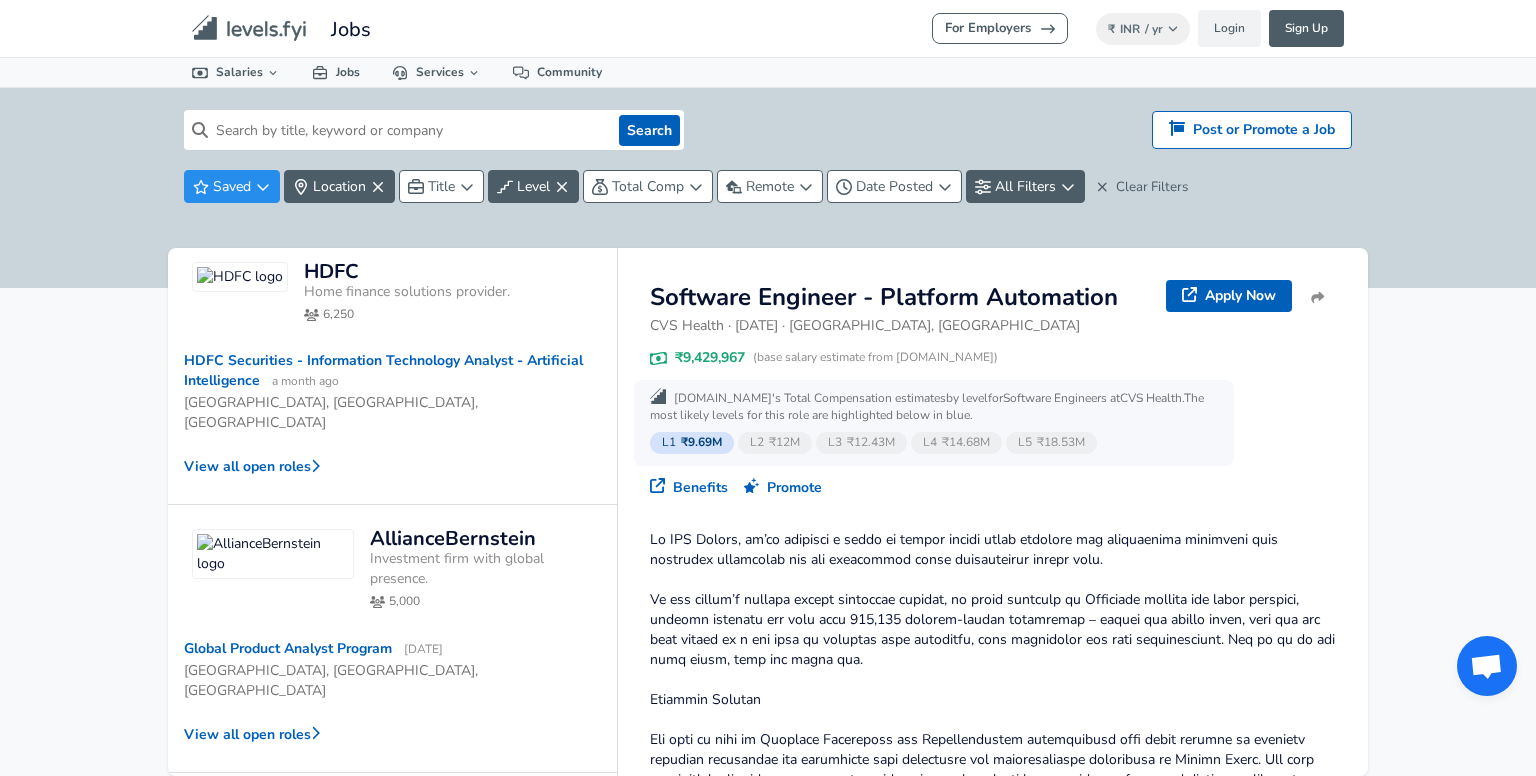 click on "38" at bounding box center (395, 806) 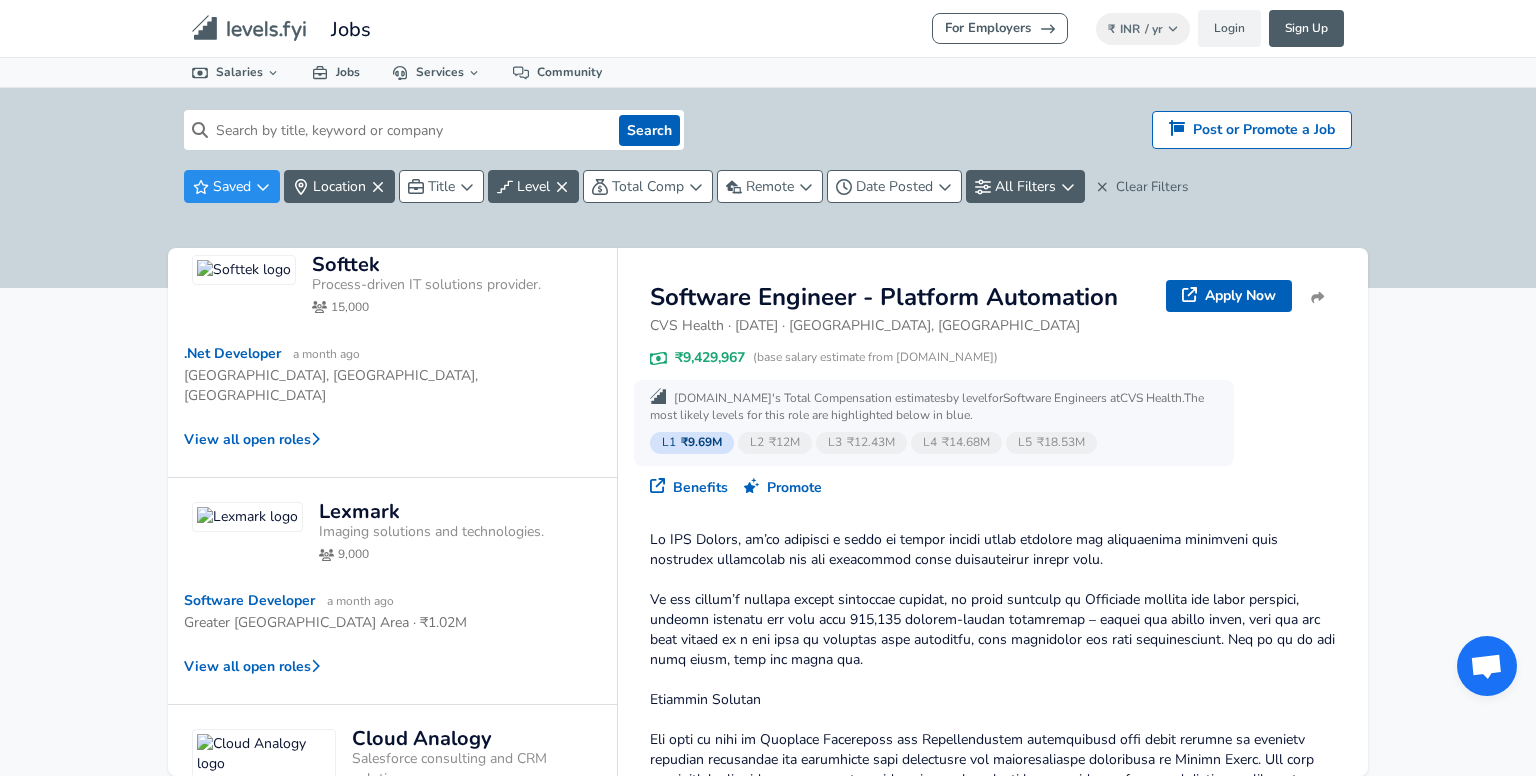 scroll, scrollTop: 560, scrollLeft: 0, axis: vertical 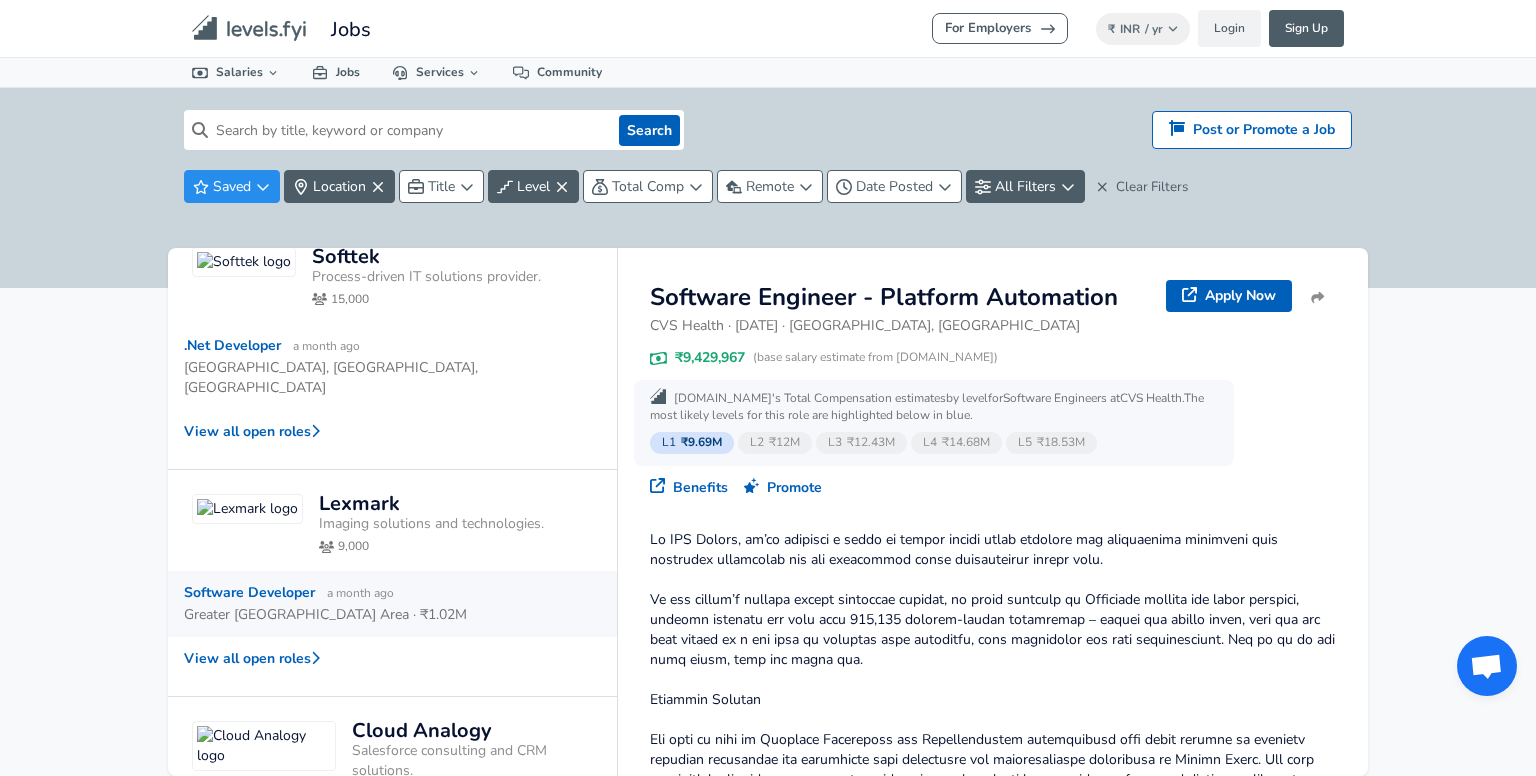 click on "Software Developer   a month ago Greater [GEOGRAPHIC_DATA] Area · ₹1.02M" at bounding box center [392, 604] 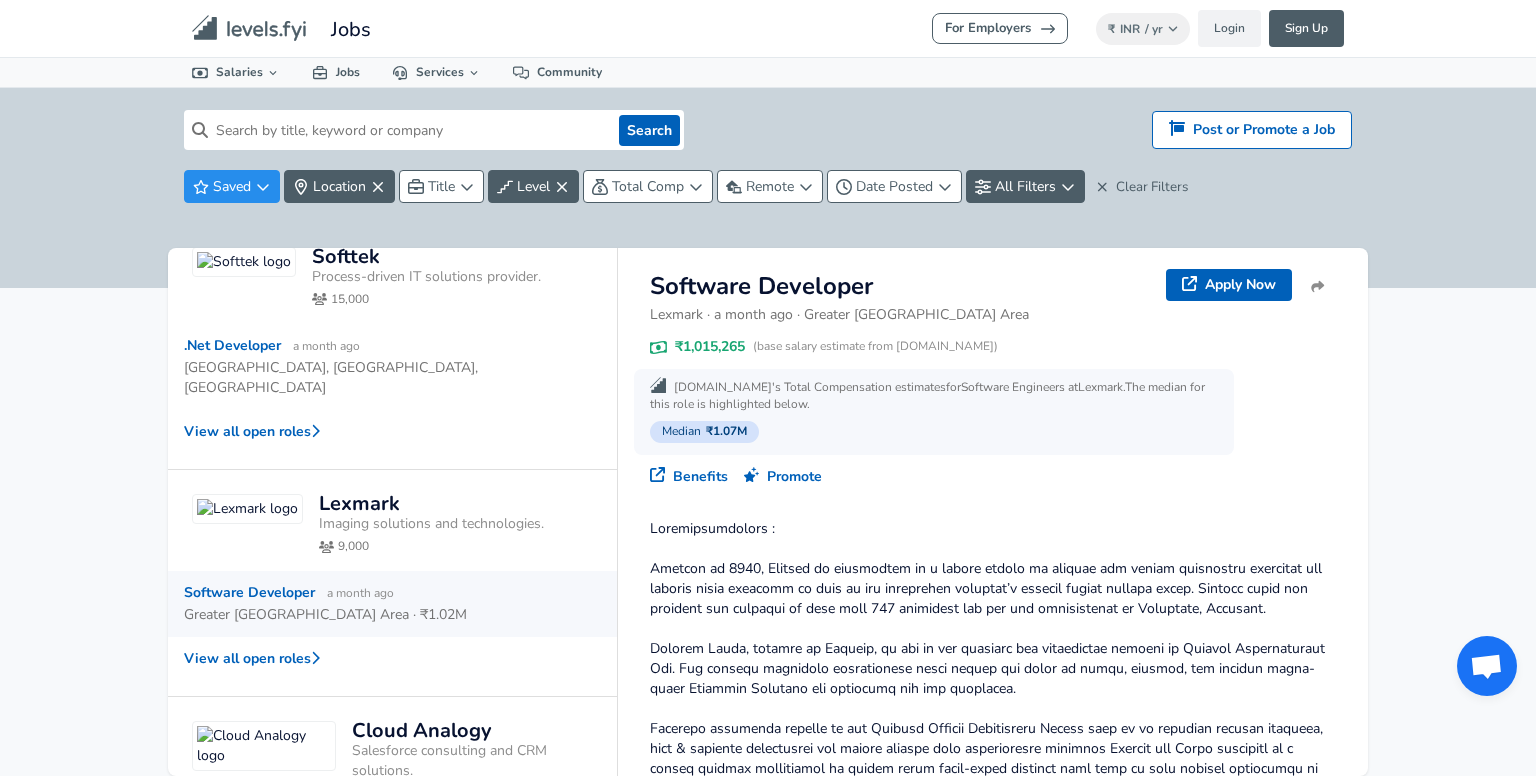 scroll, scrollTop: 12, scrollLeft: 0, axis: vertical 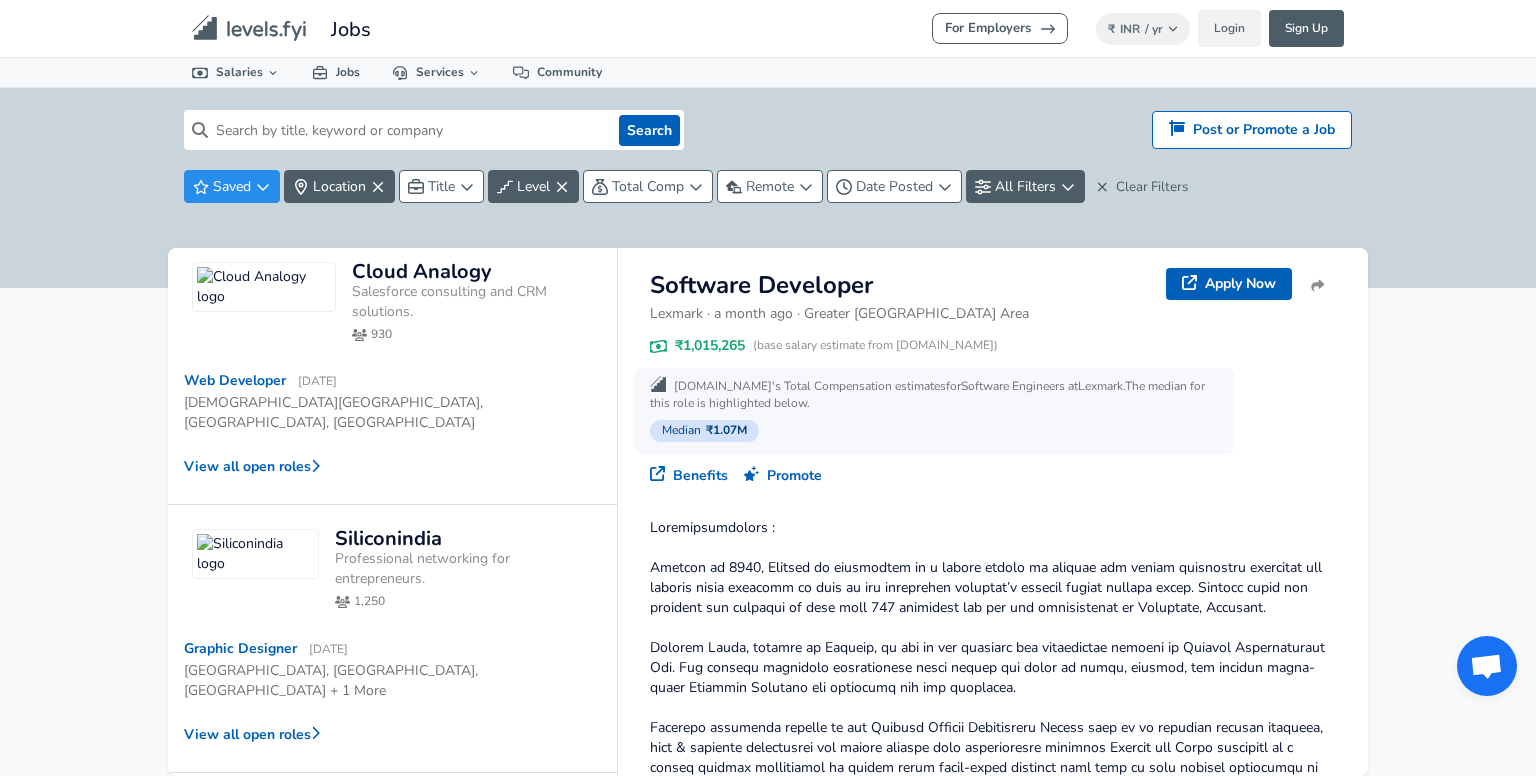 click on "37" at bounding box center [367, 806] 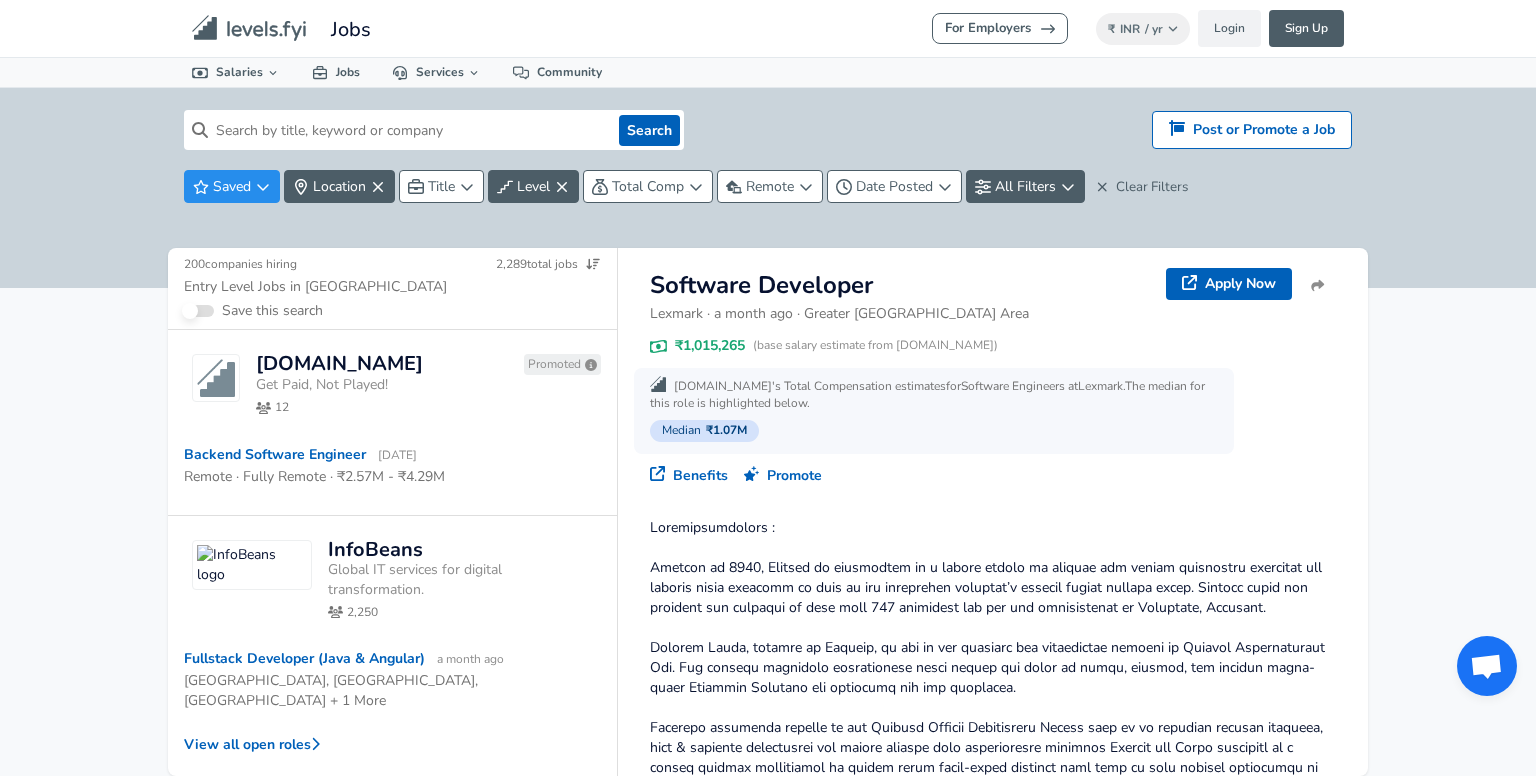 scroll, scrollTop: 0, scrollLeft: 0, axis: both 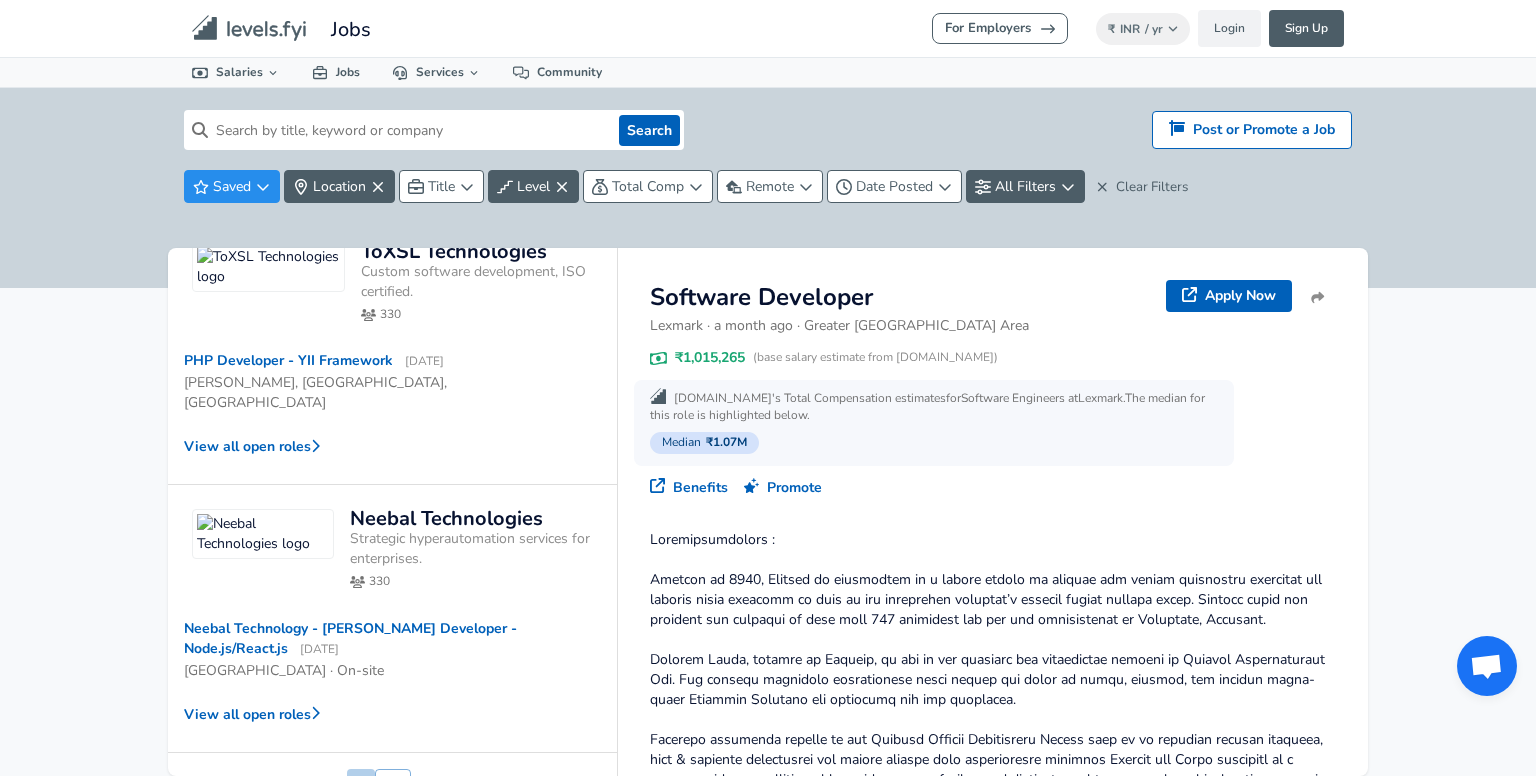 click on "36" at bounding box center (361, 786) 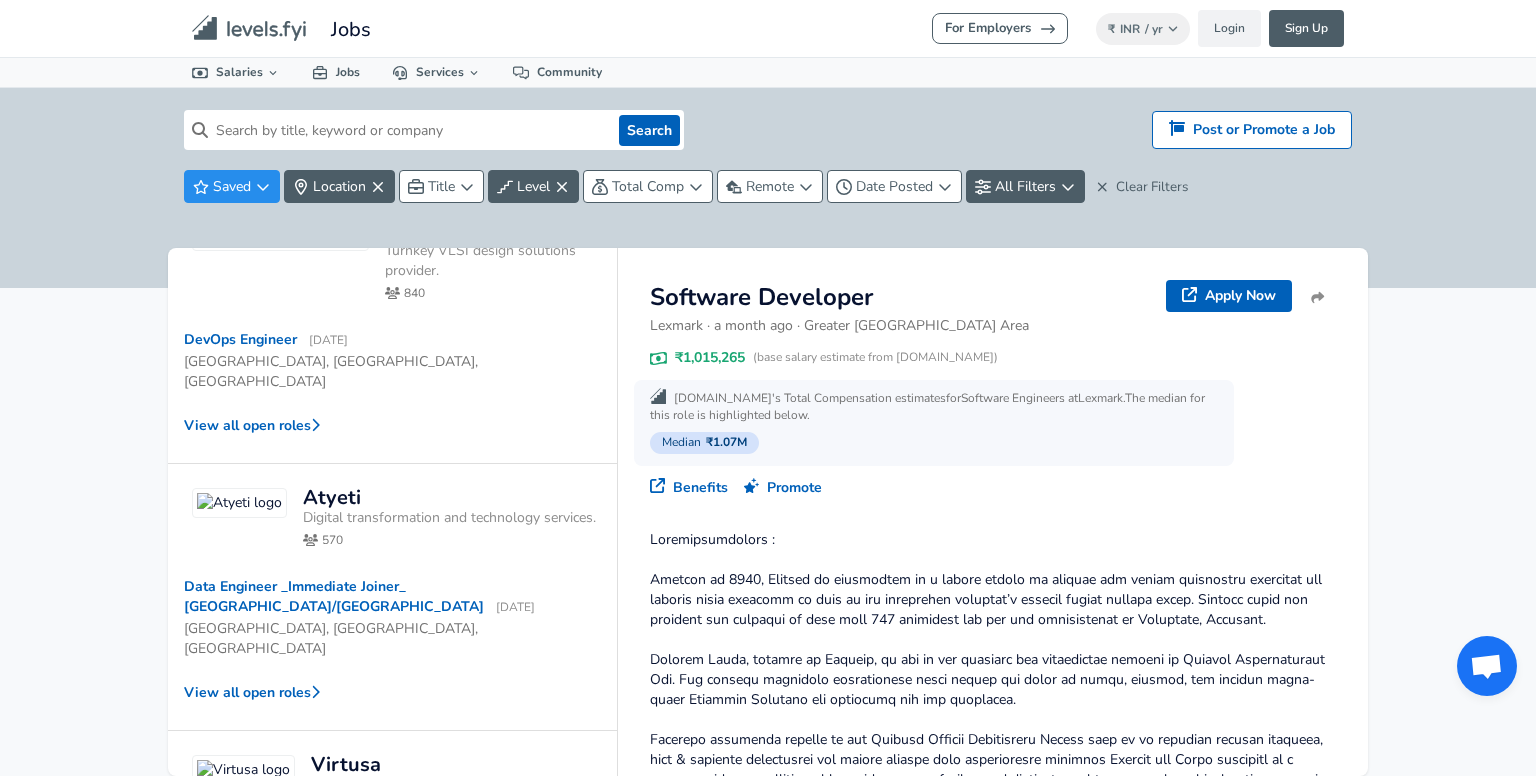 scroll, scrollTop: 344, scrollLeft: 0, axis: vertical 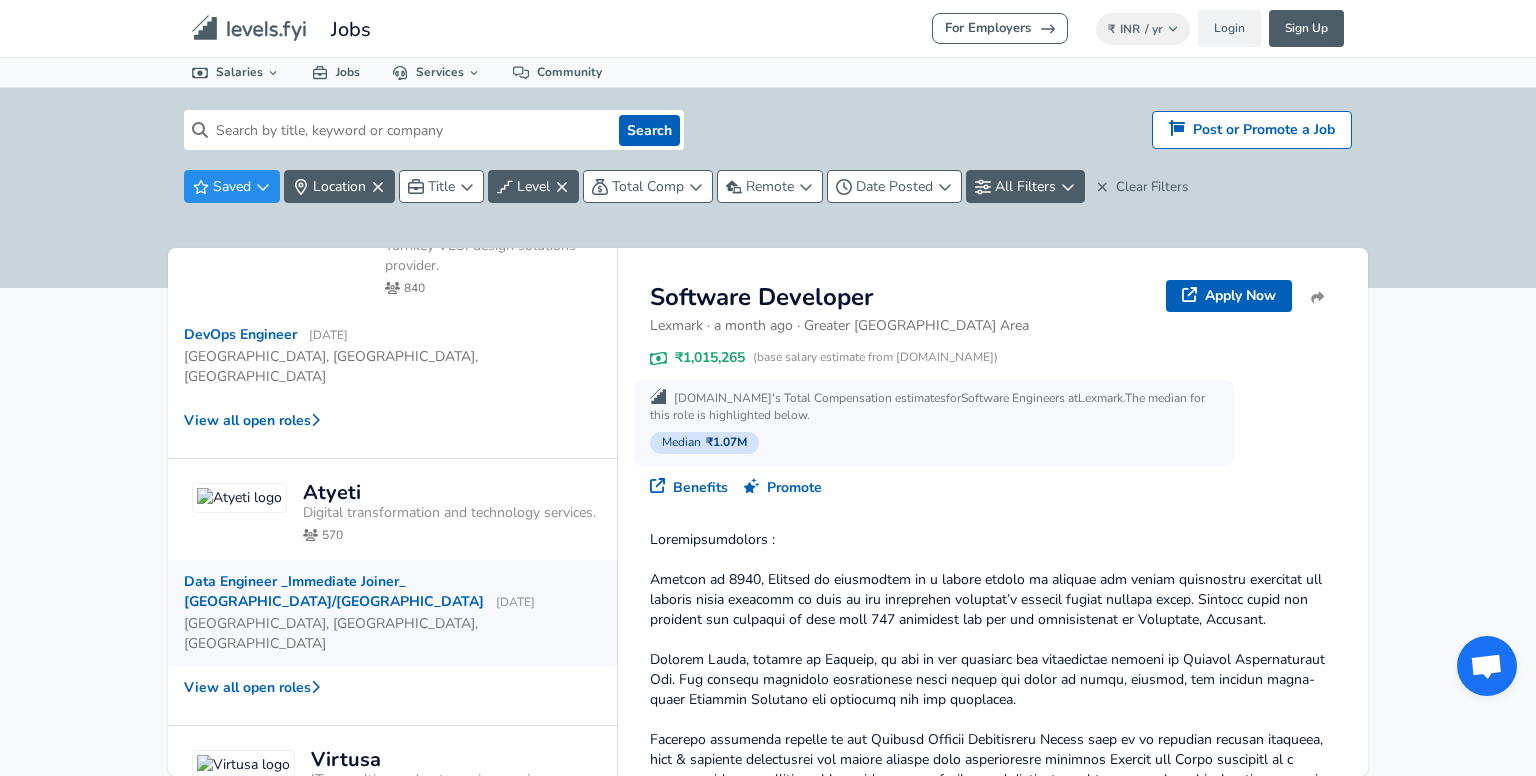 click on "Data Engineer _Immediate Joiner_ [GEOGRAPHIC_DATA]/[GEOGRAPHIC_DATA]   [DATE]" at bounding box center [384, 592] 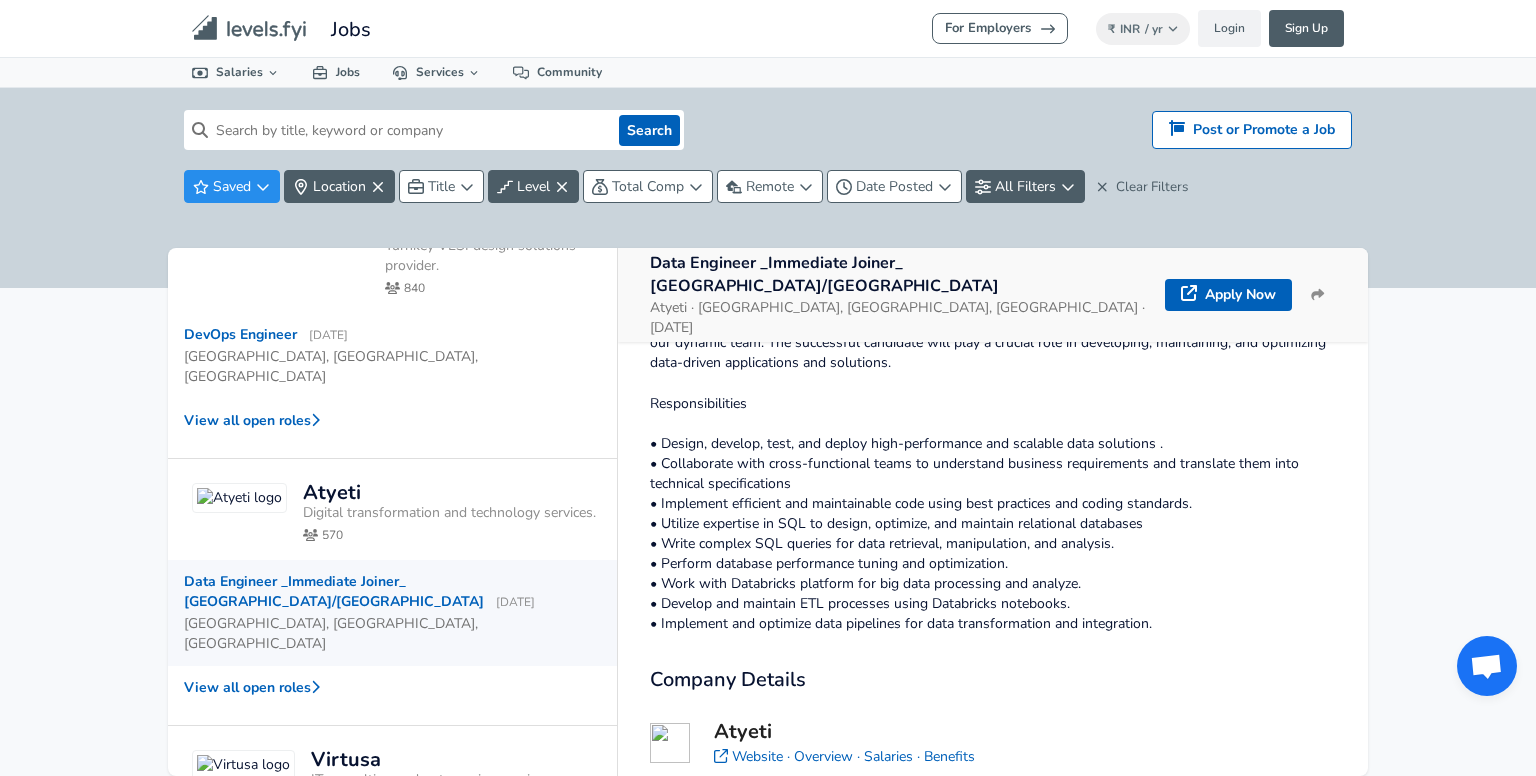 scroll, scrollTop: 200, scrollLeft: 0, axis: vertical 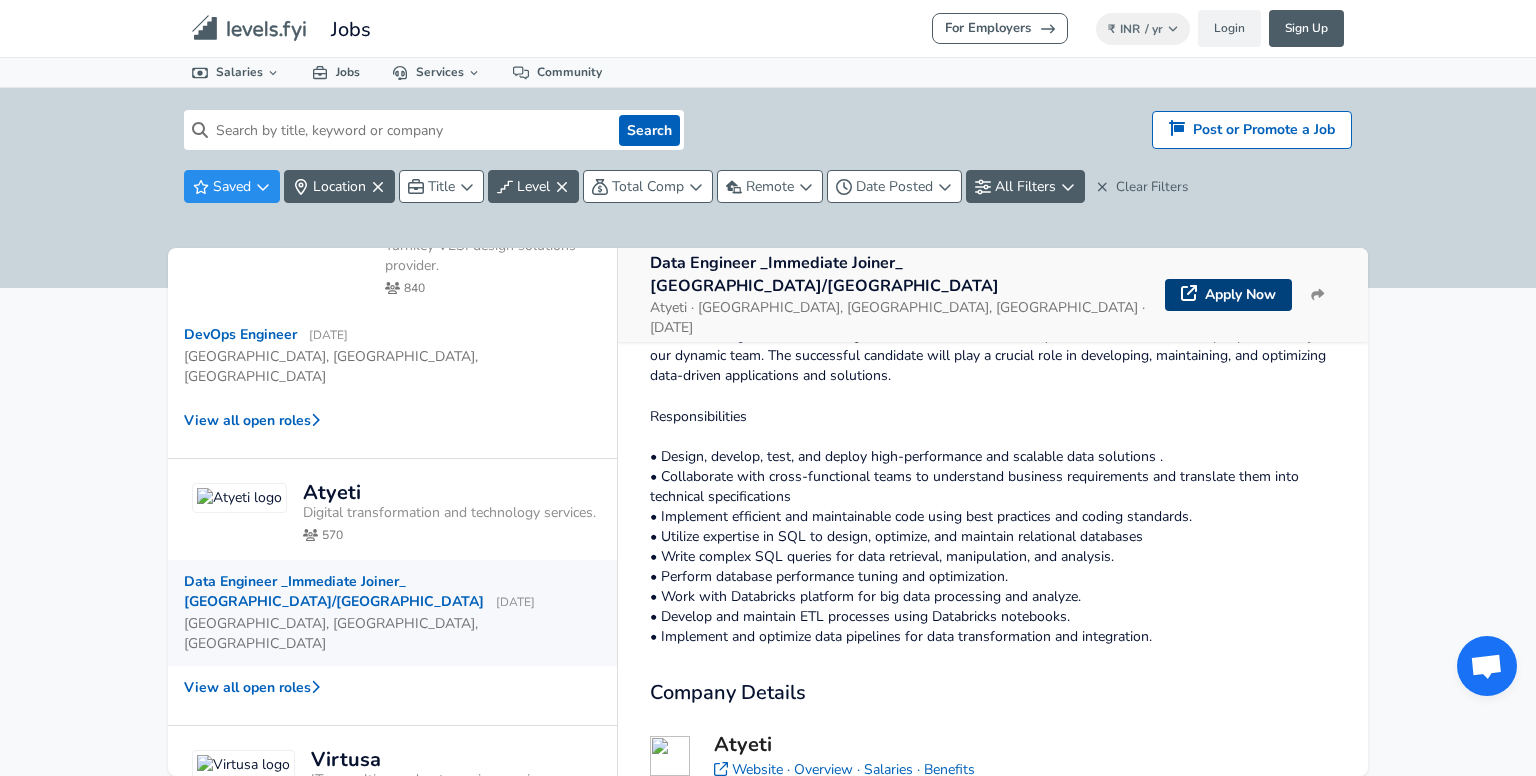 click on "Apply Now" at bounding box center (1228, 295) 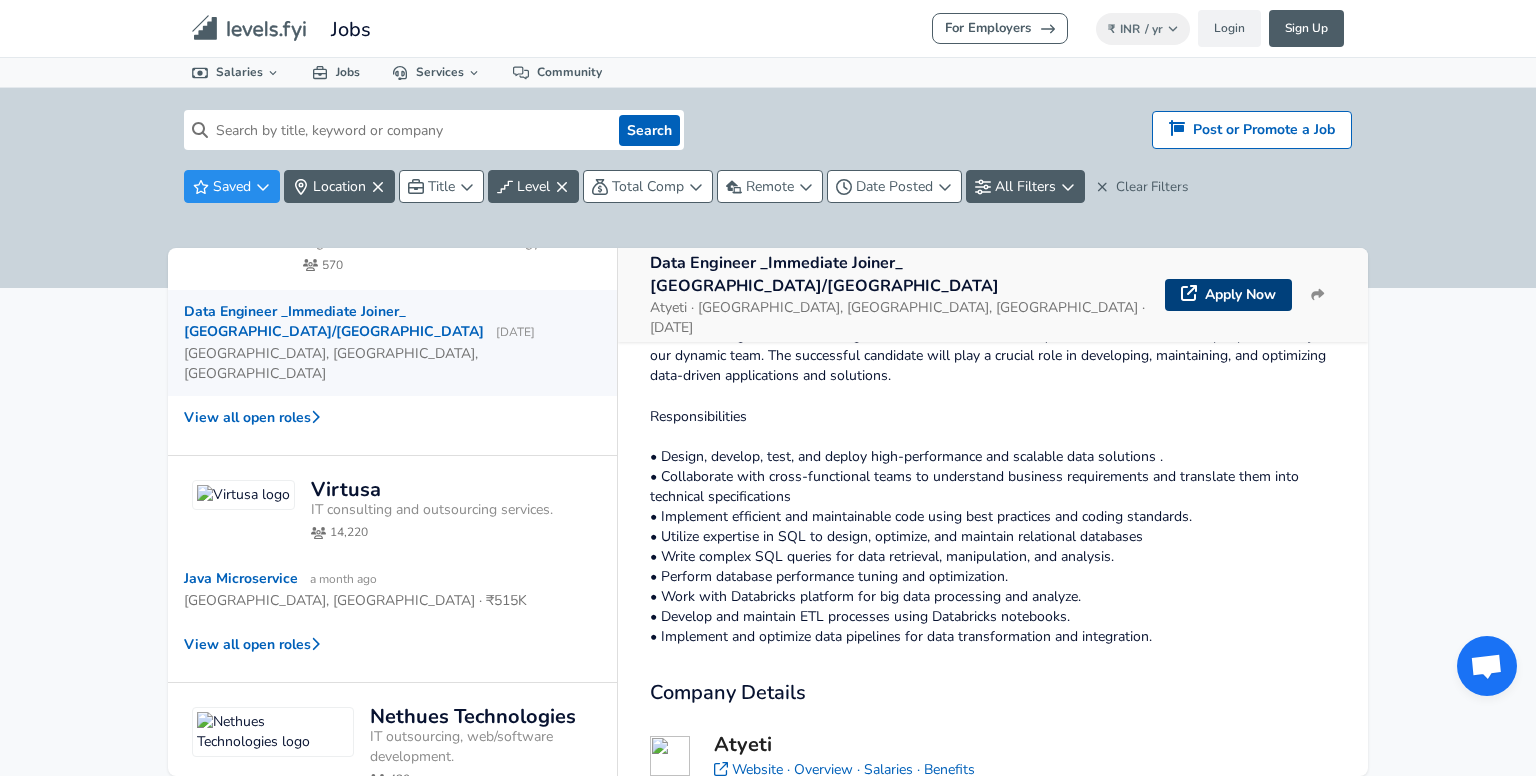 scroll, scrollTop: 615, scrollLeft: 0, axis: vertical 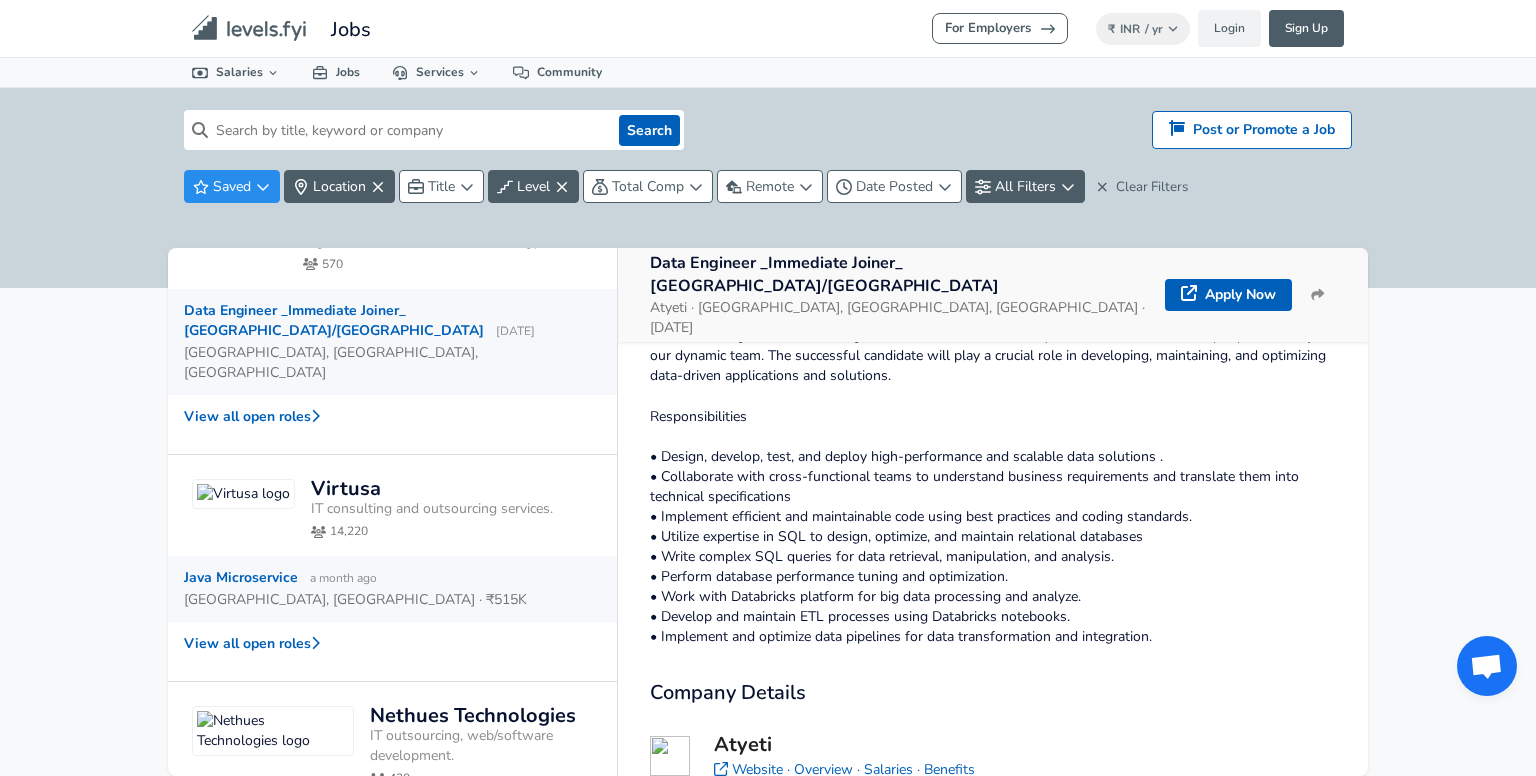 click on "Java Microservice   a month ago" at bounding box center [280, 578] 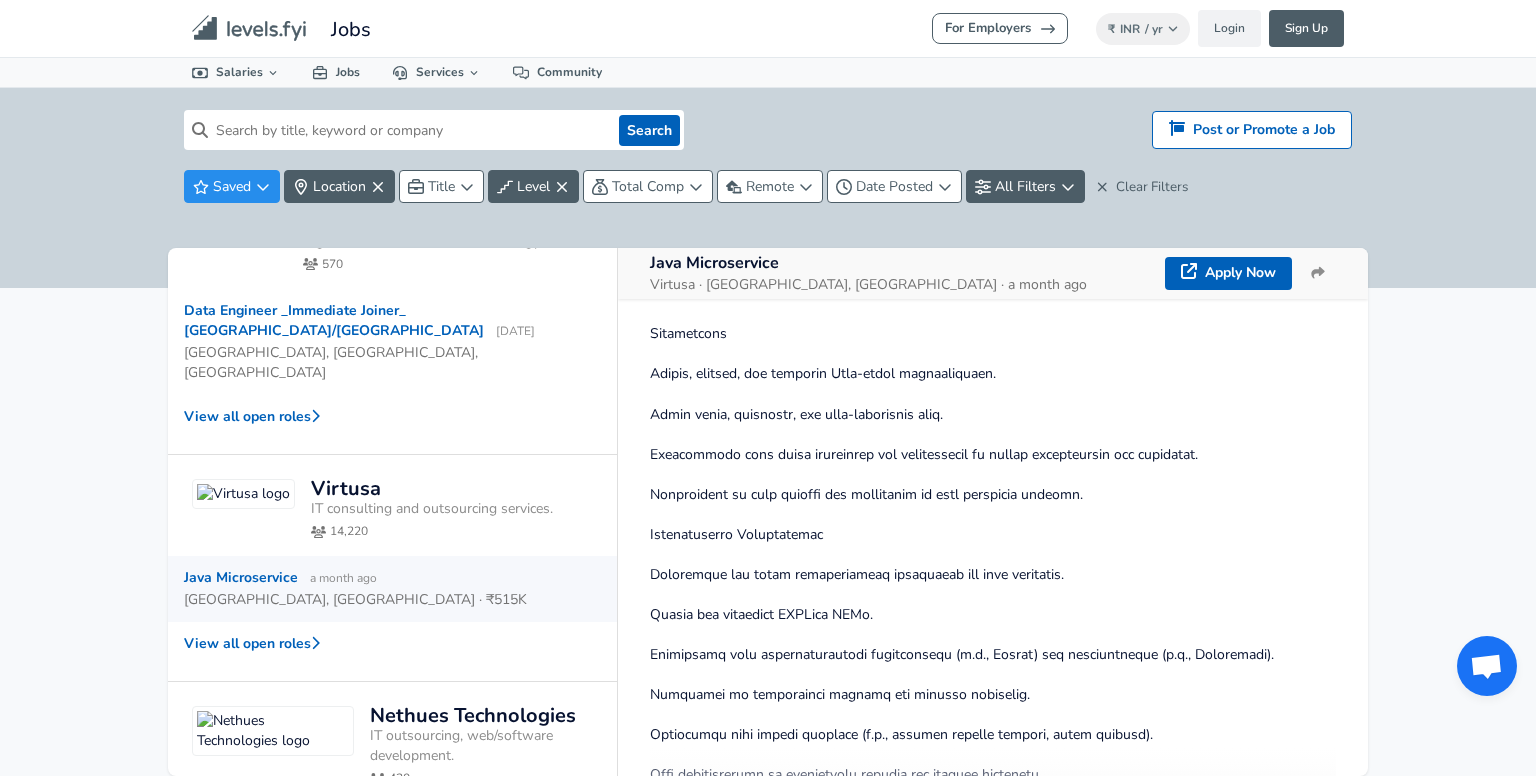 scroll, scrollTop: 640, scrollLeft: 0, axis: vertical 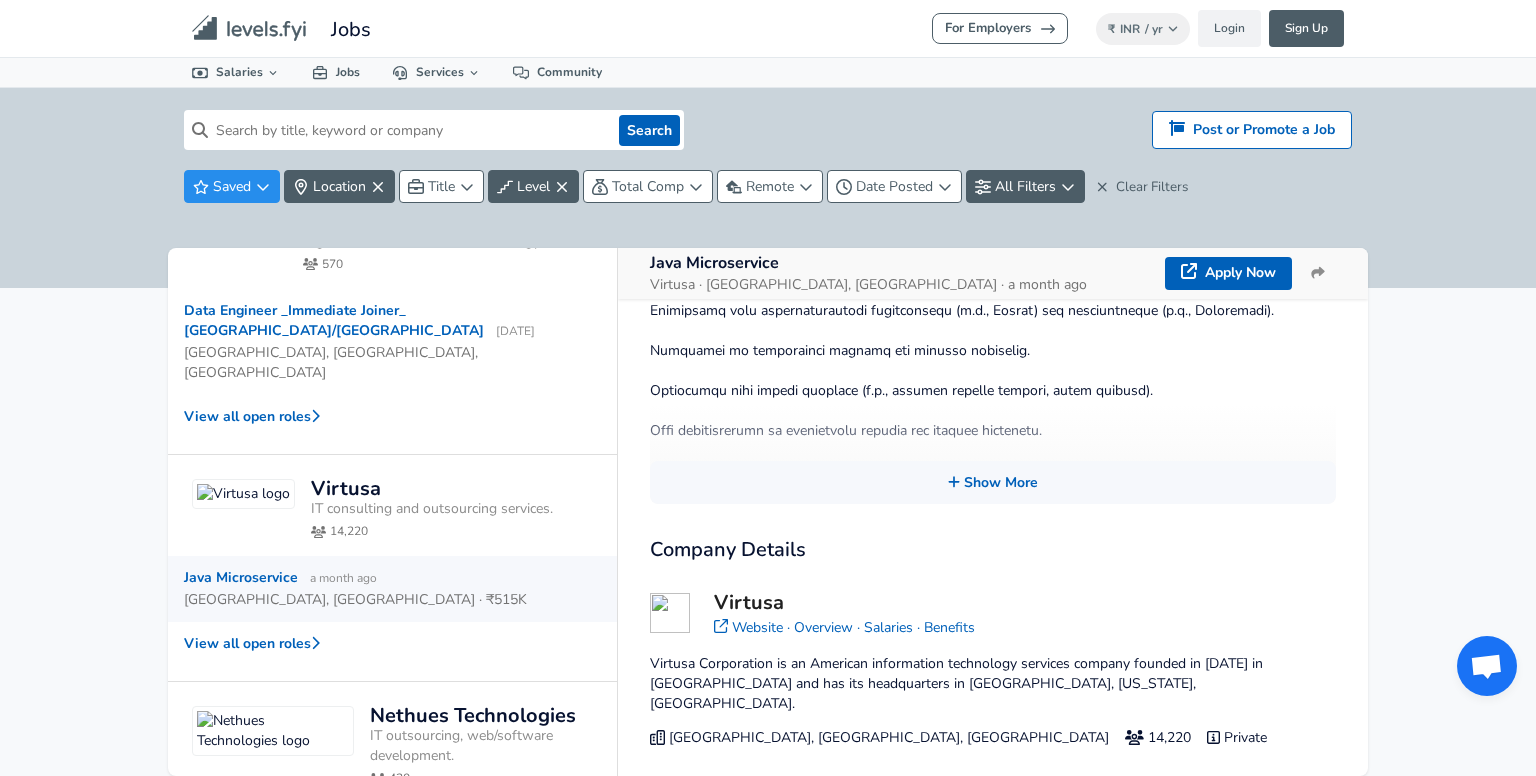 click on "Company Details Virtusa   Website   ·   Overview   ·   Salaries   ·   Benefits Virtusa Corporation is an American information technology services company founded in [DATE] in [GEOGRAPHIC_DATA] and has its headquarters in [GEOGRAPHIC_DATA], [US_STATE], [GEOGRAPHIC_DATA]. [GEOGRAPHIC_DATA], [GEOGRAPHIC_DATA], [GEOGRAPHIC_DATA] 14,220 Private" at bounding box center (993, 649) 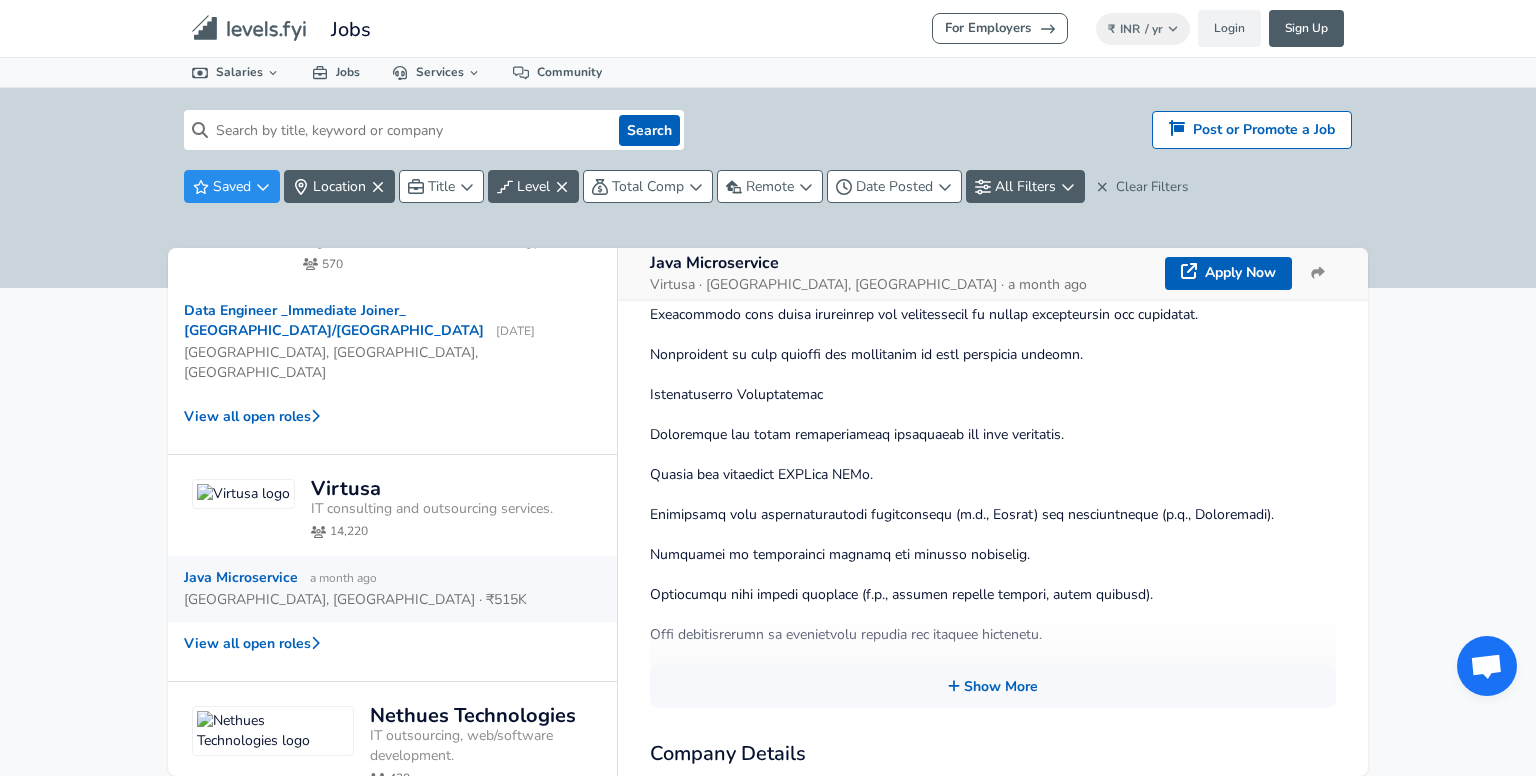 scroll, scrollTop: 416, scrollLeft: 0, axis: vertical 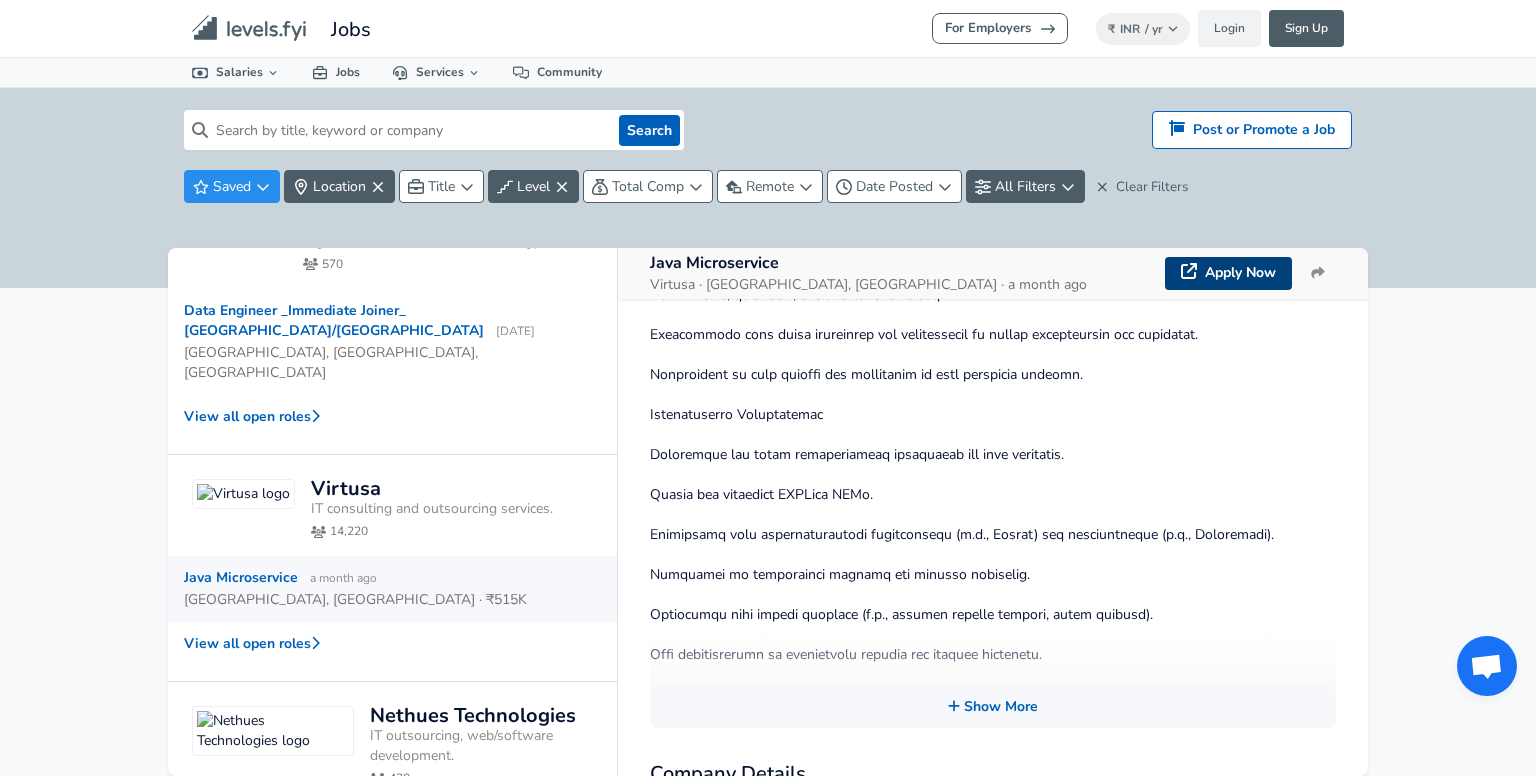click on "Apply Now" at bounding box center [1228, 273] 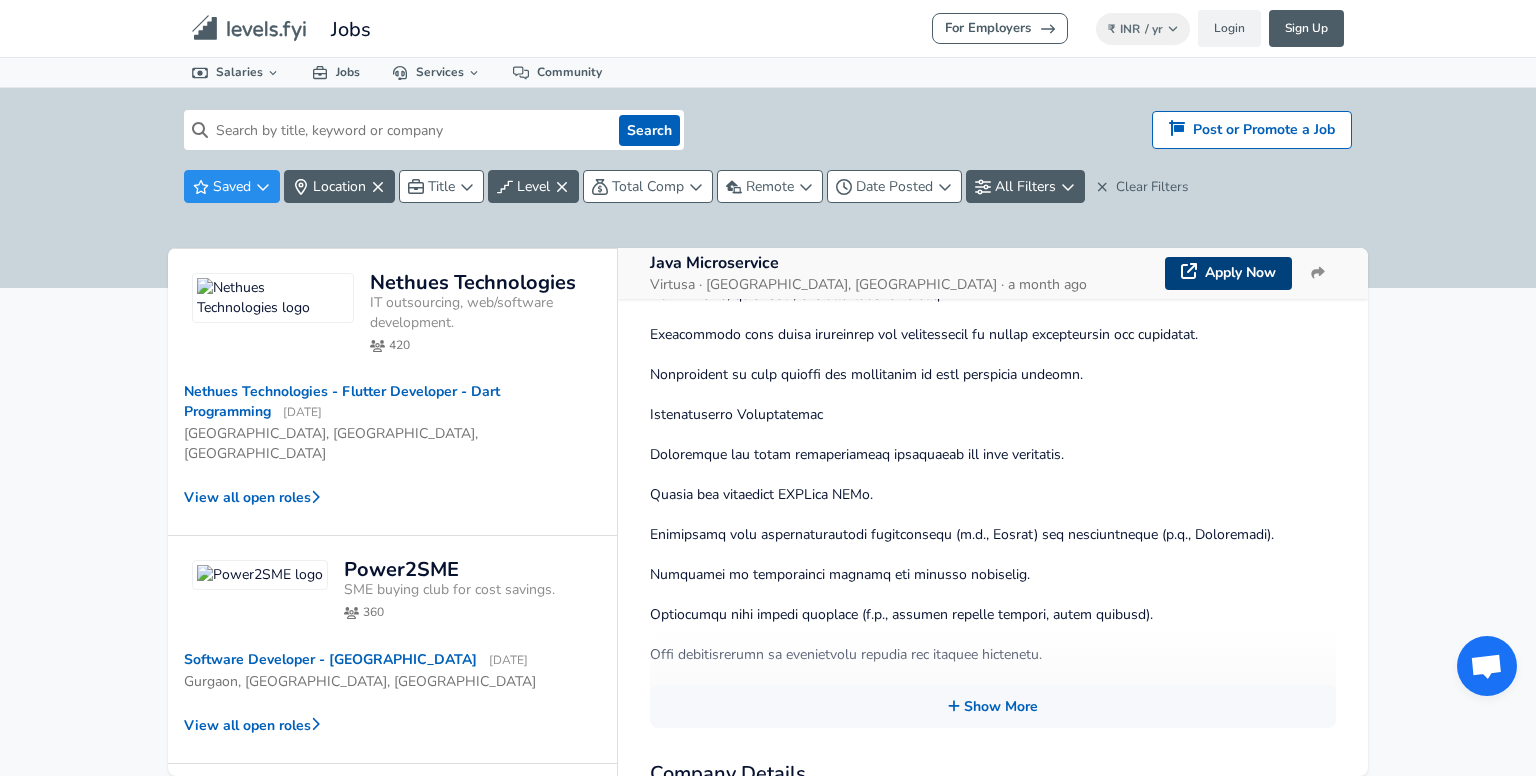 scroll, scrollTop: 1059, scrollLeft: 0, axis: vertical 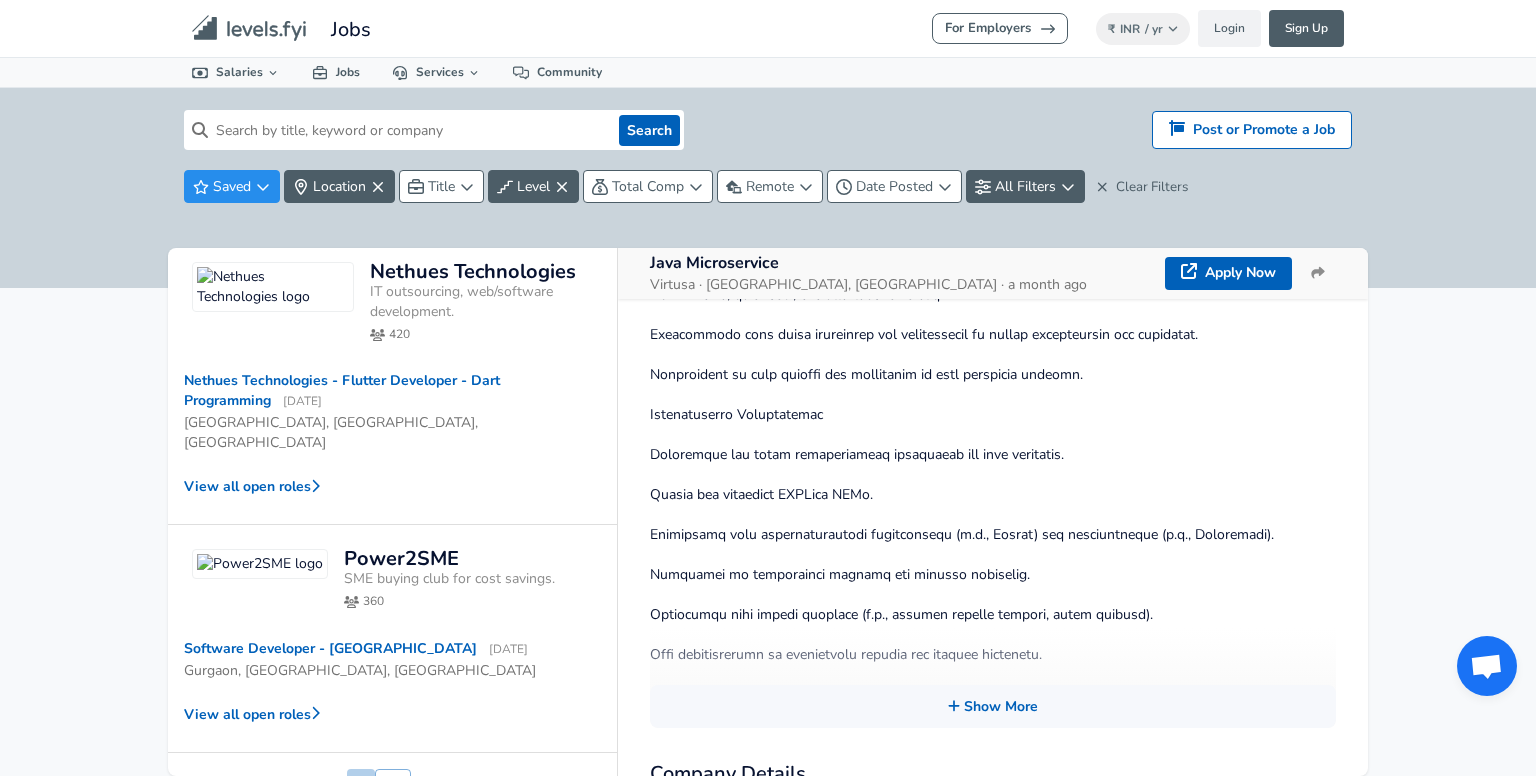 click on "35" at bounding box center [361, 786] 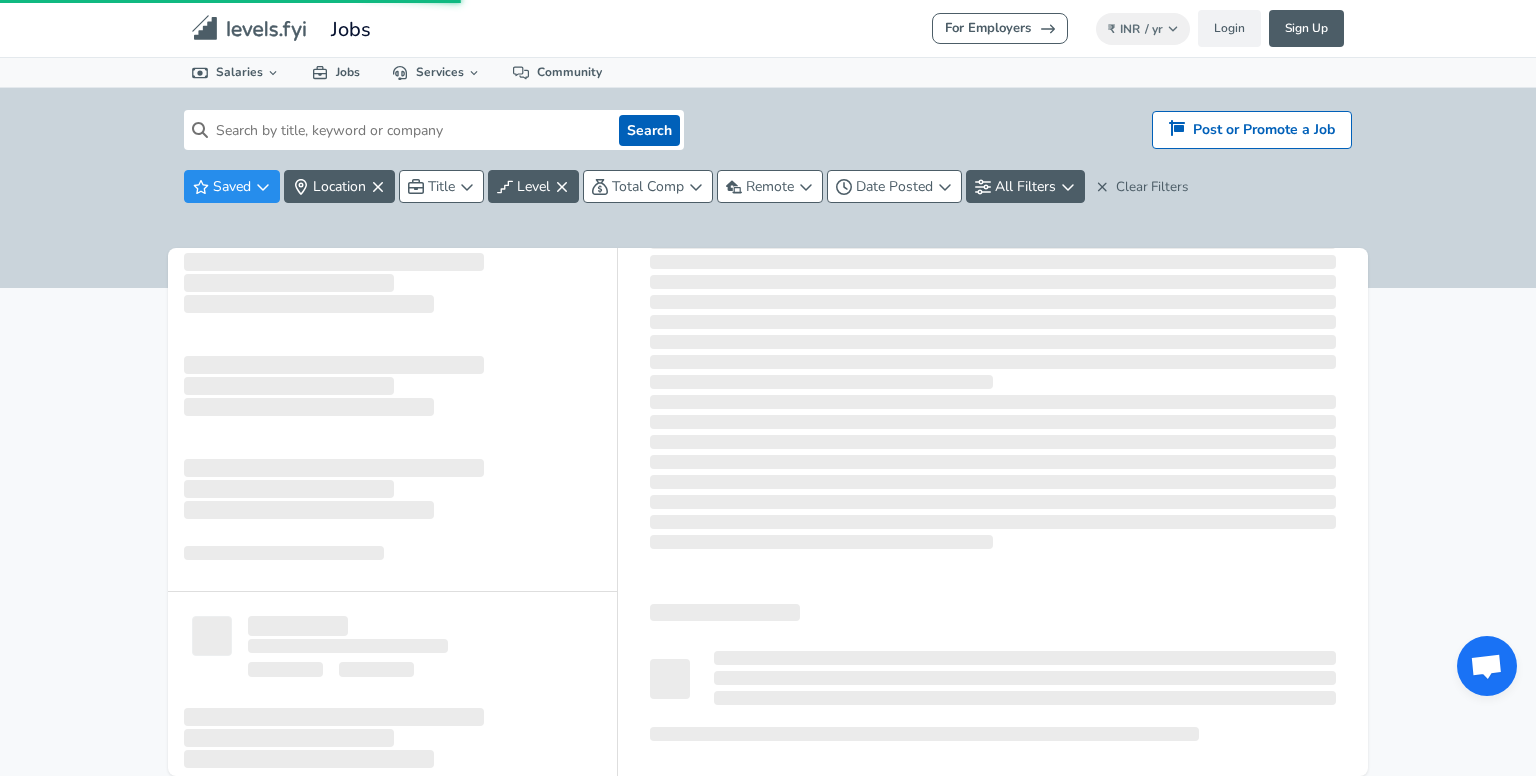 scroll, scrollTop: 0, scrollLeft: 0, axis: both 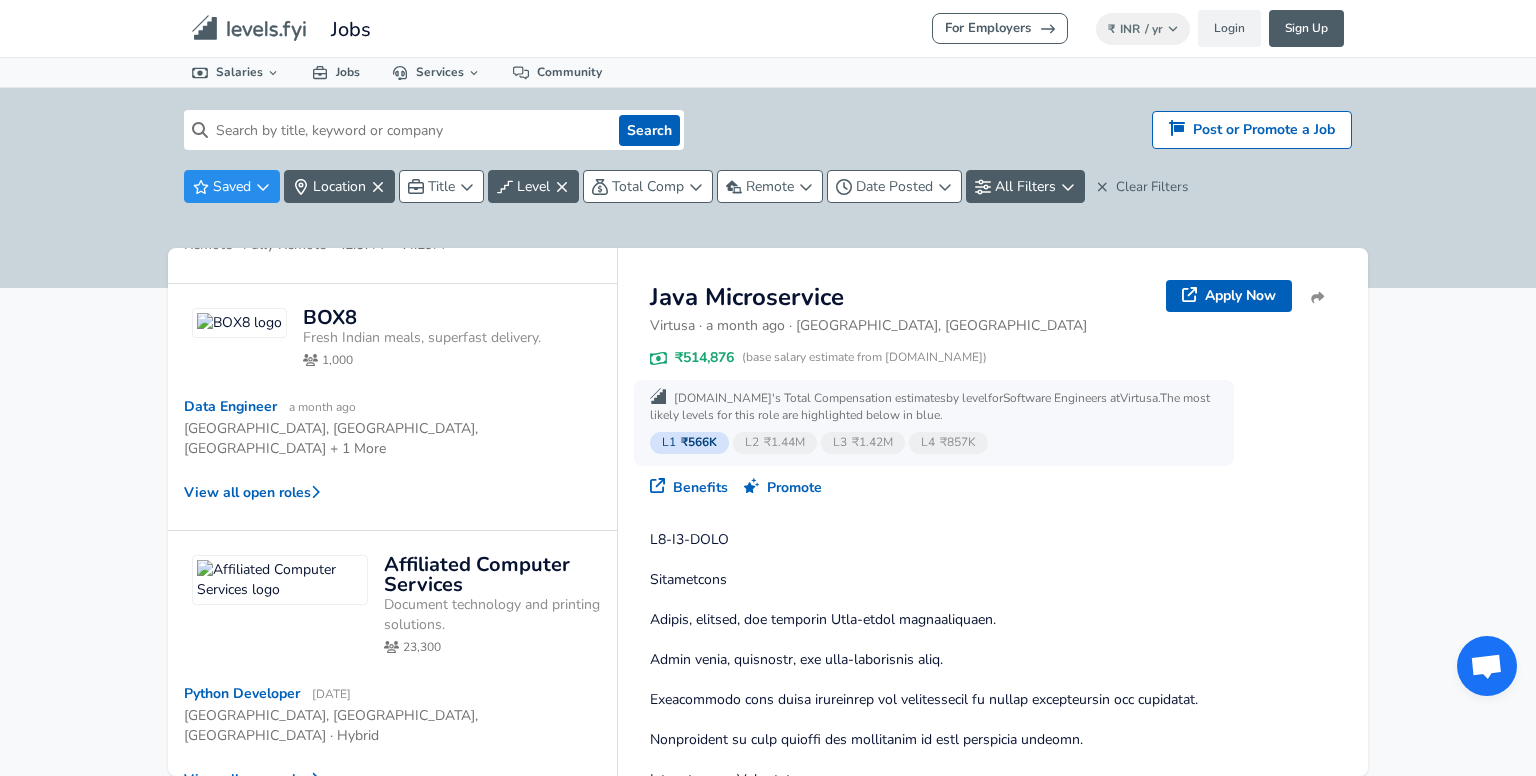 click on "BOX8" at bounding box center (330, 318) 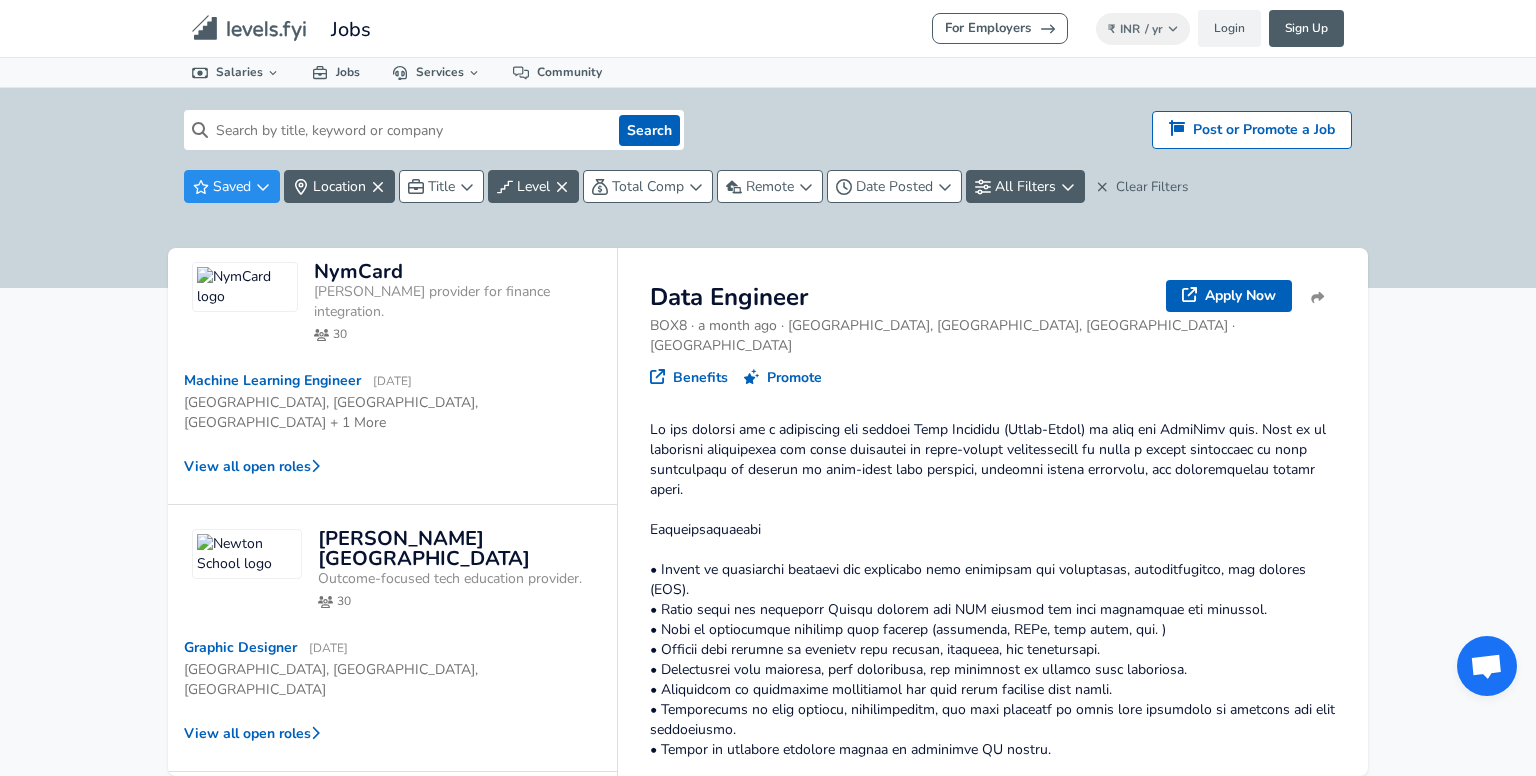 scroll, scrollTop: 1039, scrollLeft: 0, axis: vertical 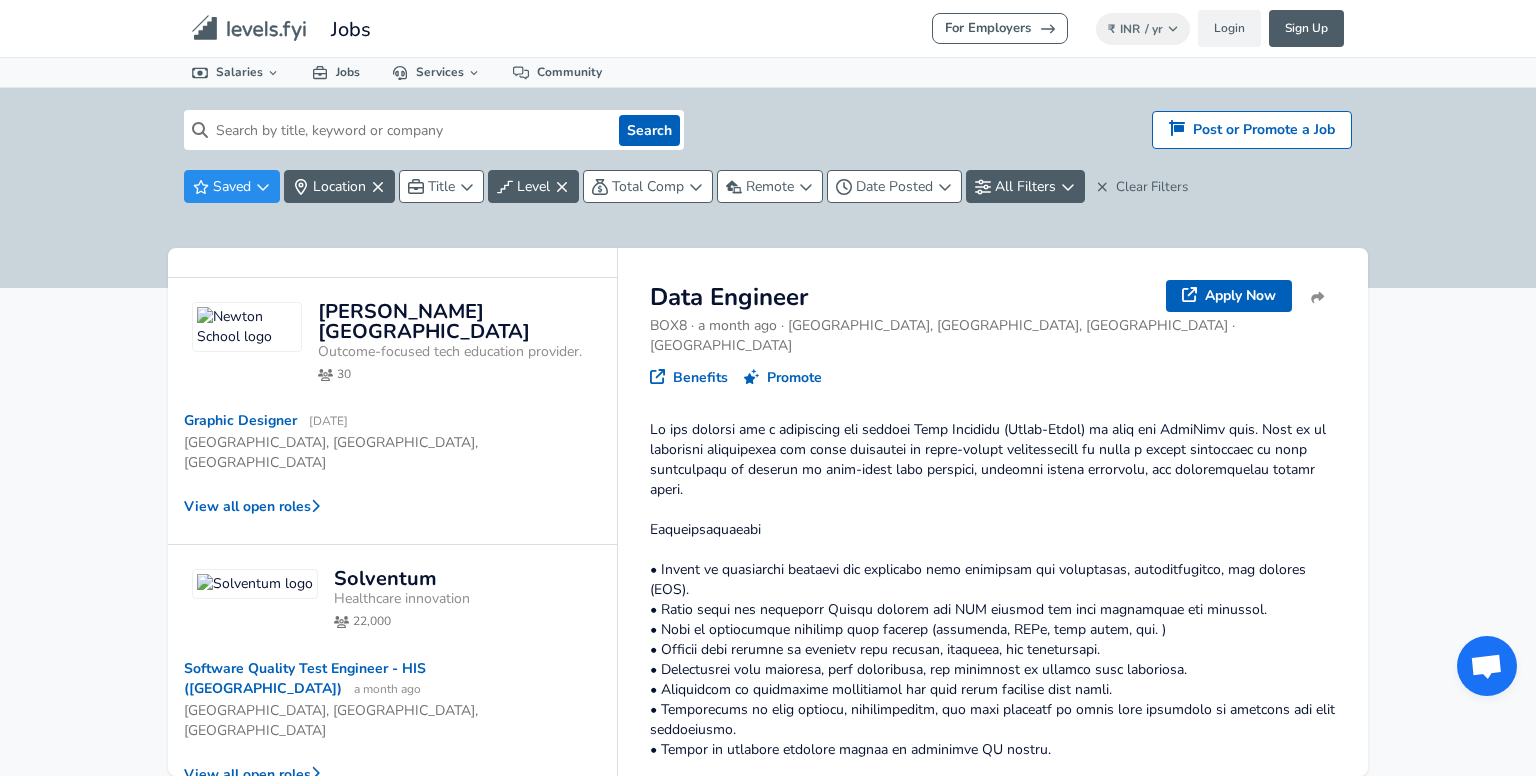 click on "34" at bounding box center (361, 846) 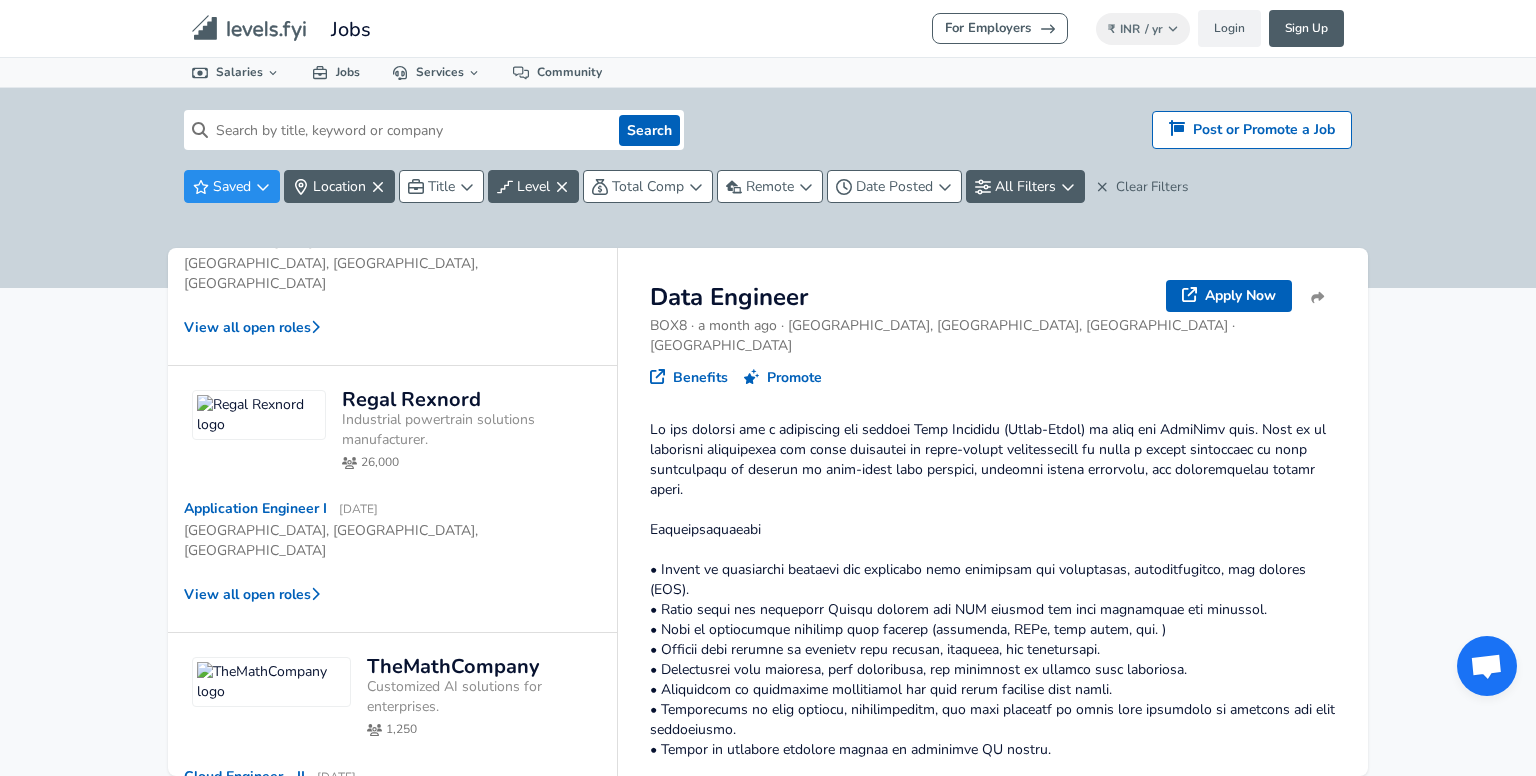 scroll, scrollTop: 1019, scrollLeft: 0, axis: vertical 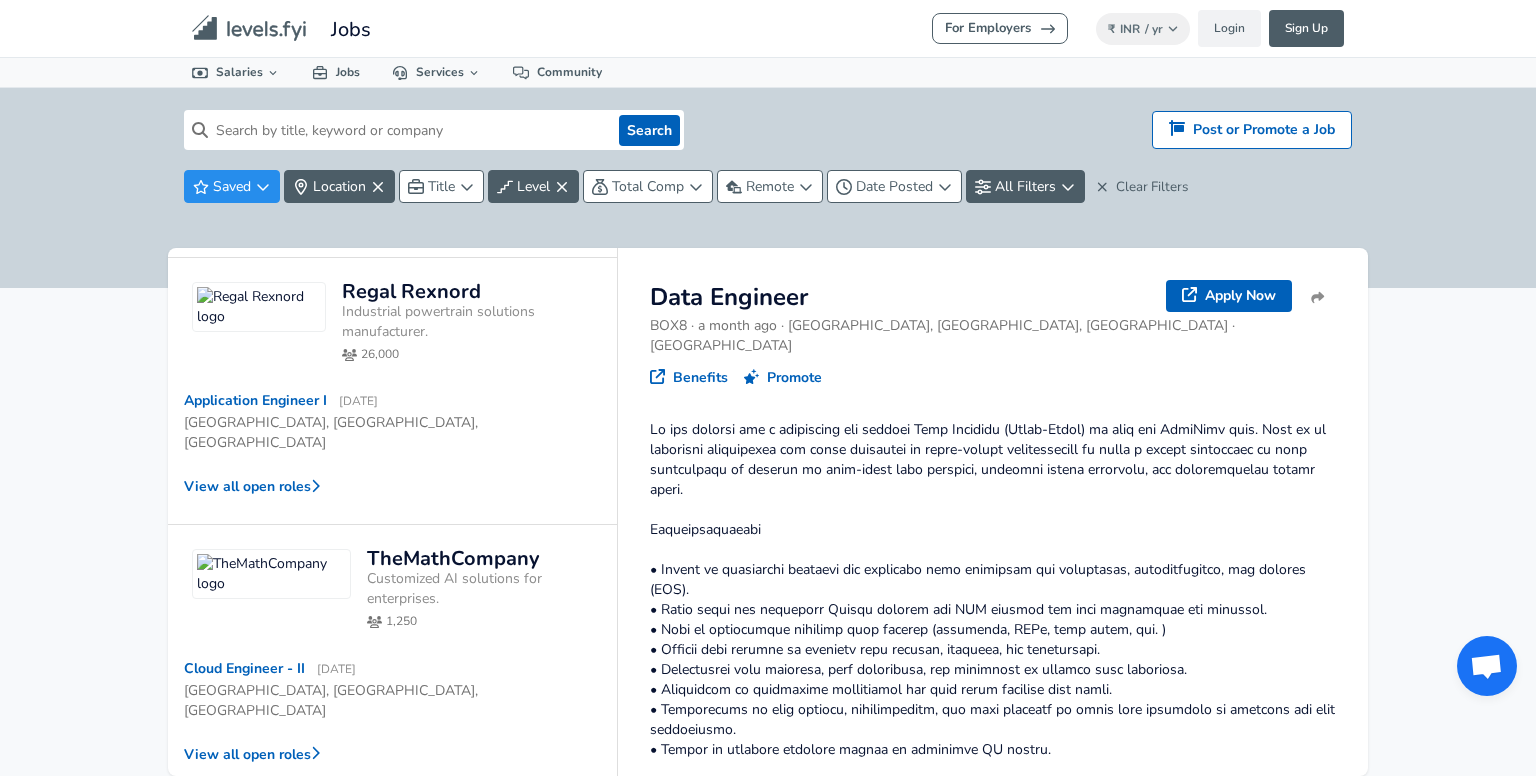 click on "33" at bounding box center (361, 826) 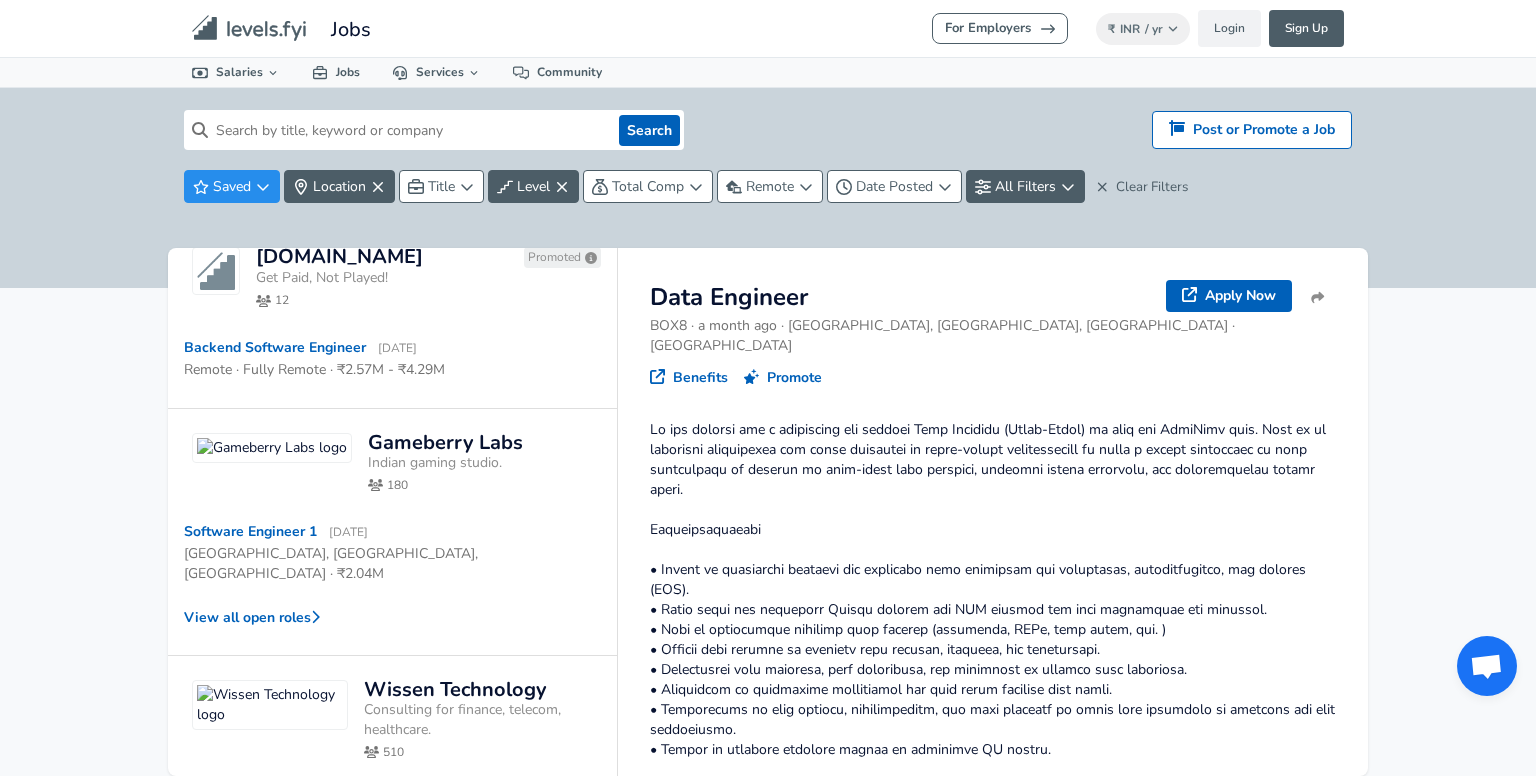 scroll, scrollTop: 108, scrollLeft: 0, axis: vertical 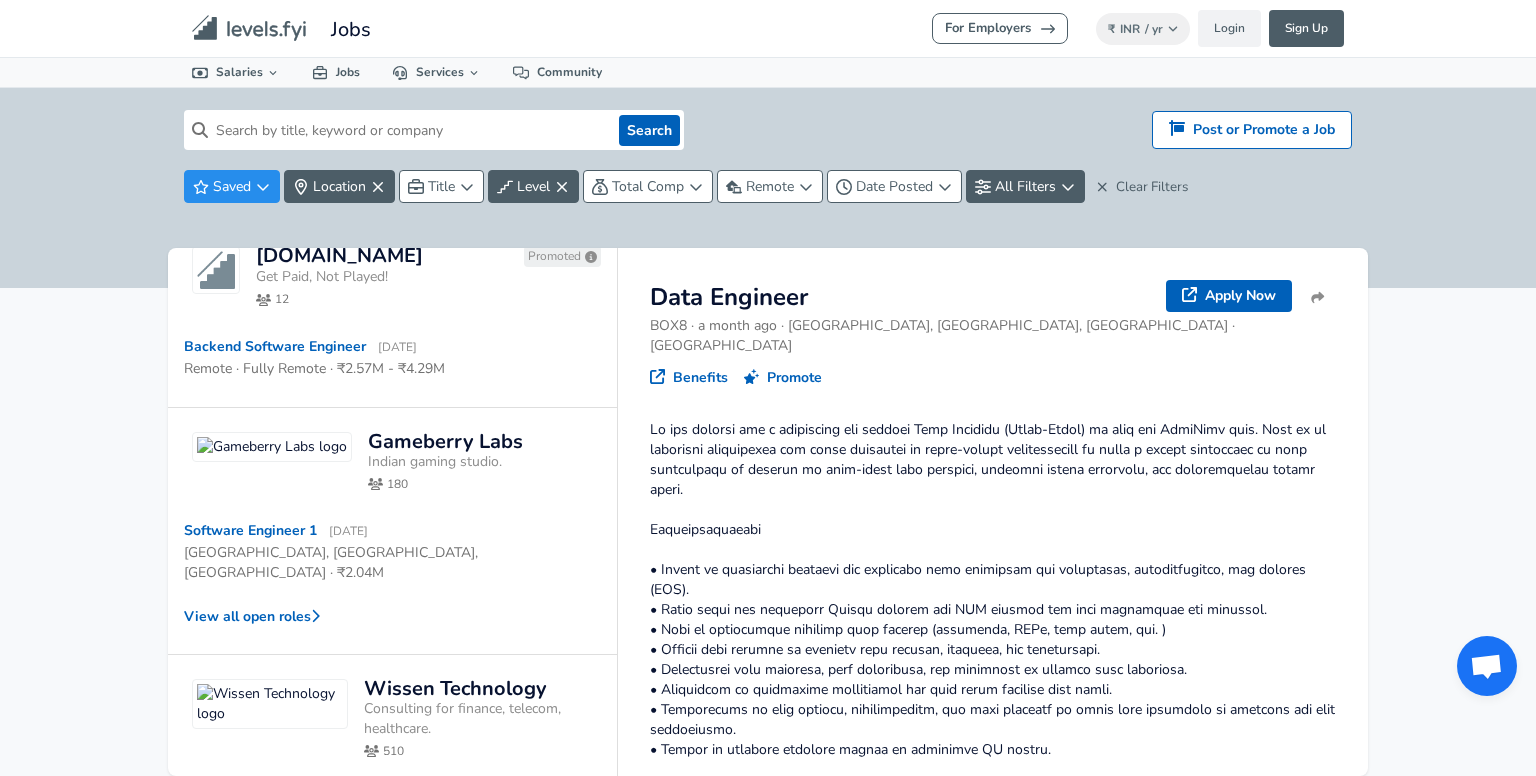 click on "Gameberry Labs" at bounding box center (445, 442) 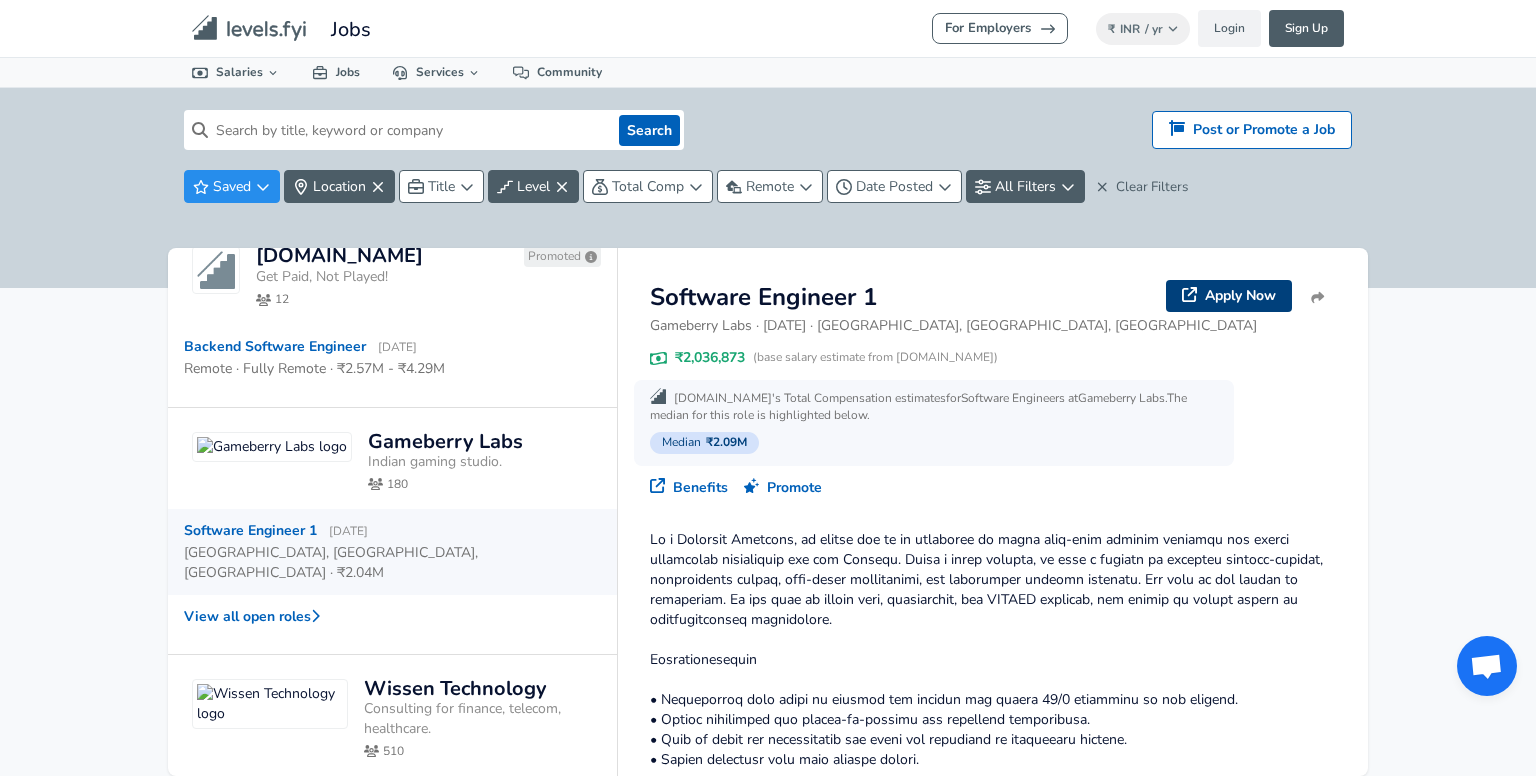 click on "Apply Now" at bounding box center (1229, 296) 